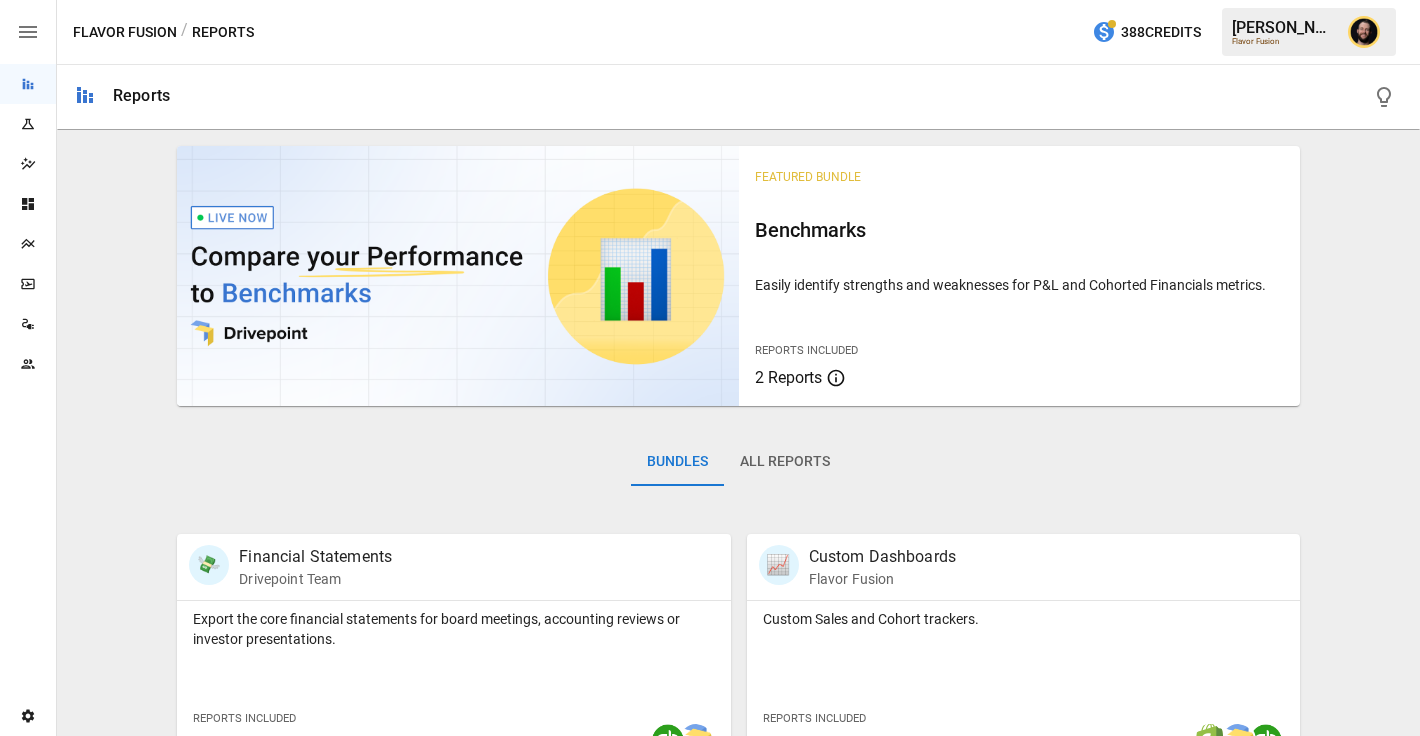 scroll, scrollTop: 0, scrollLeft: 0, axis: both 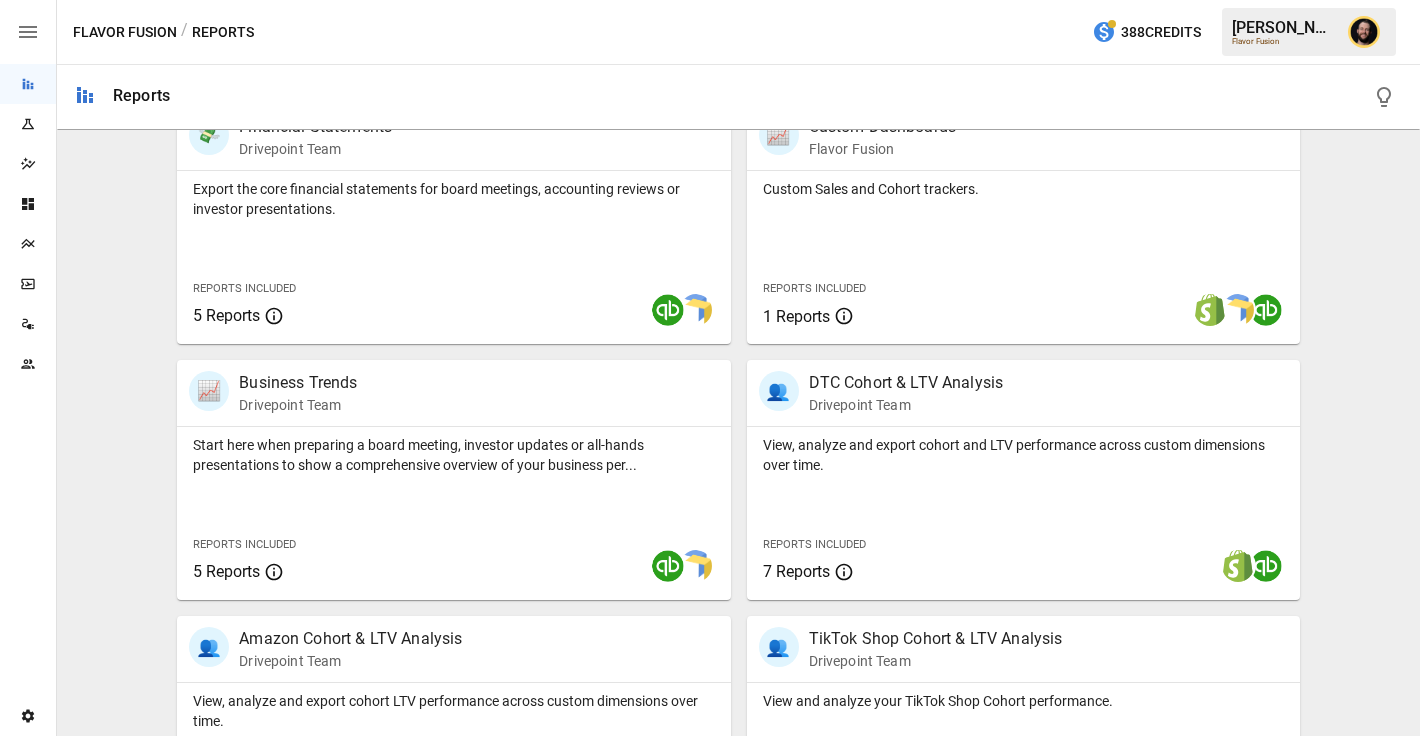 click on "Plans" at bounding box center (28, 244) 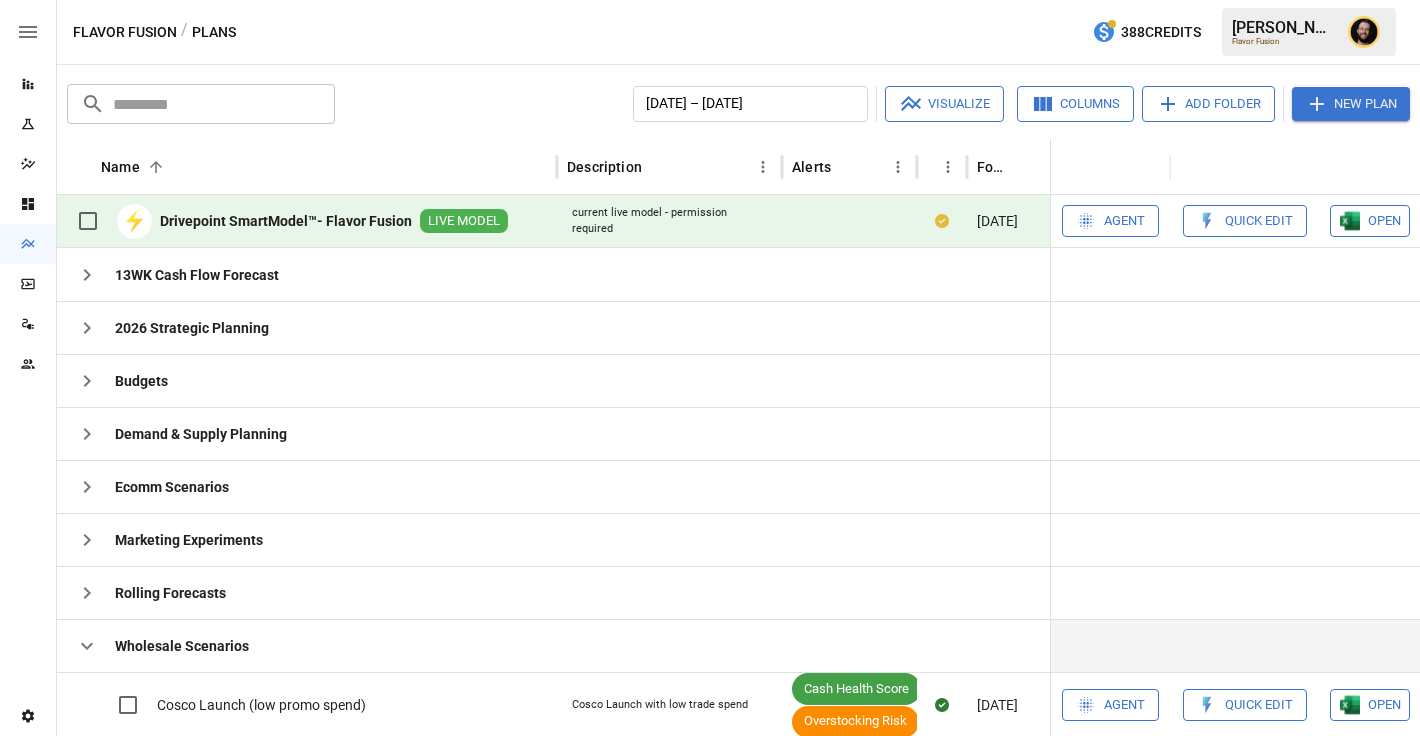scroll, scrollTop: 145, scrollLeft: 0, axis: vertical 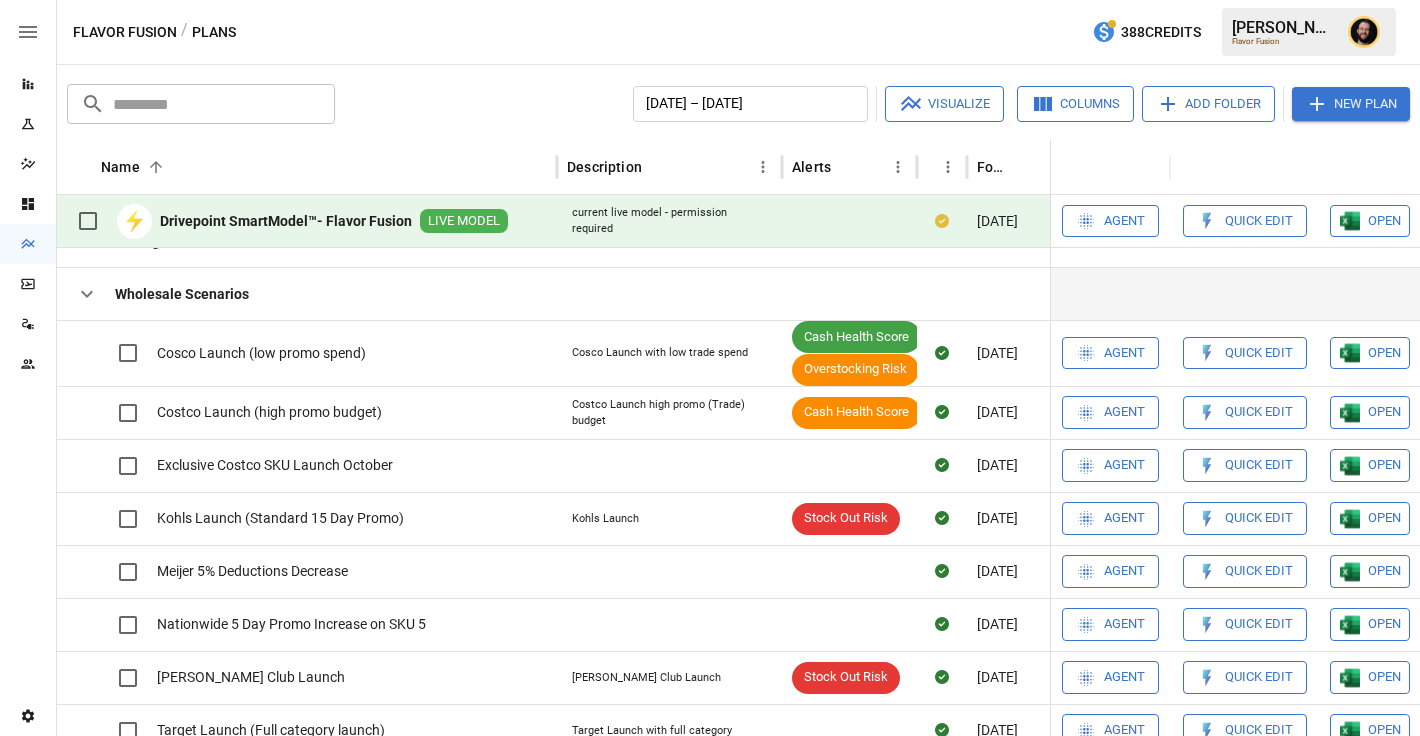click at bounding box center (87, 294) 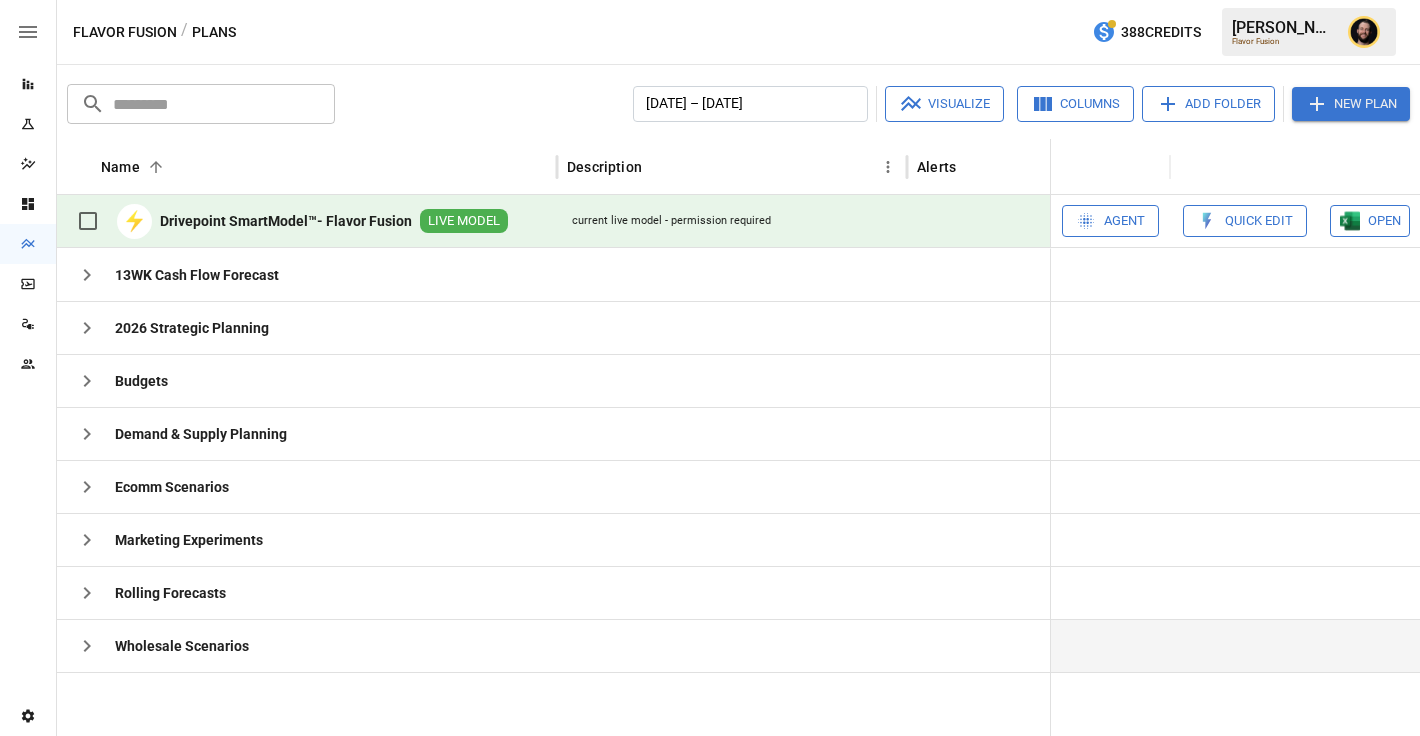 scroll, scrollTop: 0, scrollLeft: 0, axis: both 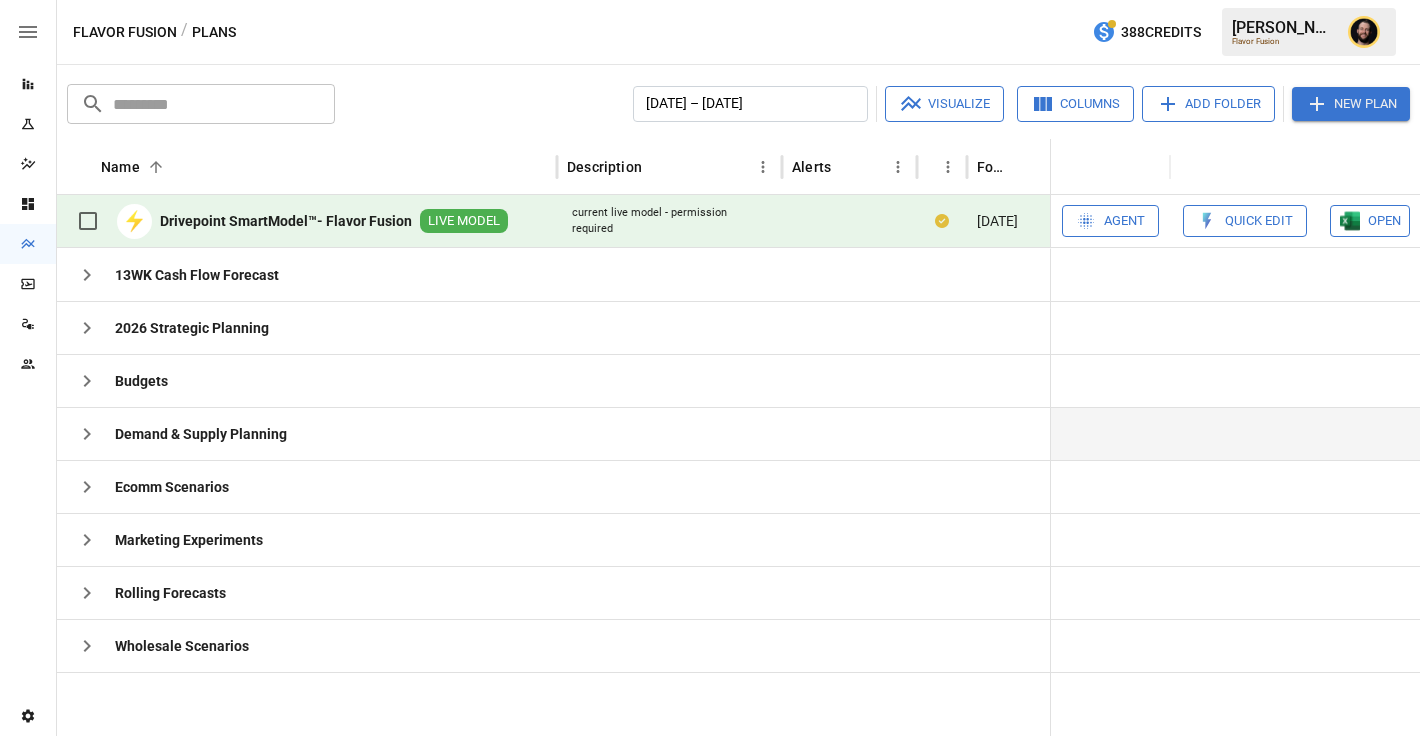 click 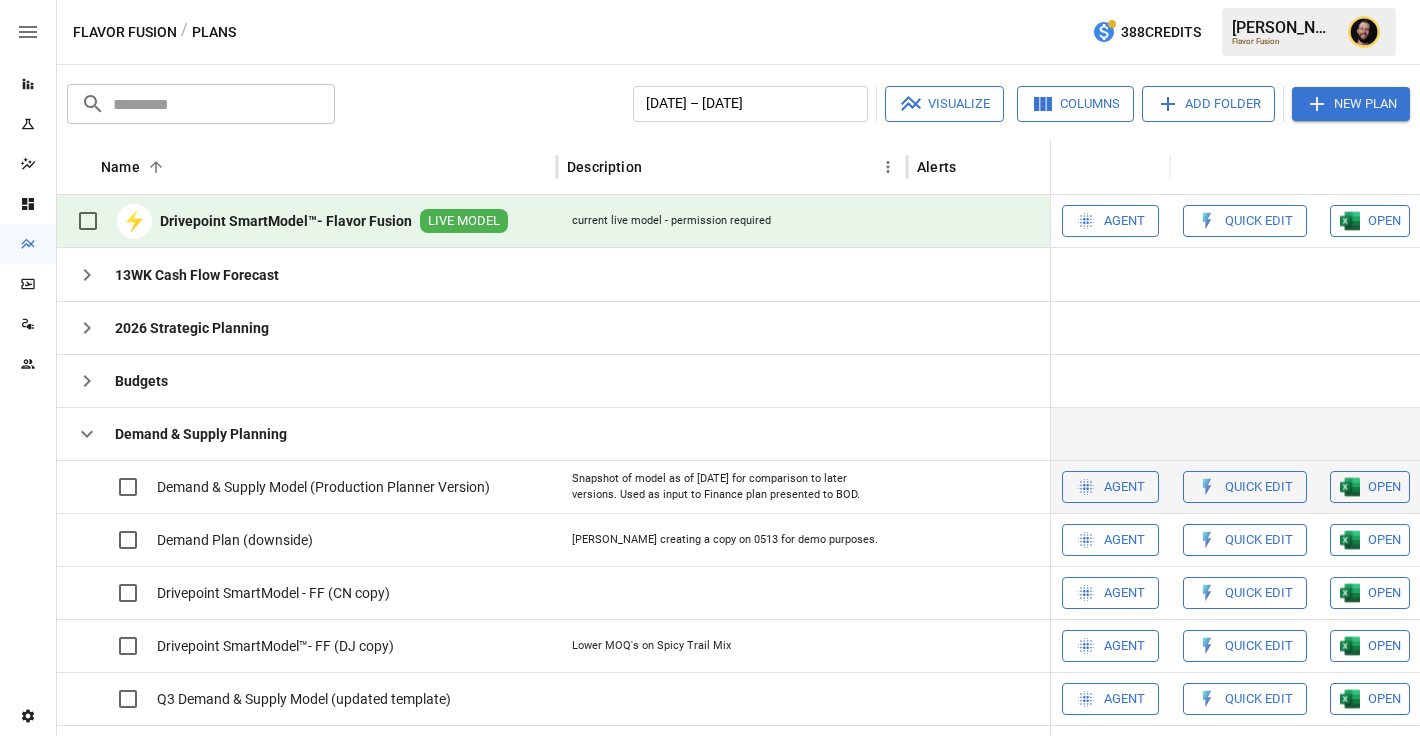 scroll, scrollTop: 64, scrollLeft: 0, axis: vertical 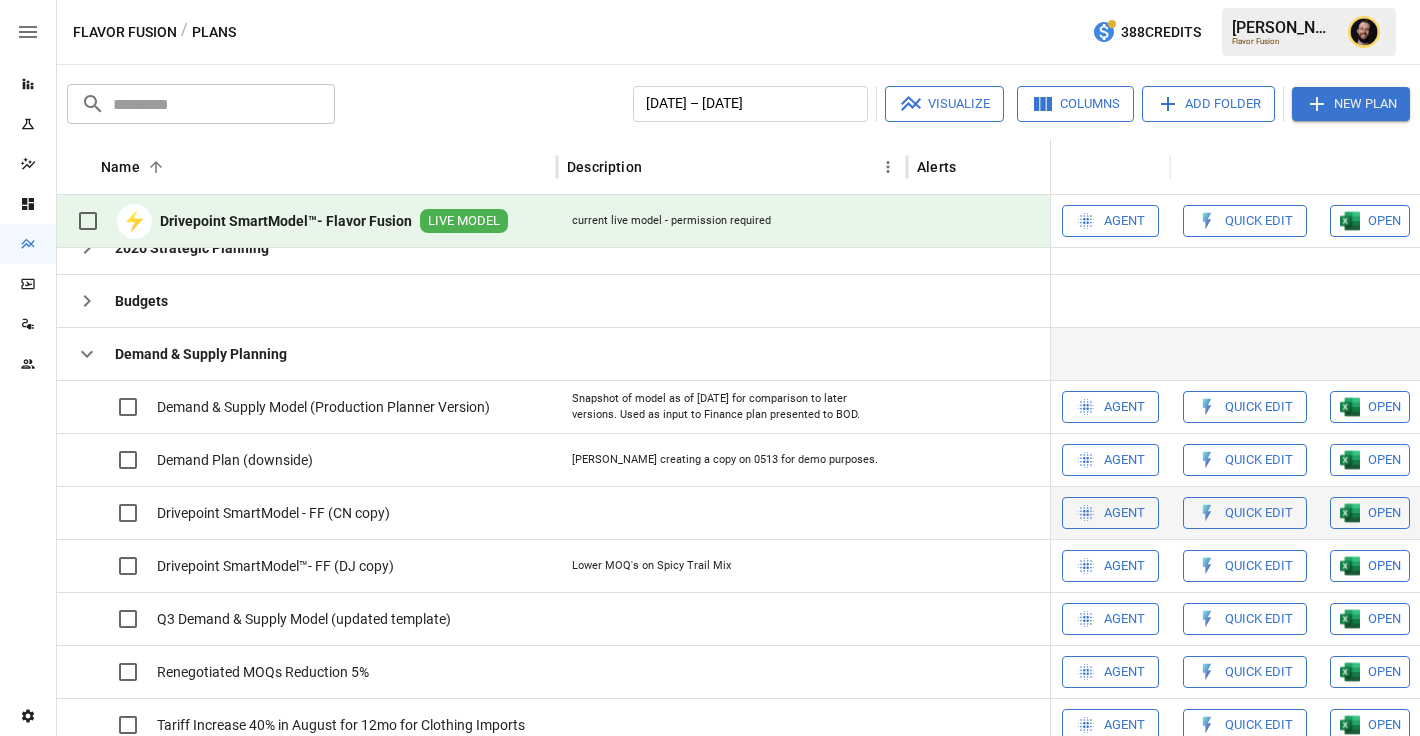click at bounding box center [1350, 407] 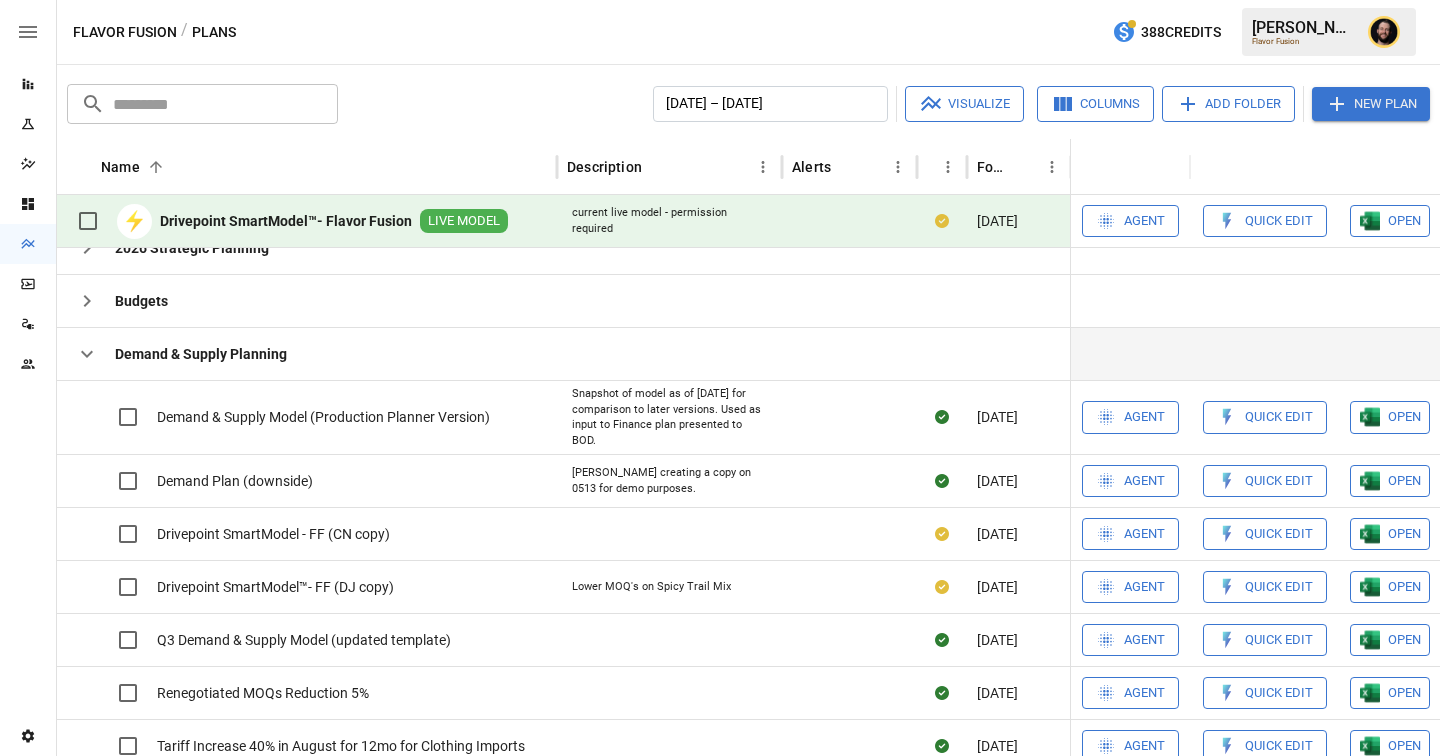 click 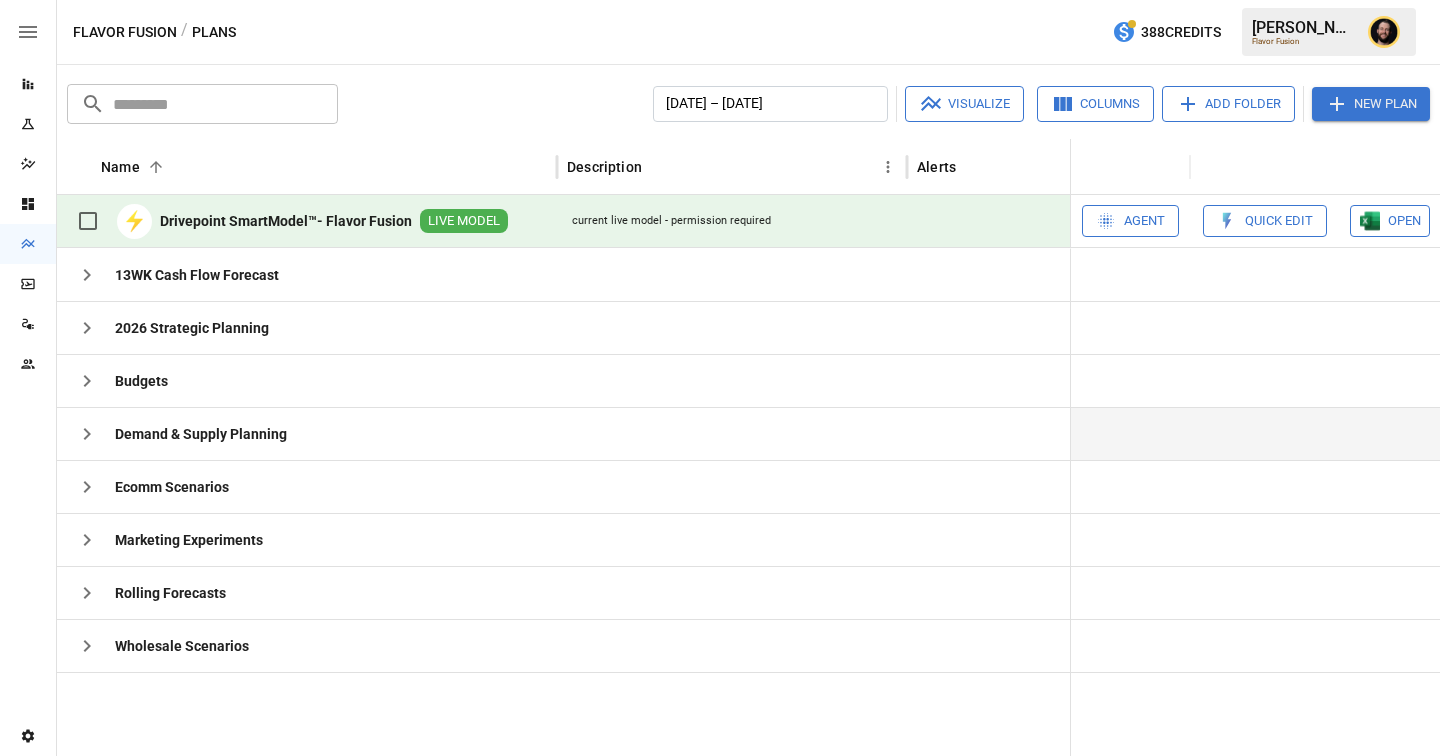 scroll, scrollTop: 0, scrollLeft: 0, axis: both 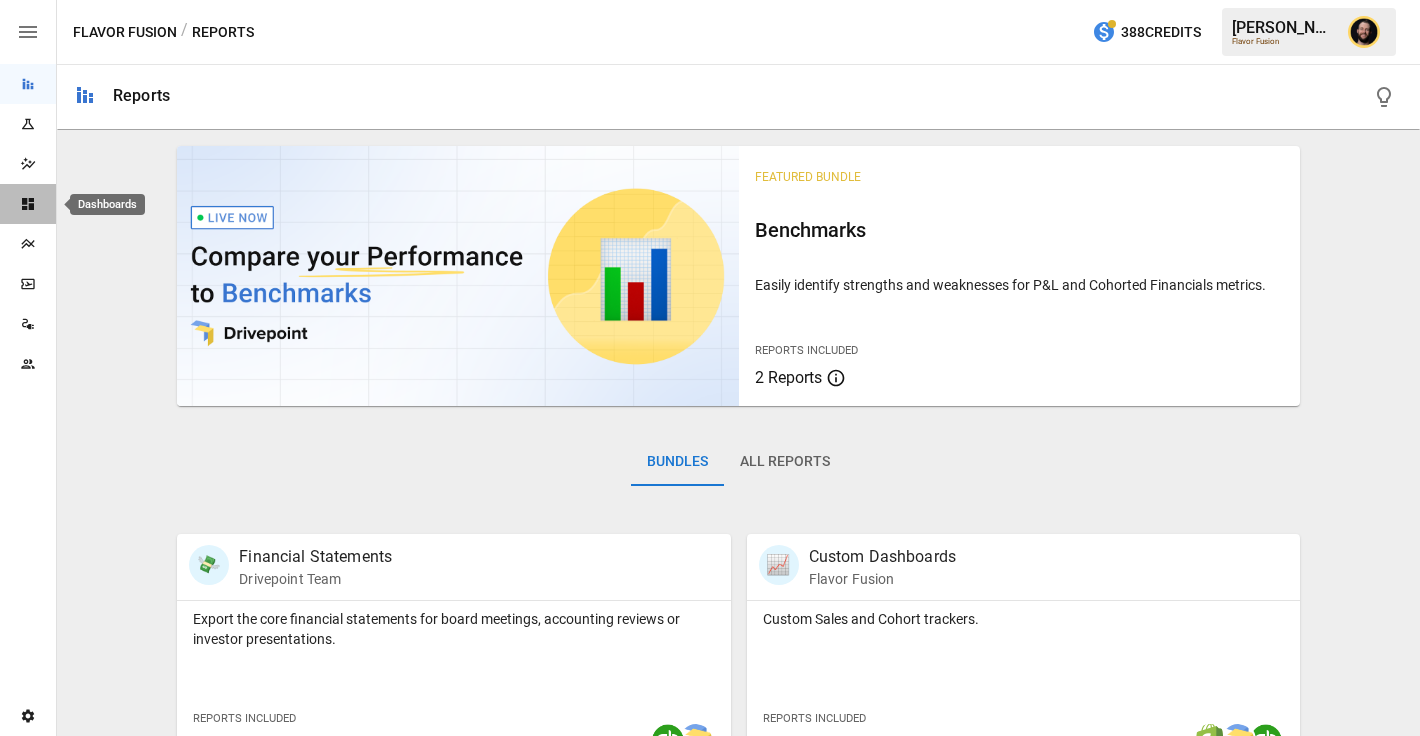 click 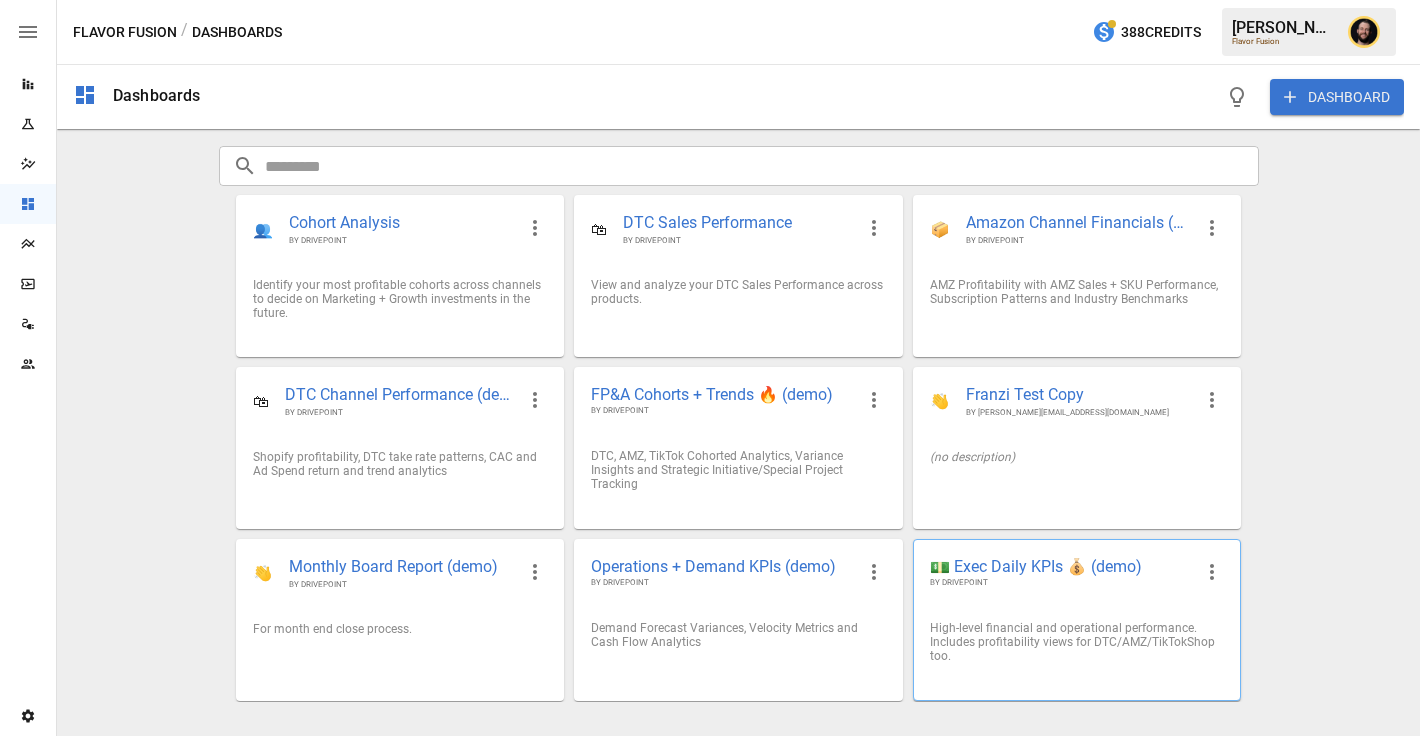 click on "💵 Exec Daily KPIs 💰 (demo)" at bounding box center (1061, 566) 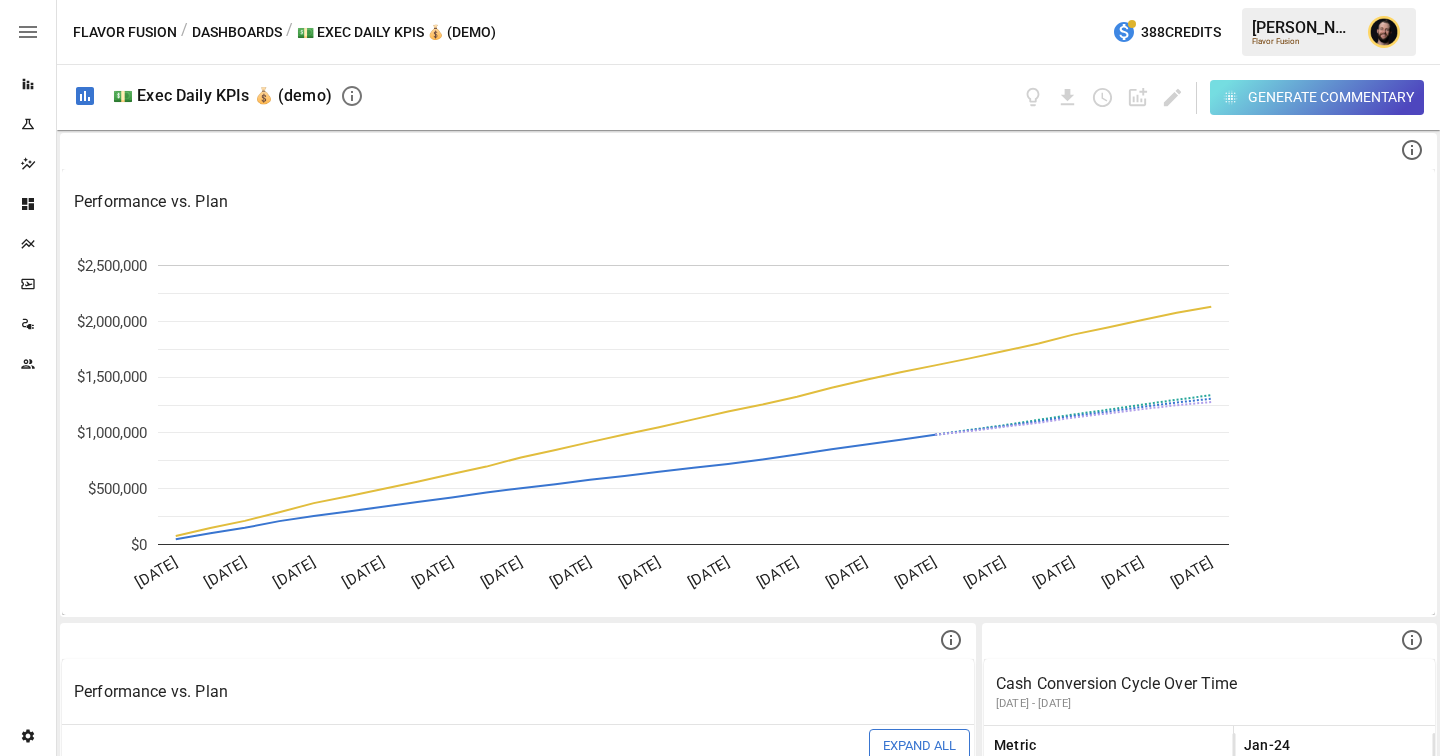 scroll, scrollTop: 496, scrollLeft: 0, axis: vertical 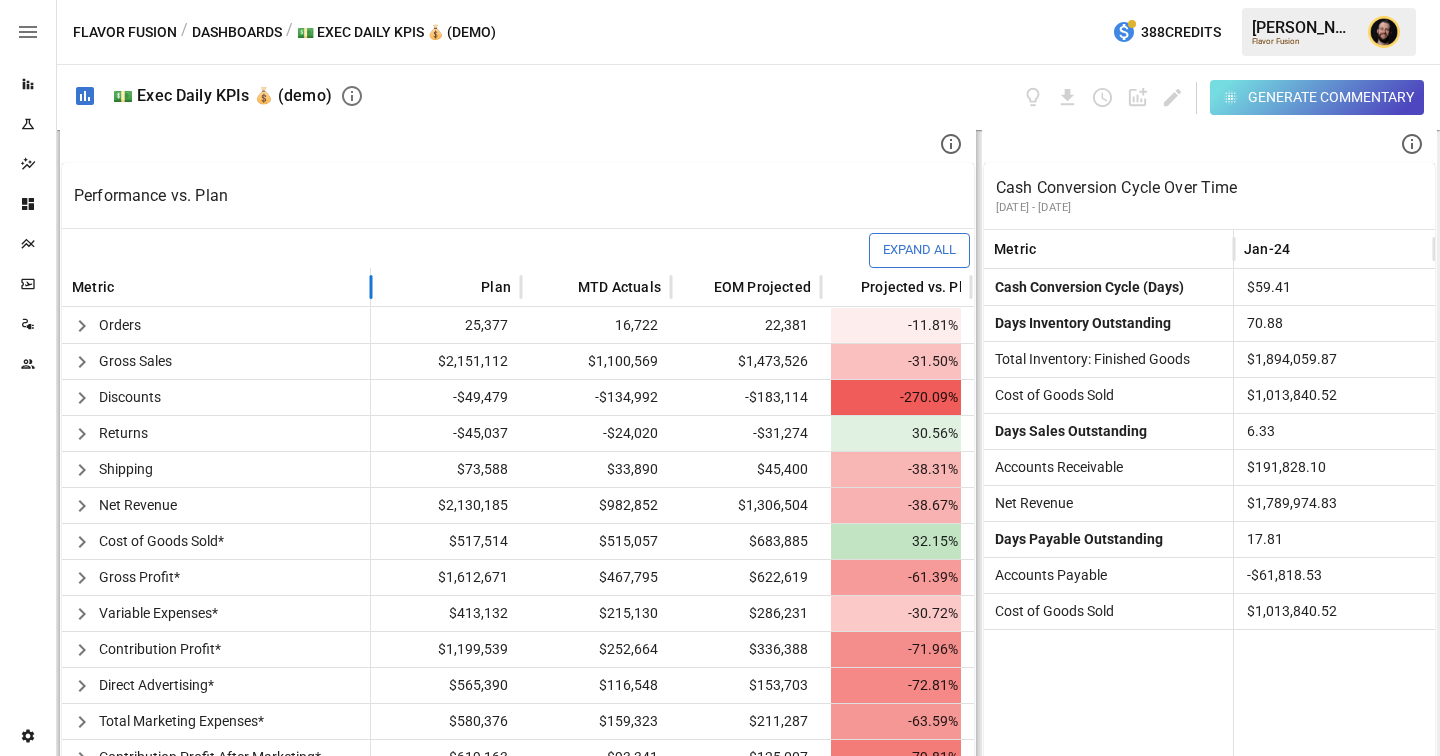 drag, startPoint x: 439, startPoint y: 293, endPoint x: 371, endPoint y: 296, distance: 68.06615 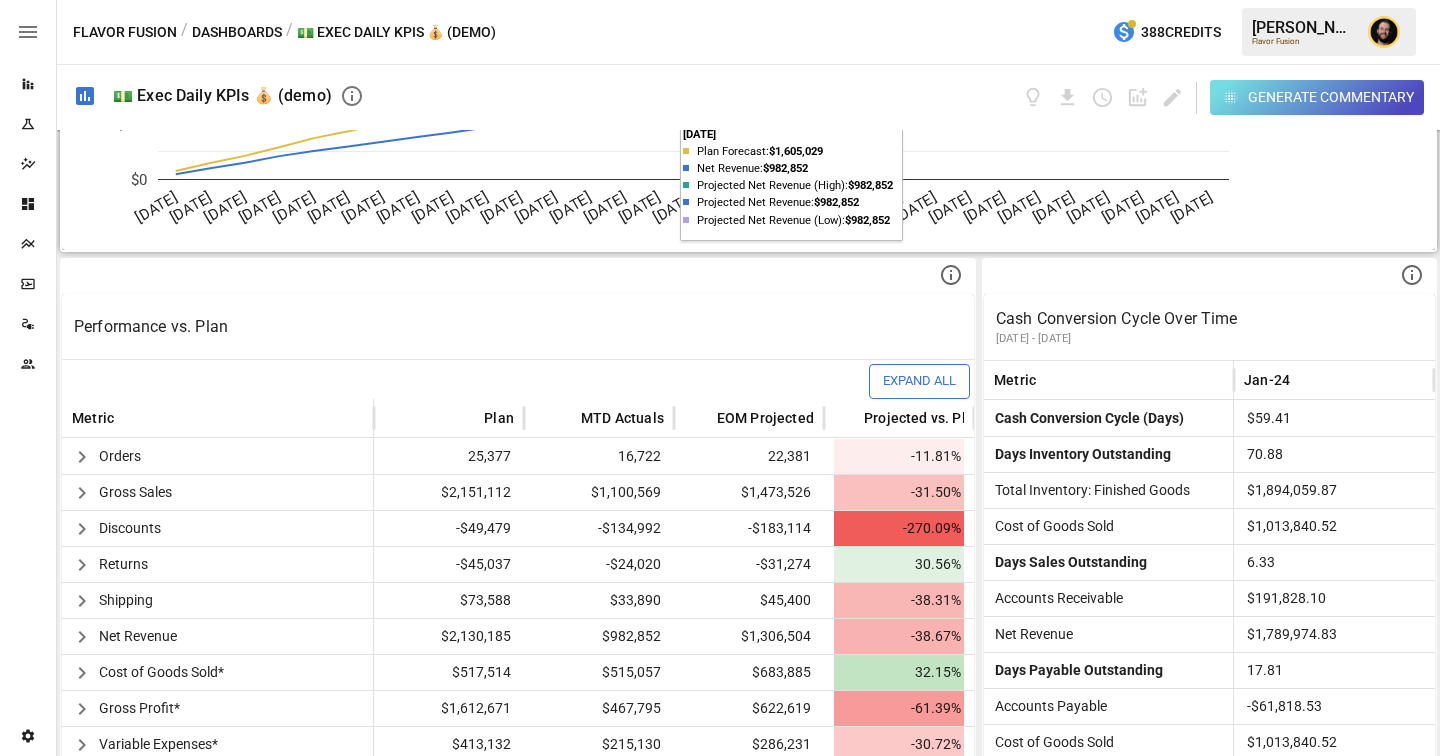scroll, scrollTop: 534, scrollLeft: 0, axis: vertical 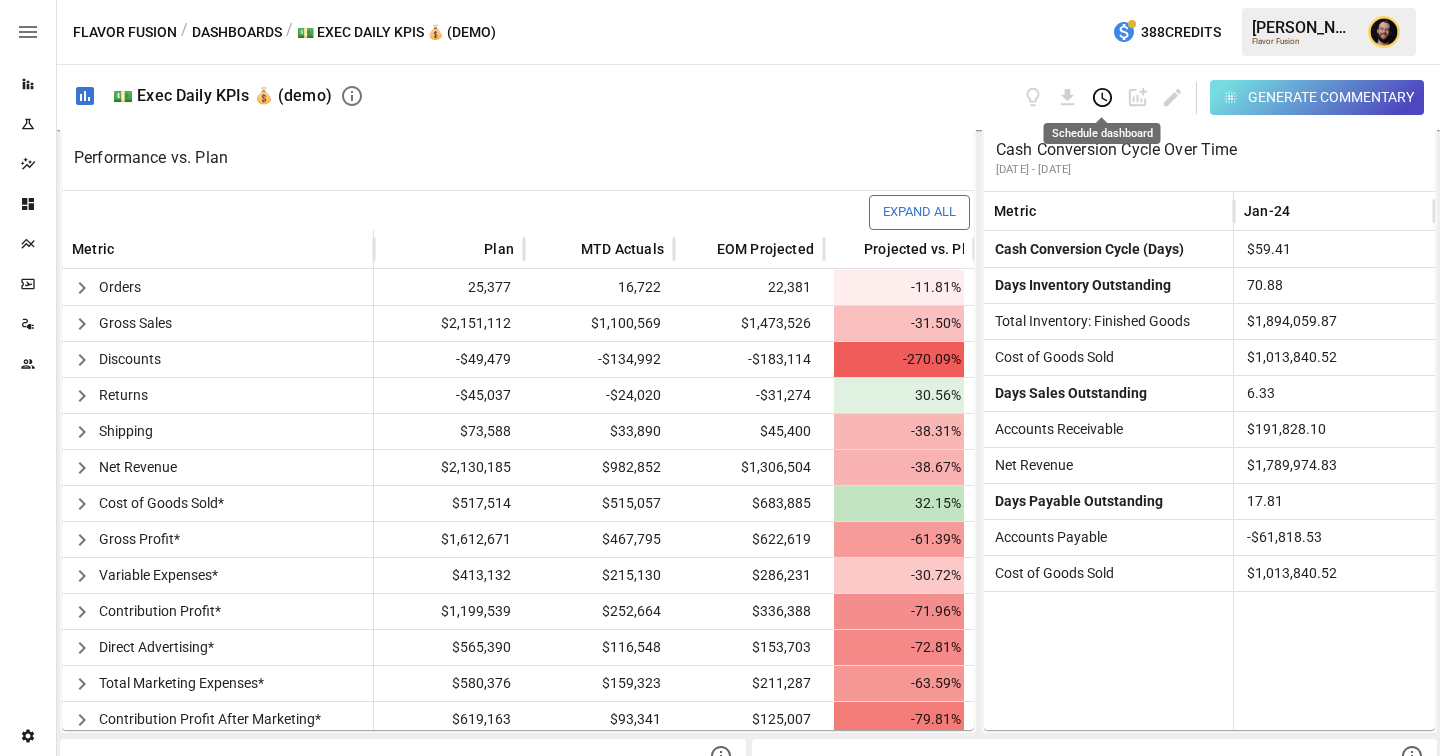 click 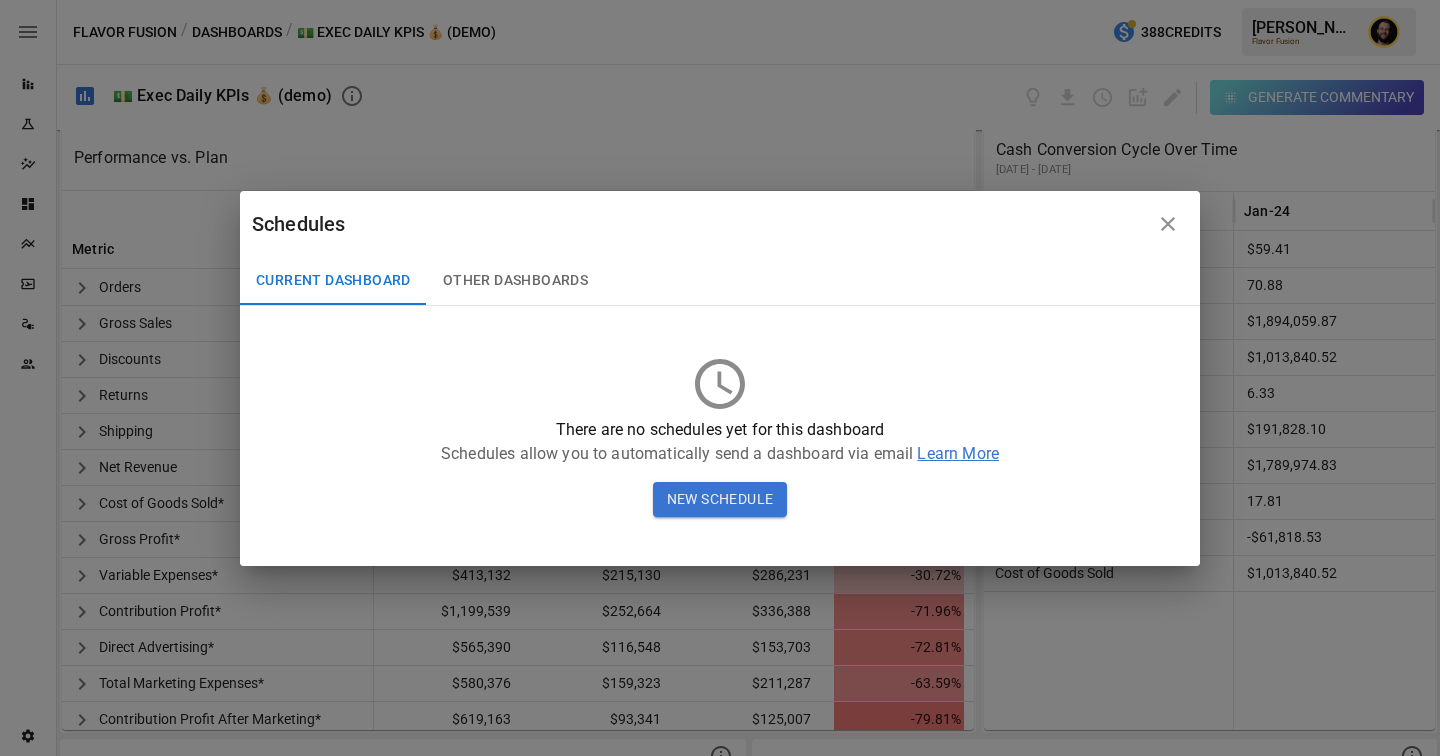 click on "Other Dashboards" at bounding box center [515, 281] 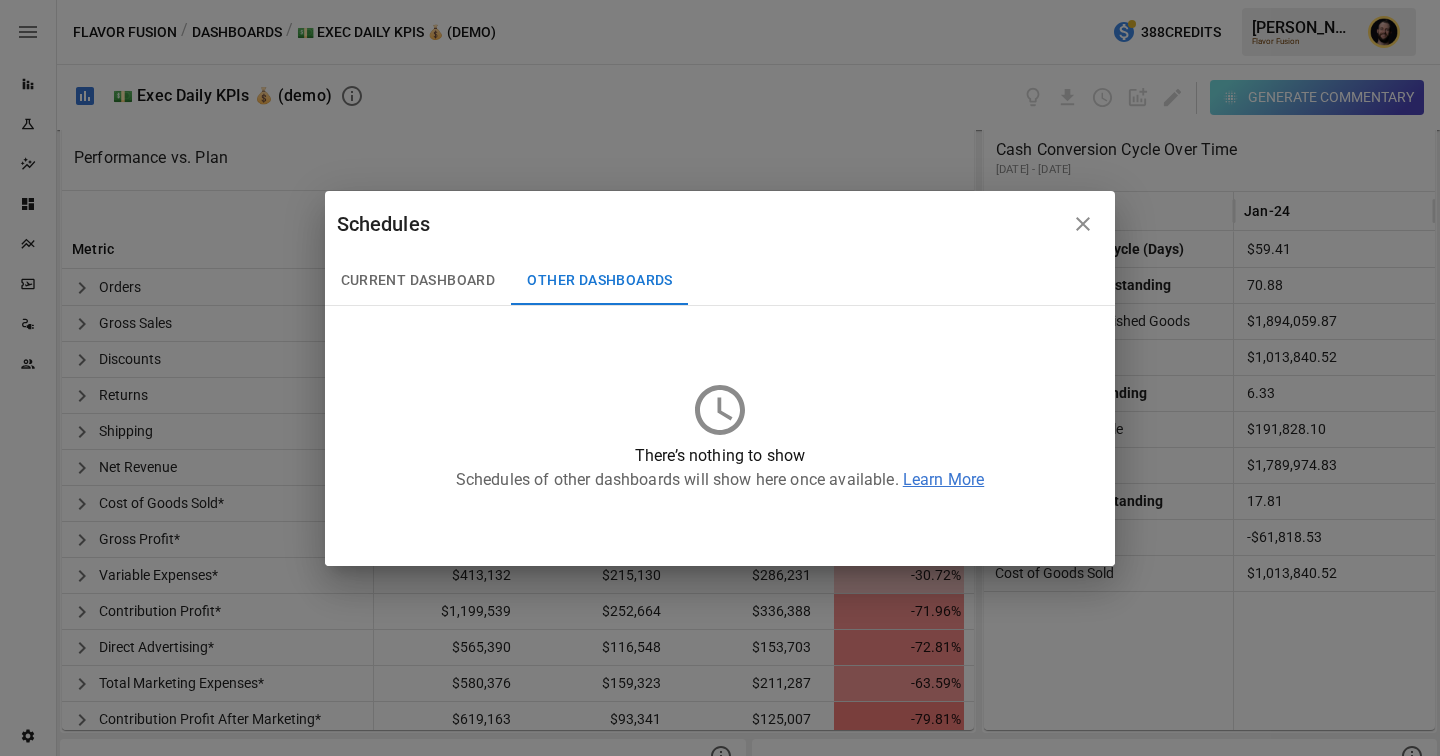 click 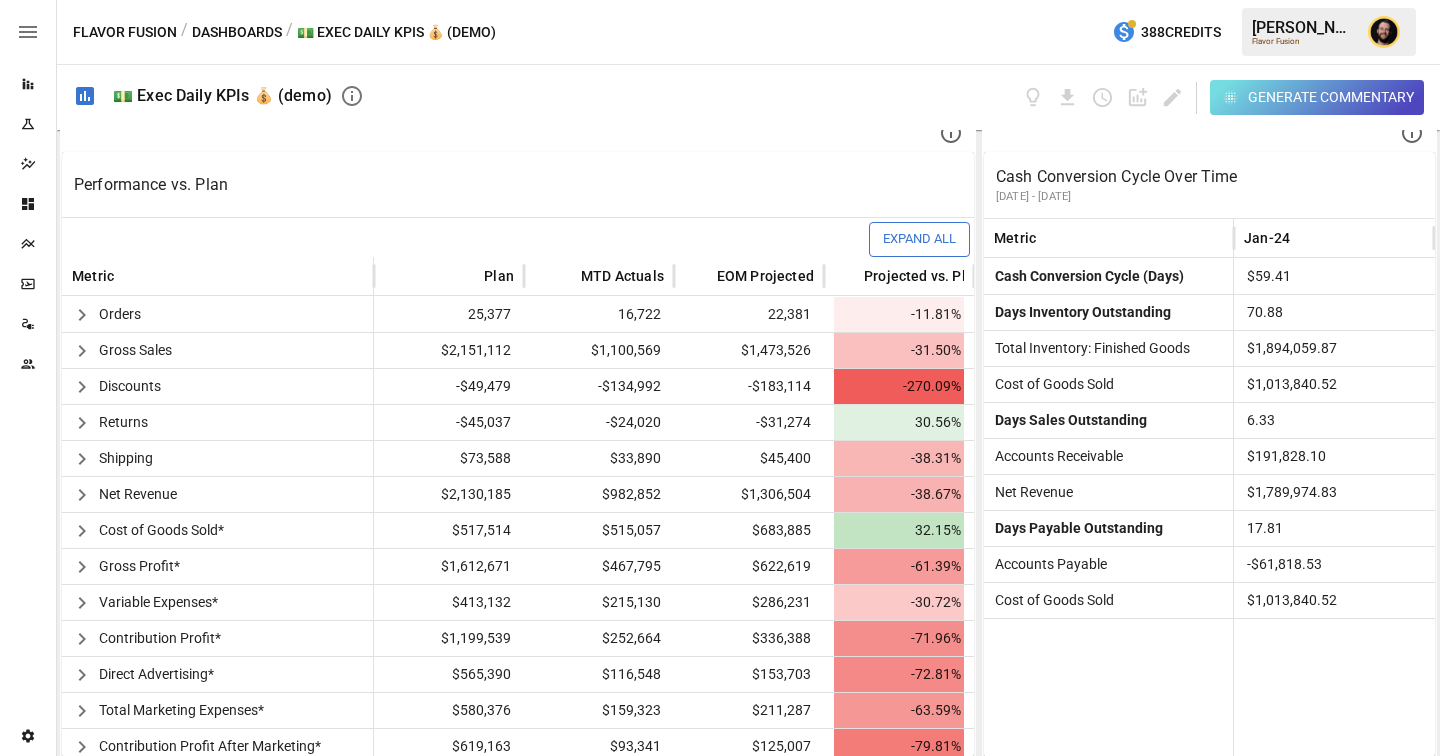 scroll, scrollTop: 523, scrollLeft: 0, axis: vertical 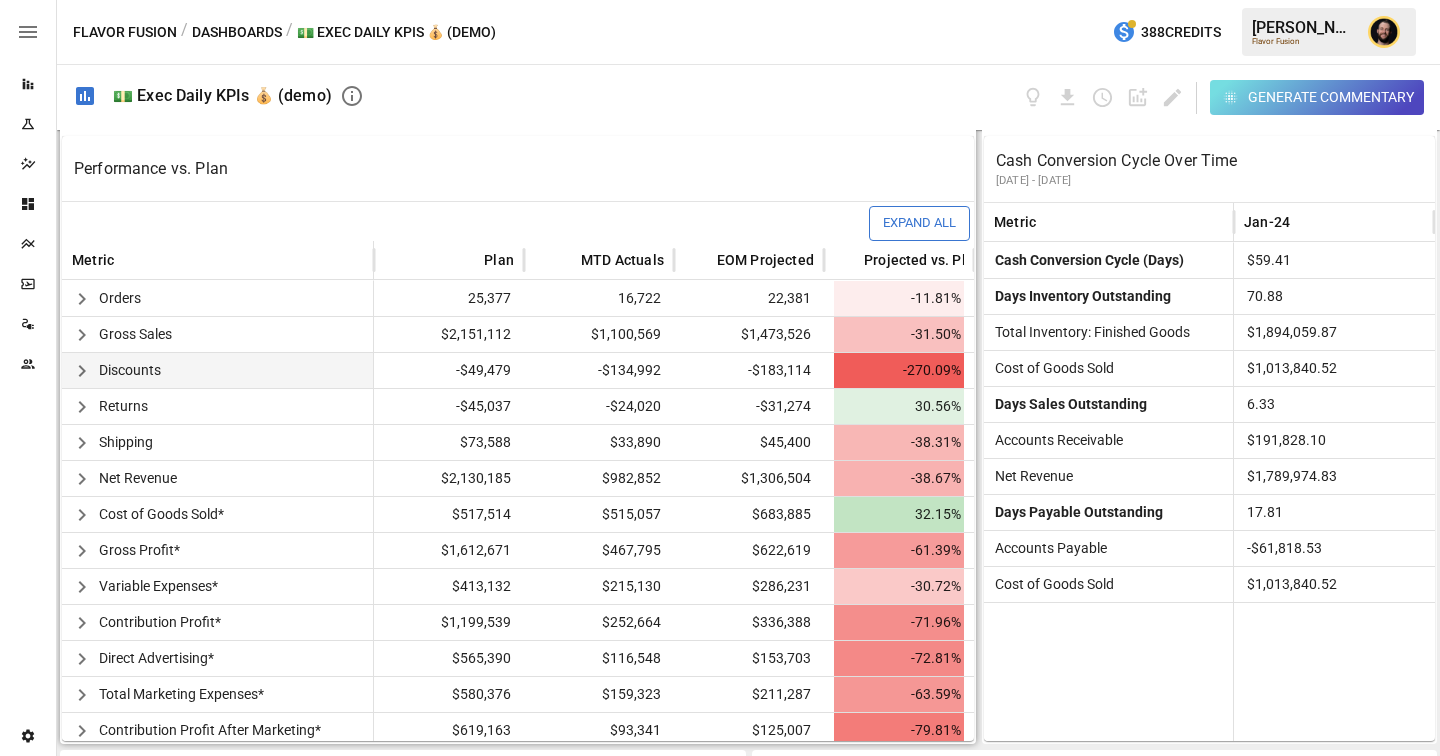 click 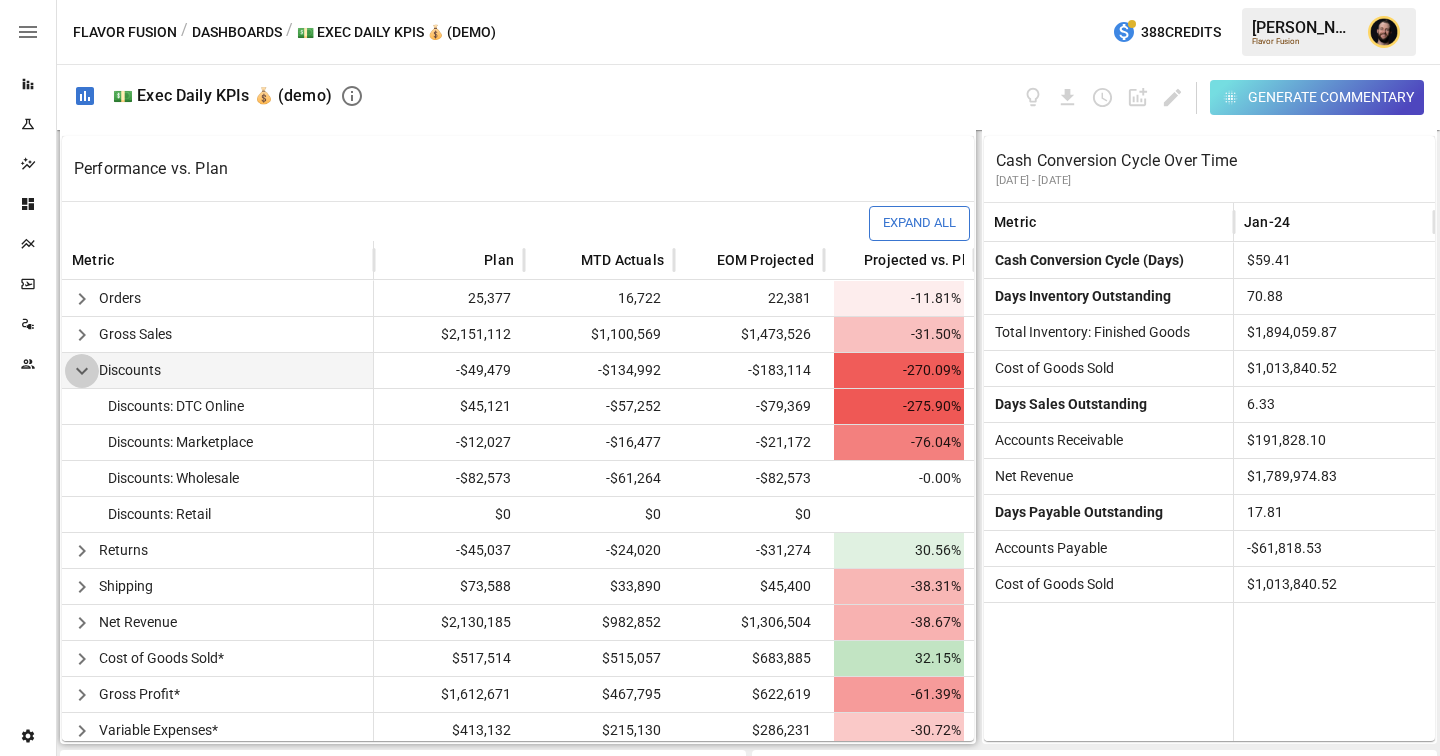click 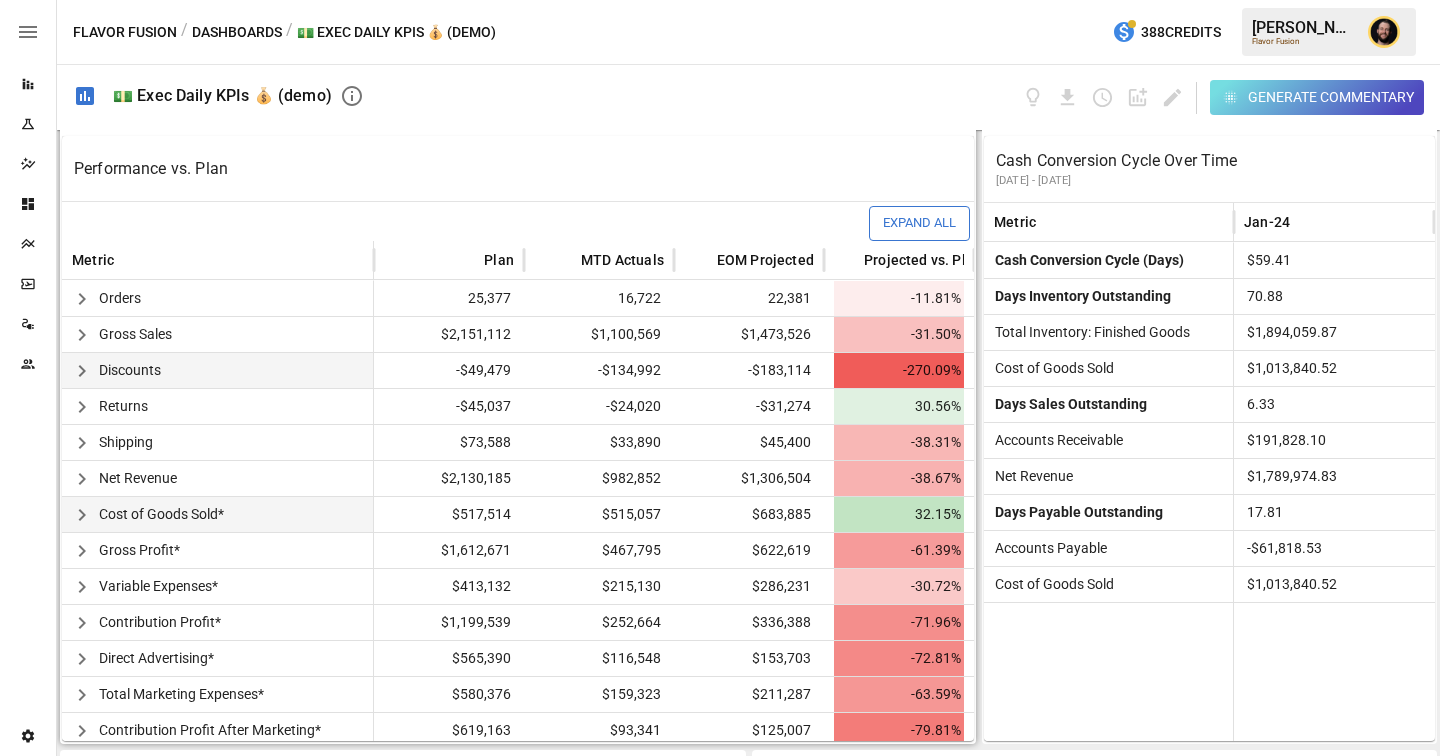 scroll, scrollTop: 34, scrollLeft: 0, axis: vertical 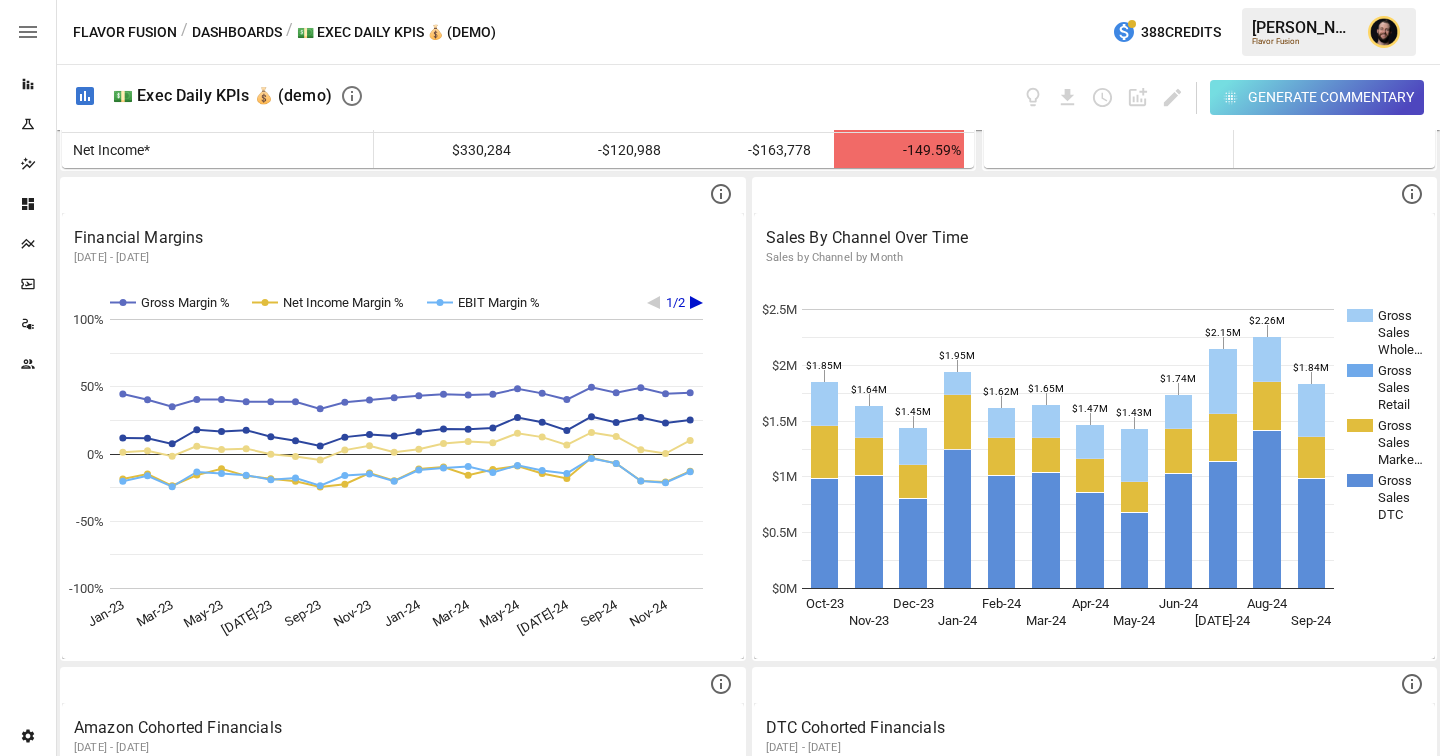 click on "Generate Commentary" at bounding box center [1331, 97] 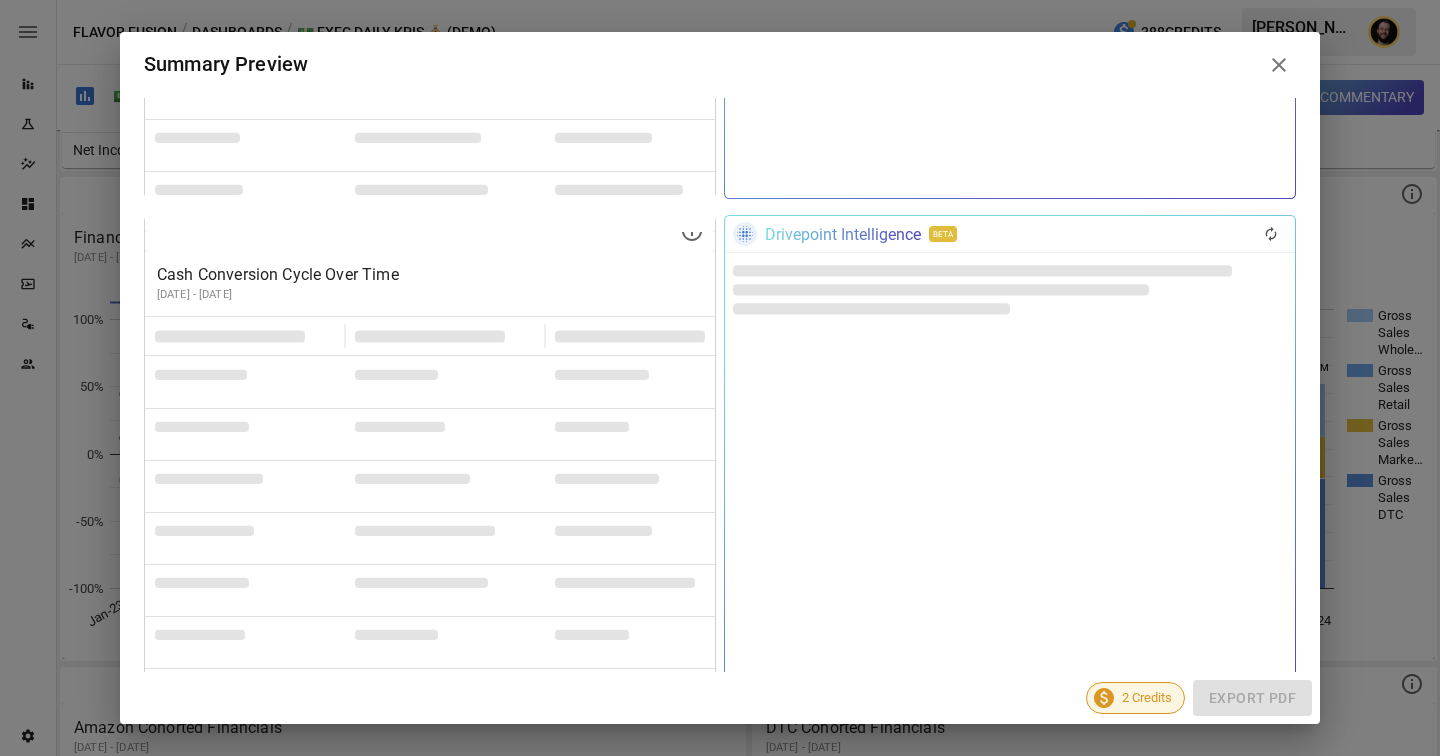 click 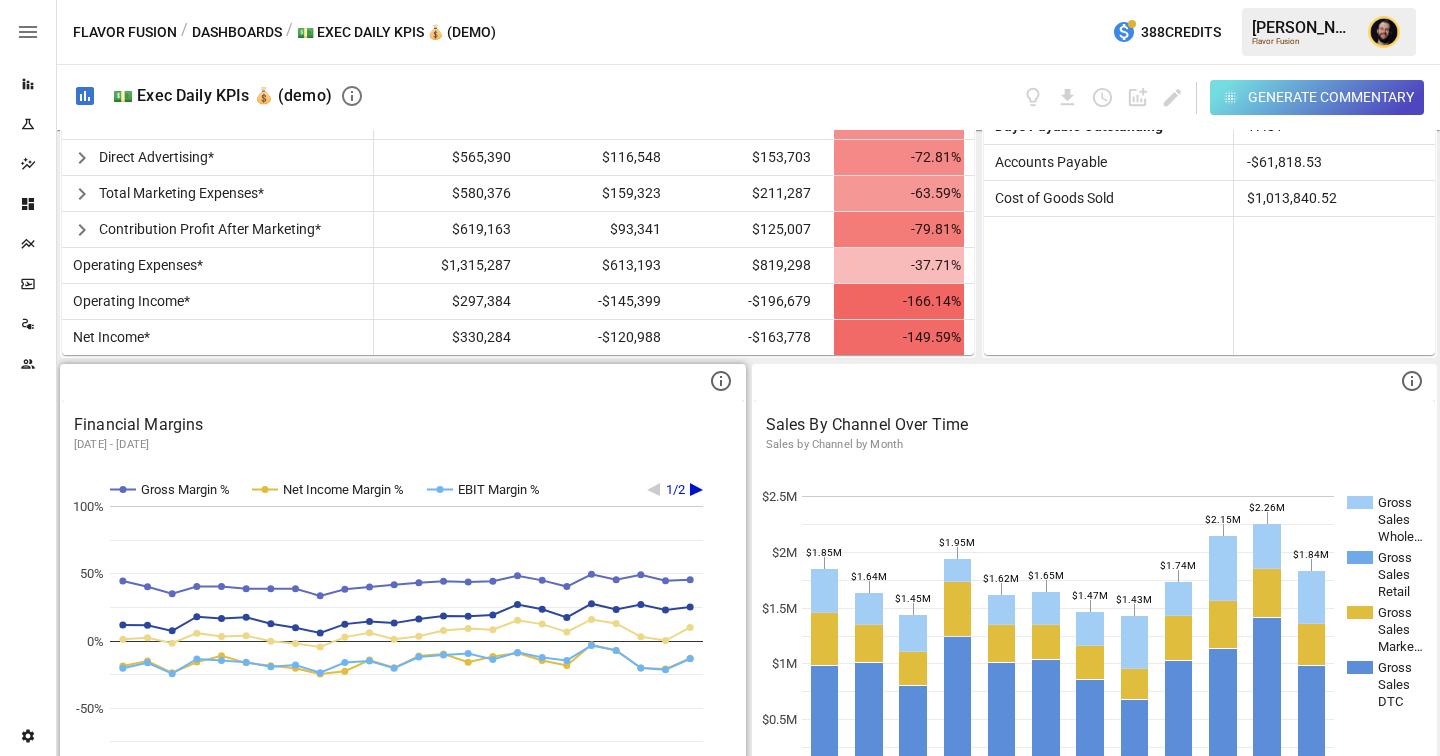 scroll, scrollTop: 689, scrollLeft: 0, axis: vertical 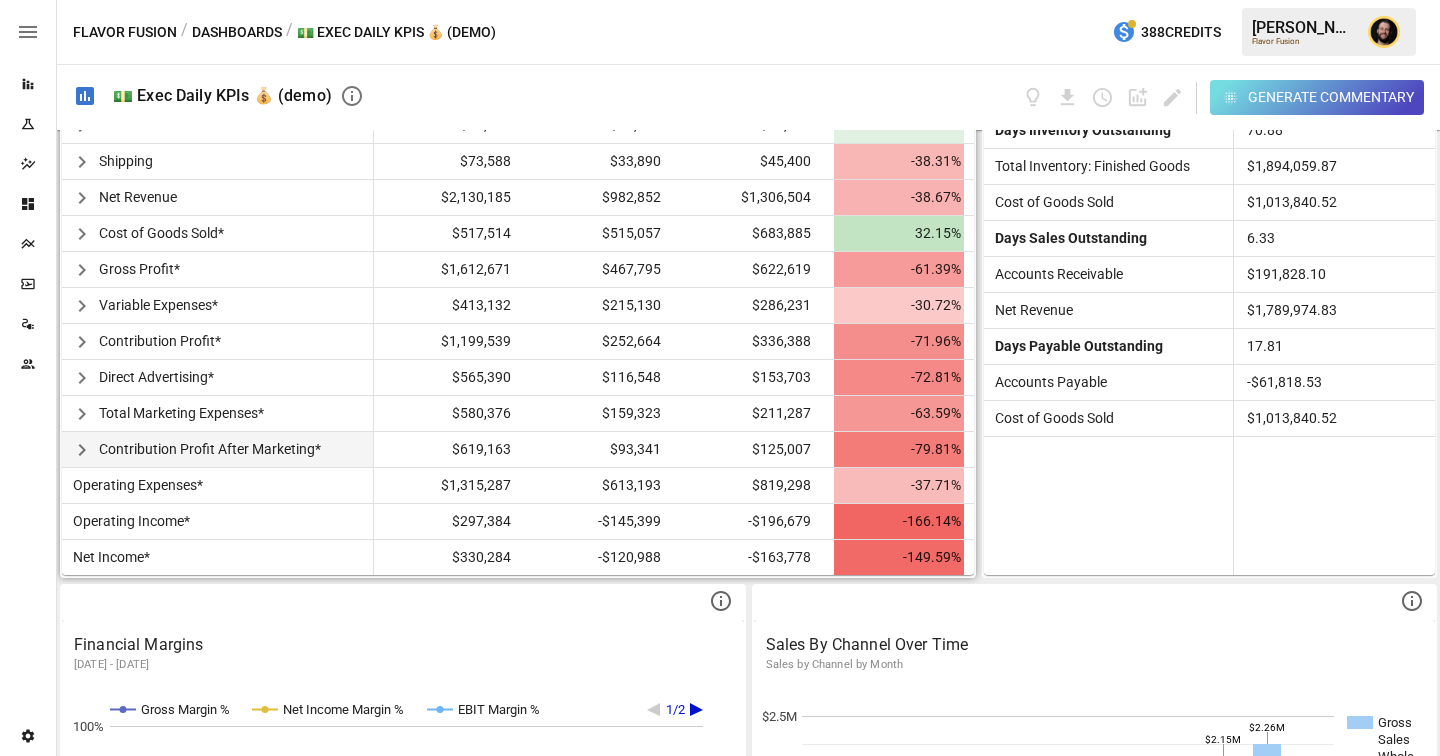 click 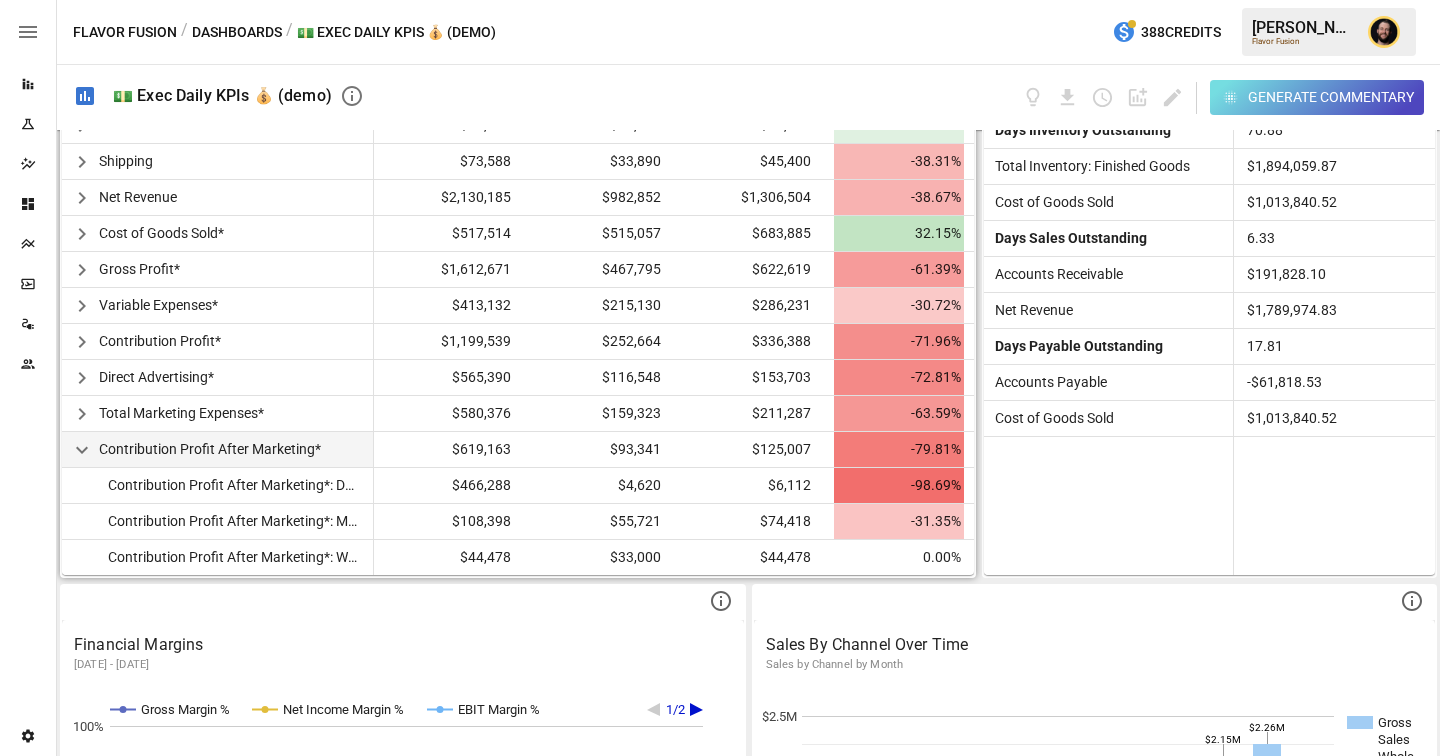 scroll, scrollTop: 187, scrollLeft: 0, axis: vertical 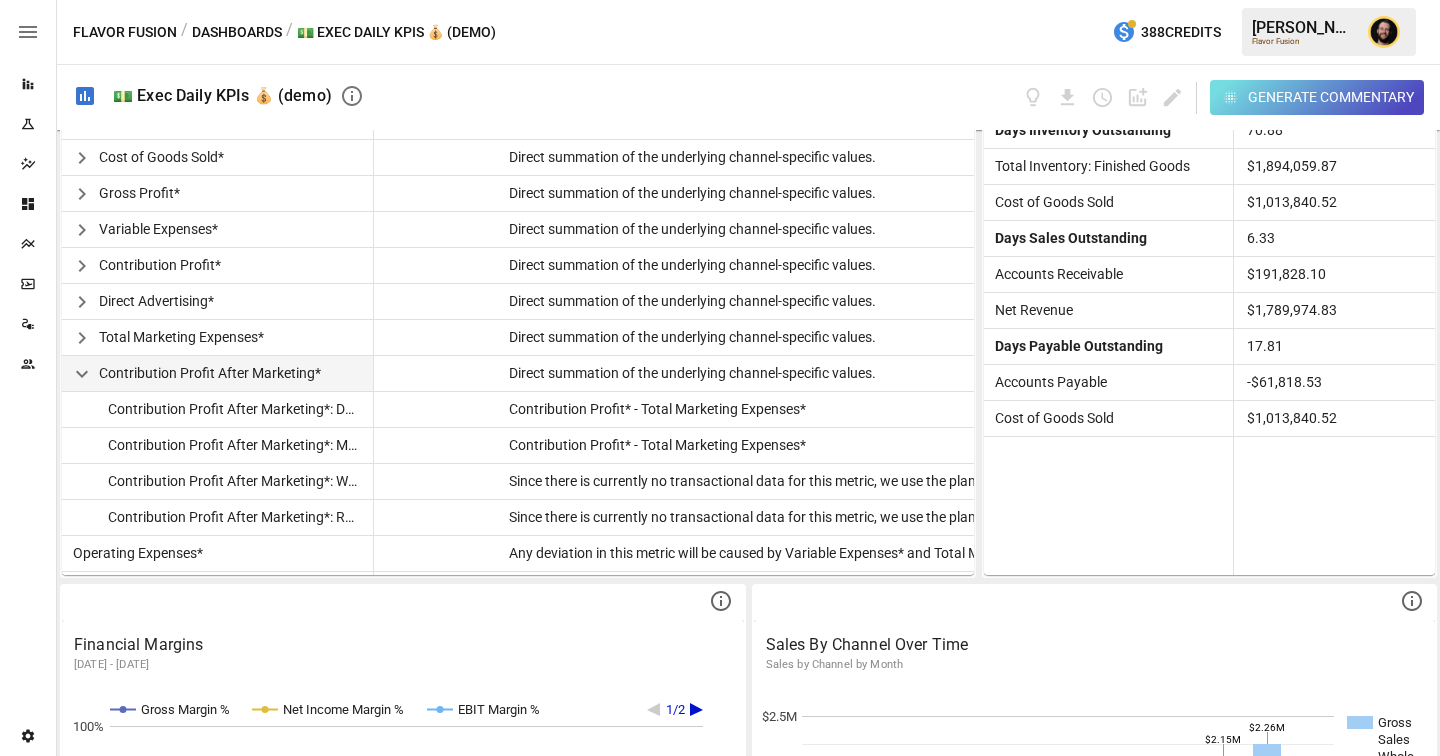 click 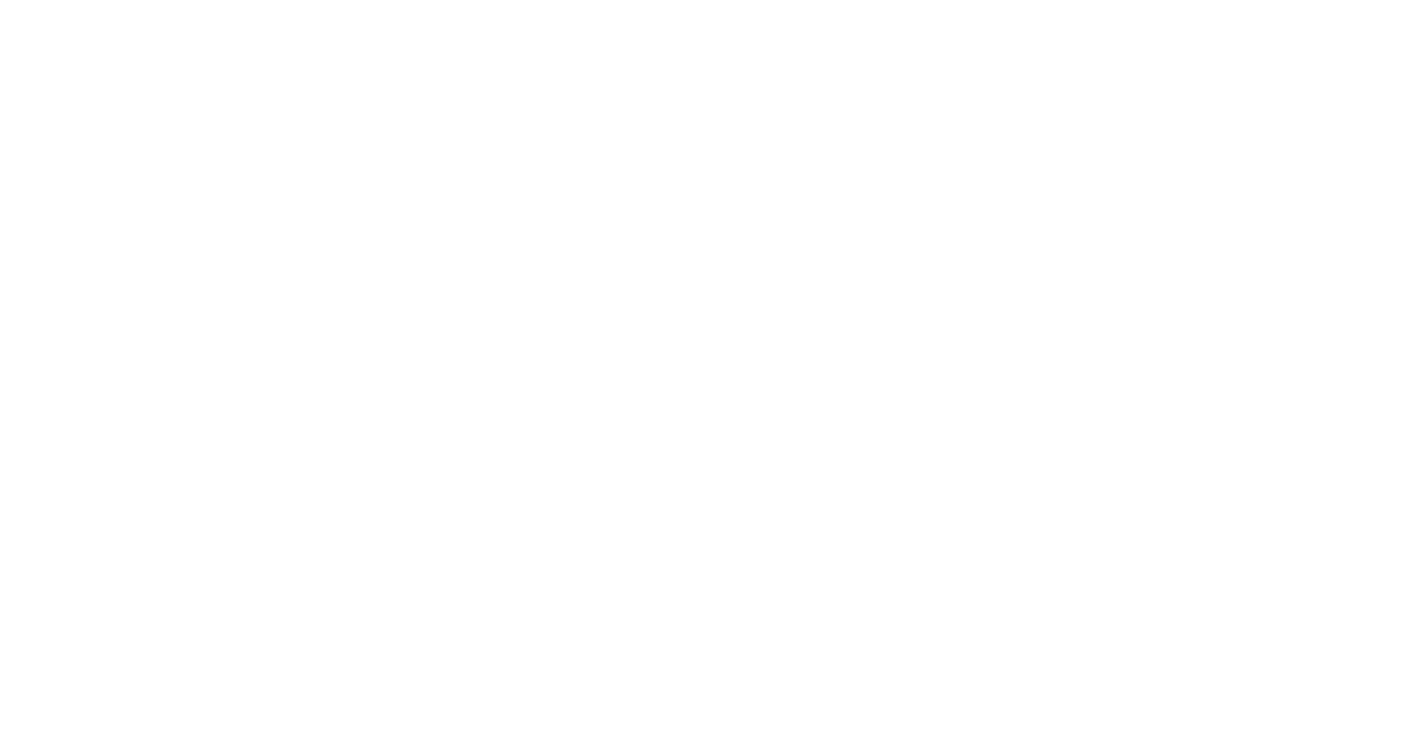 scroll, scrollTop: 0, scrollLeft: 0, axis: both 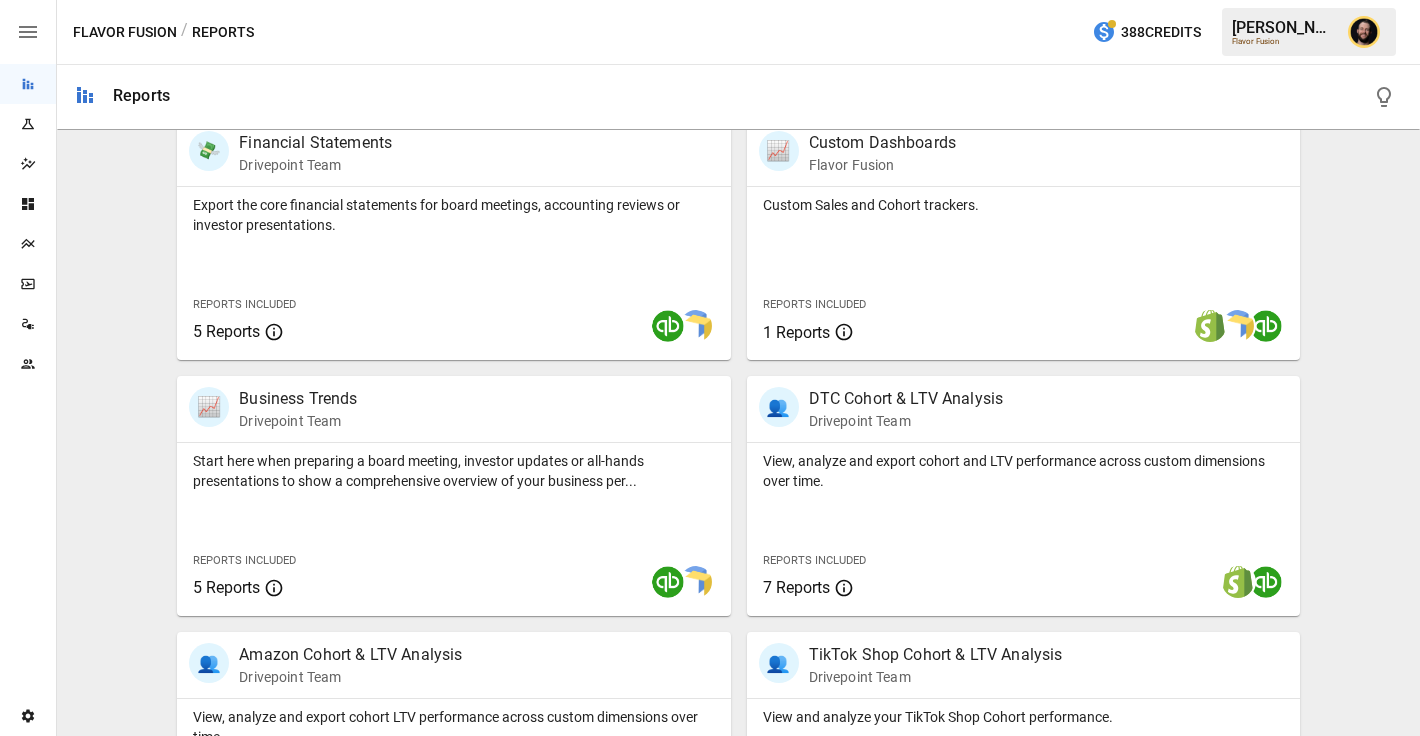 click 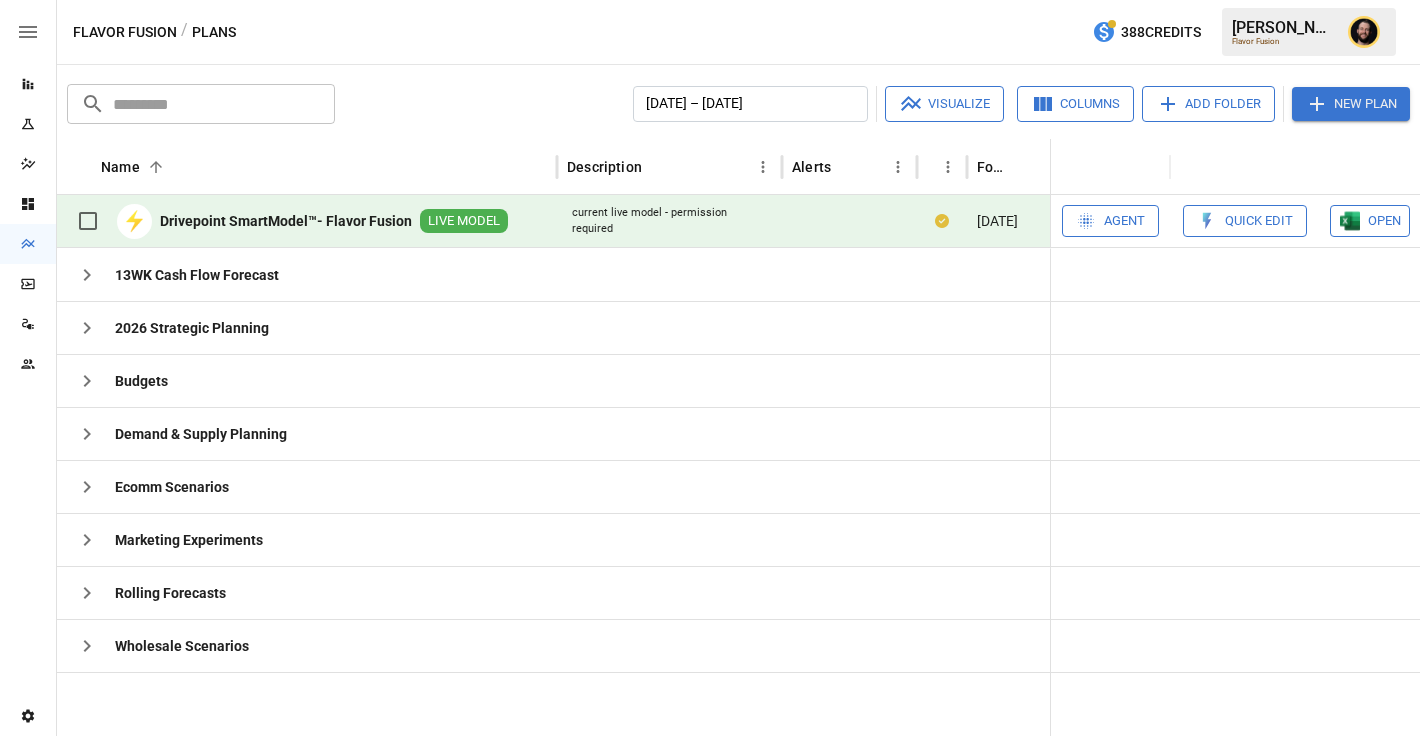 click on "Agent" at bounding box center (1124, 221) 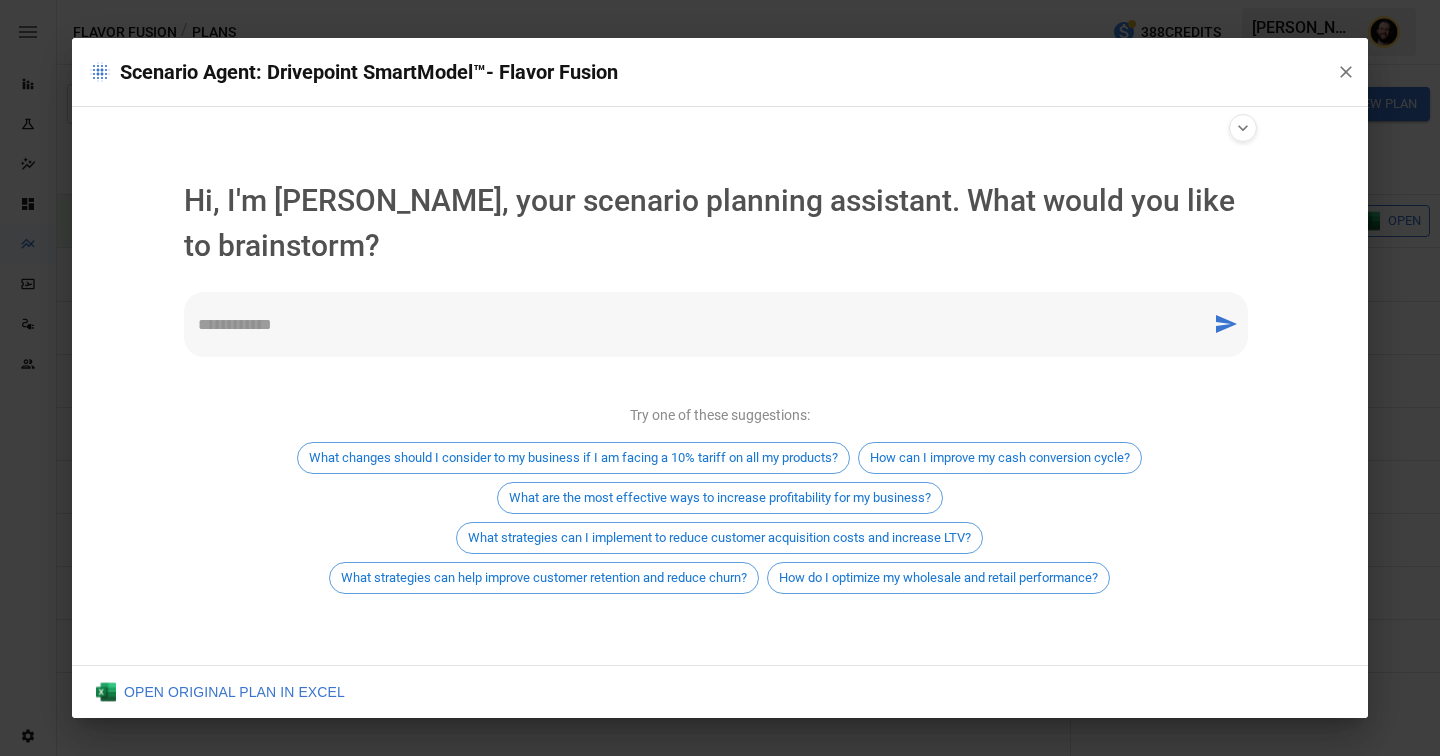 scroll, scrollTop: 0, scrollLeft: 0, axis: both 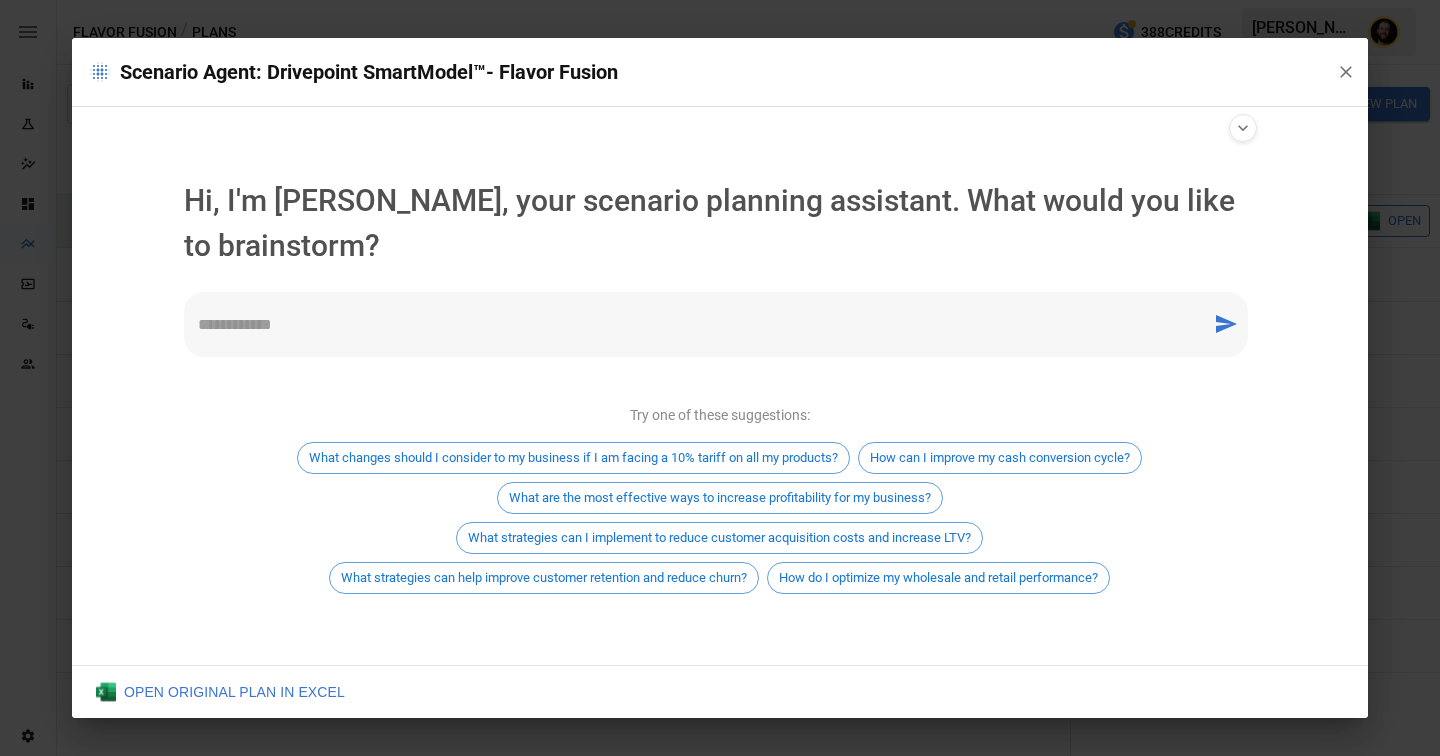 click on "* ​" at bounding box center [716, 324] 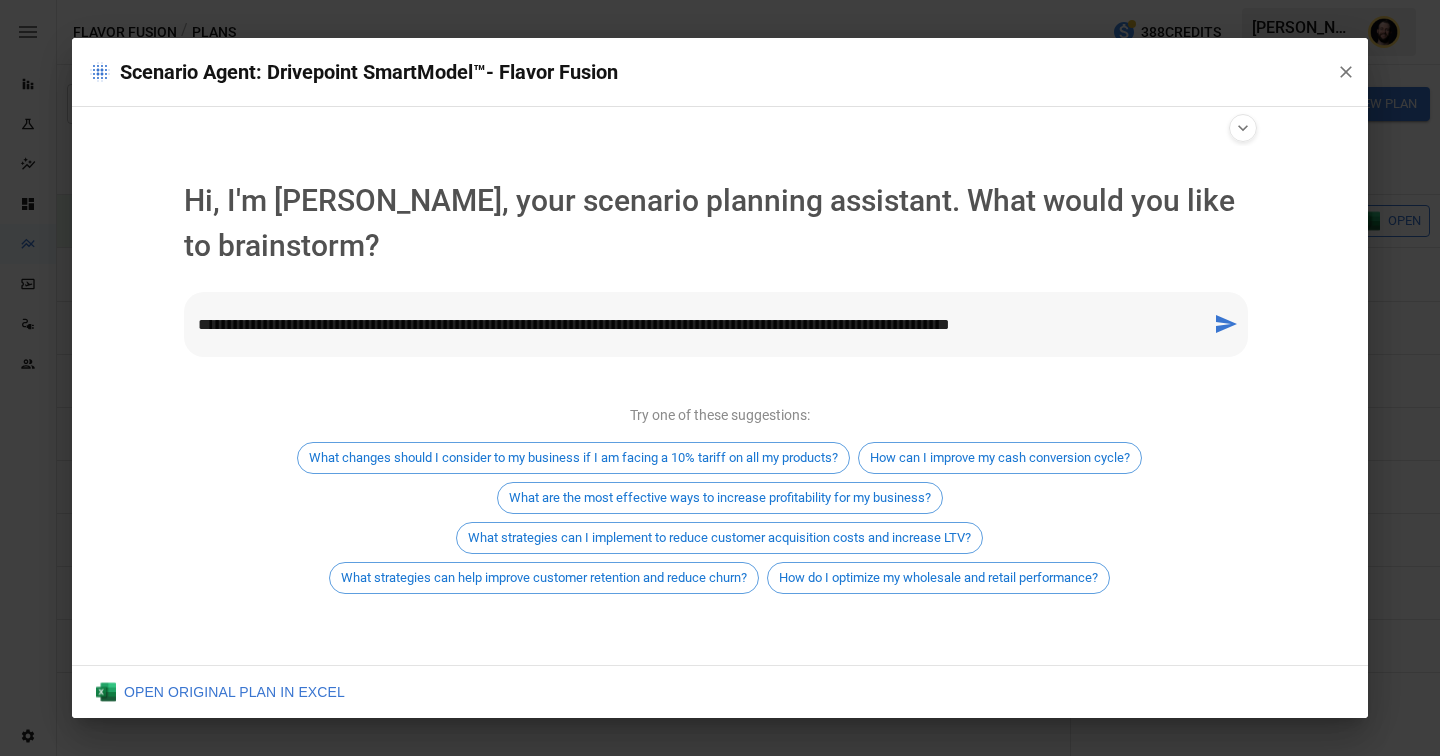 type on "**********" 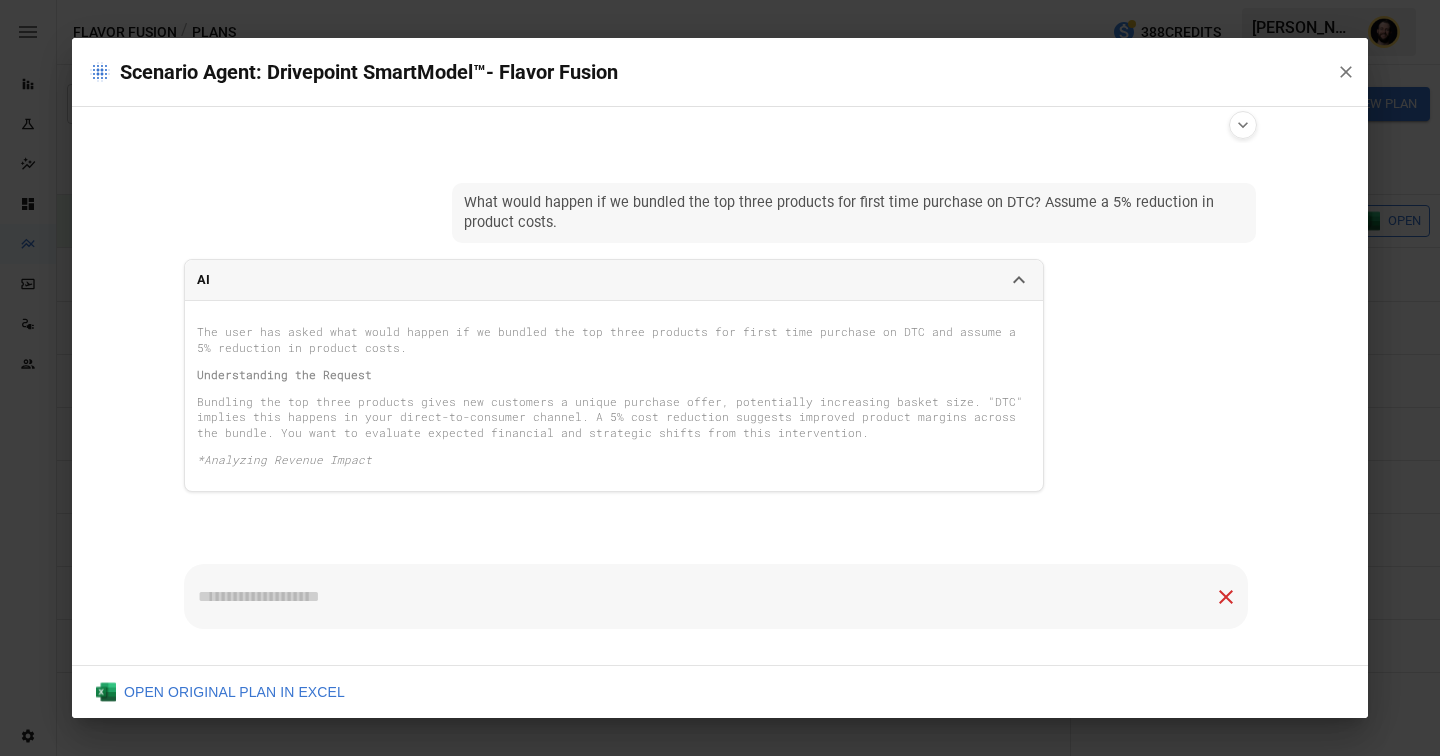 scroll, scrollTop: 22, scrollLeft: 0, axis: vertical 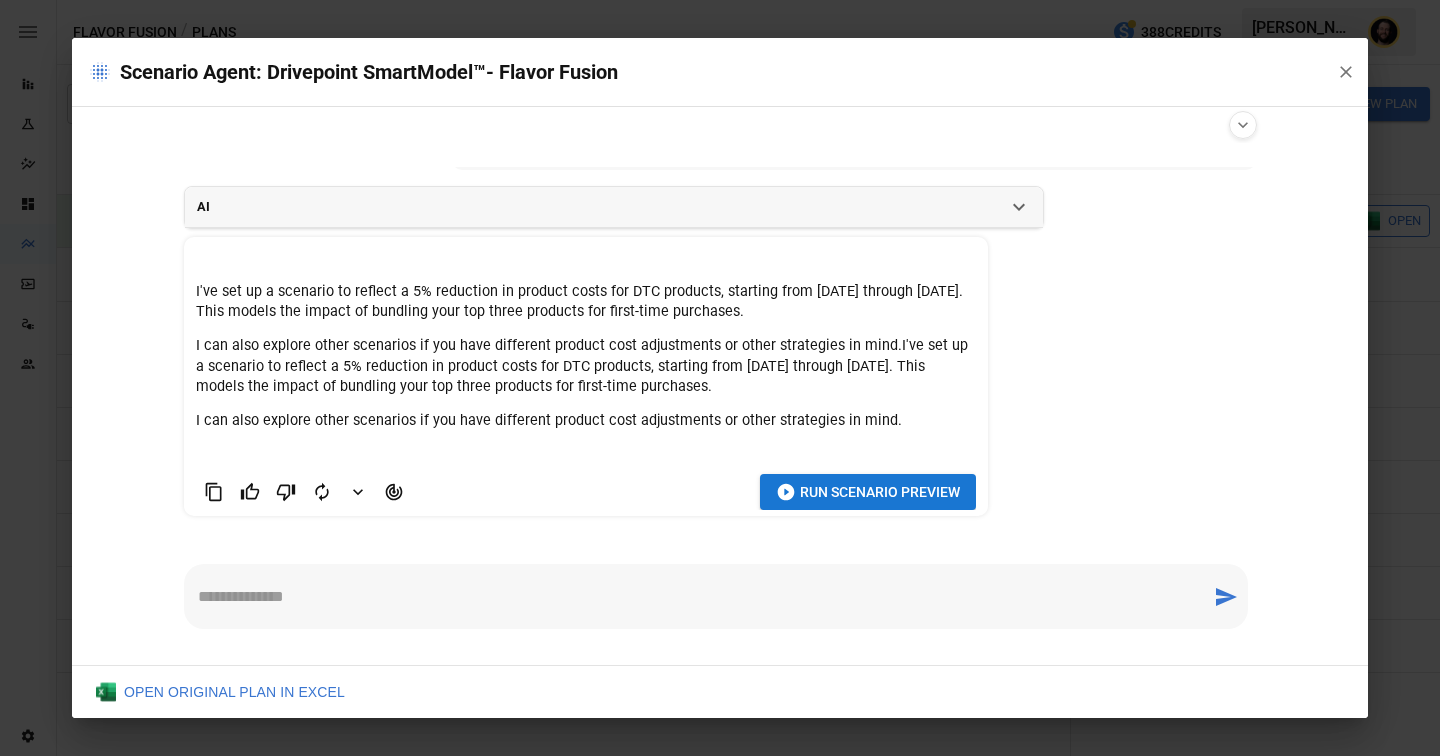 click on "Run Scenario Preview" at bounding box center (880, 492) 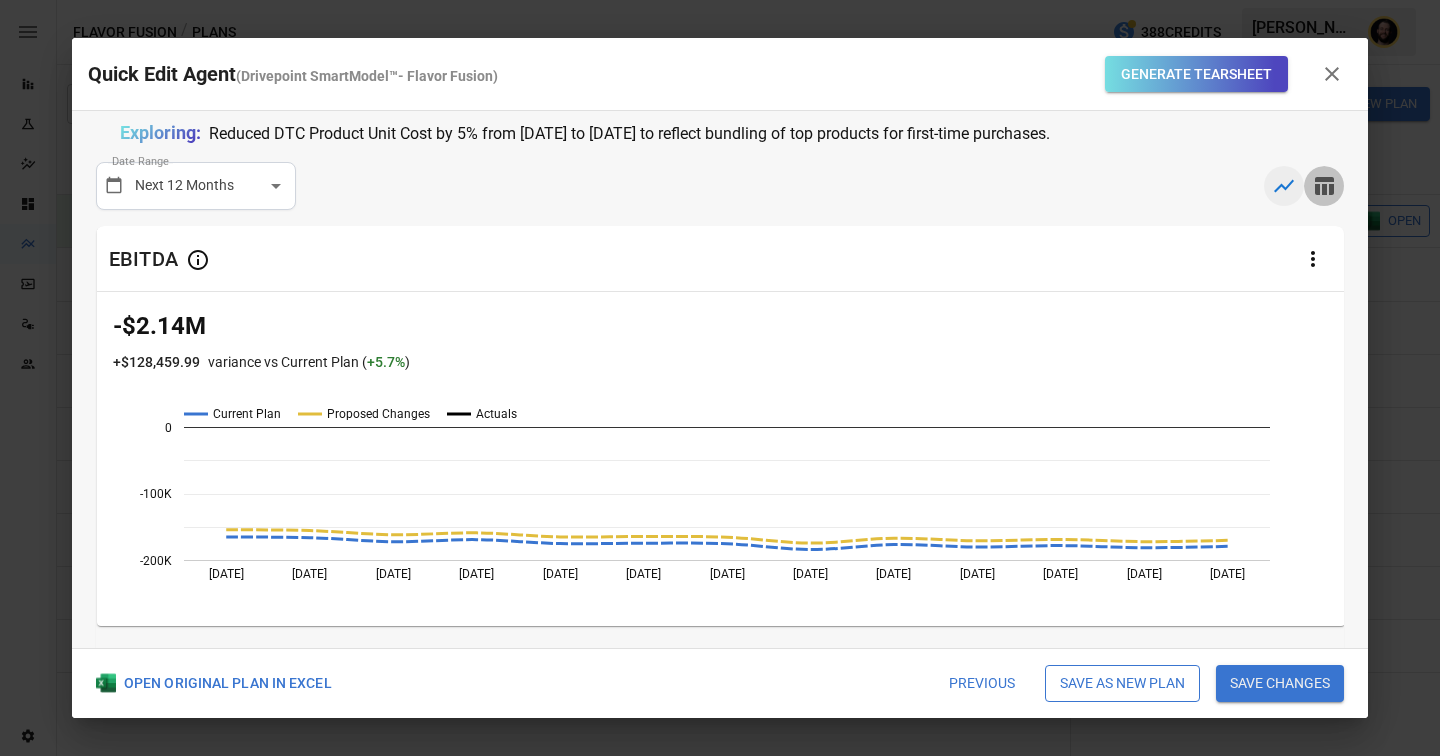 click 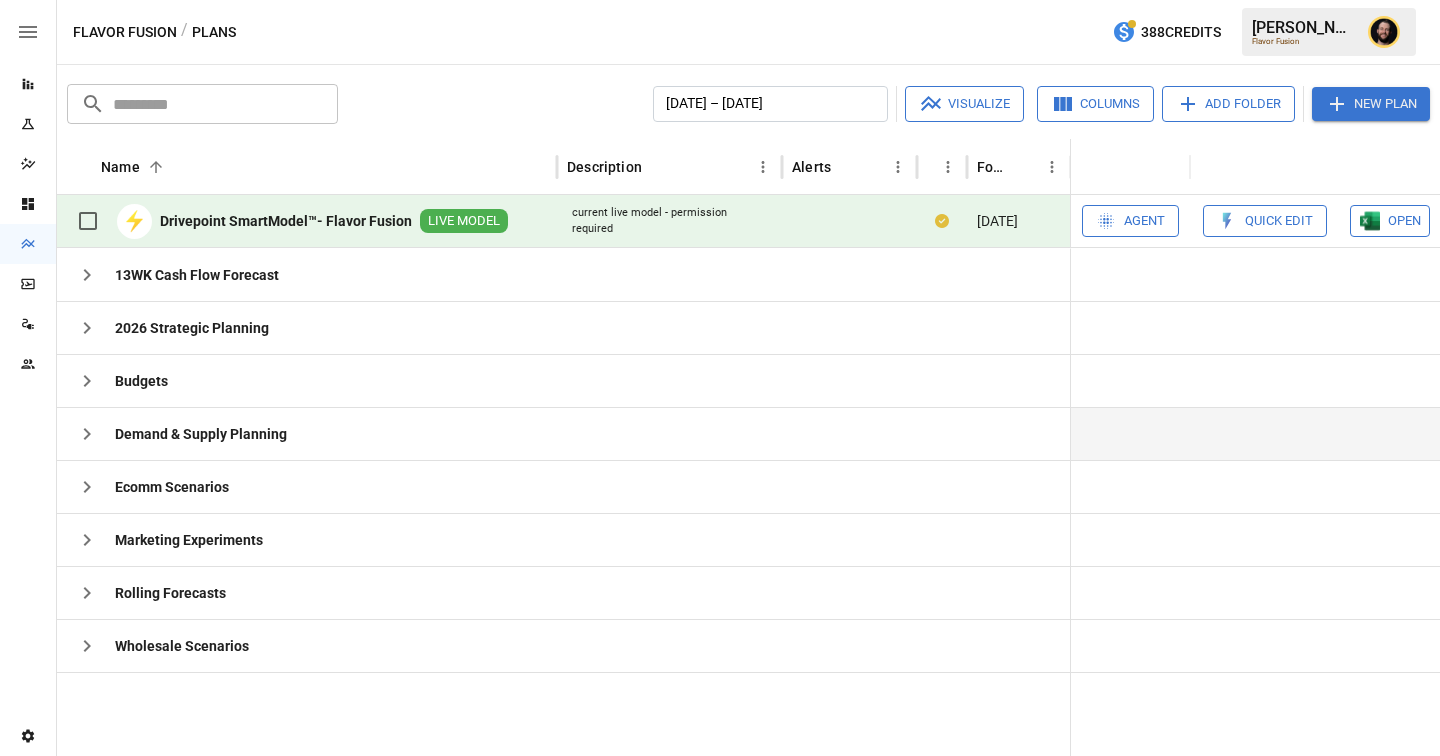 scroll, scrollTop: 0, scrollLeft: 0, axis: both 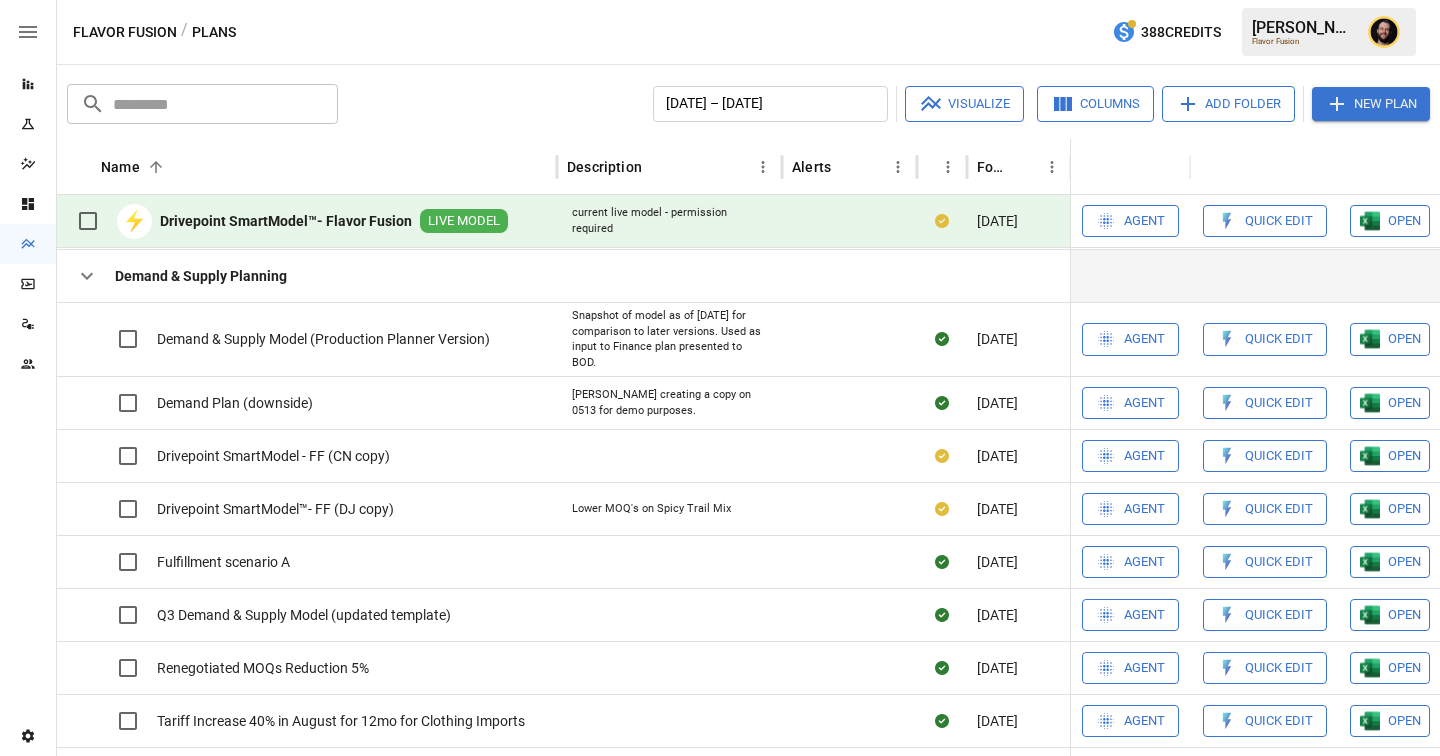 click 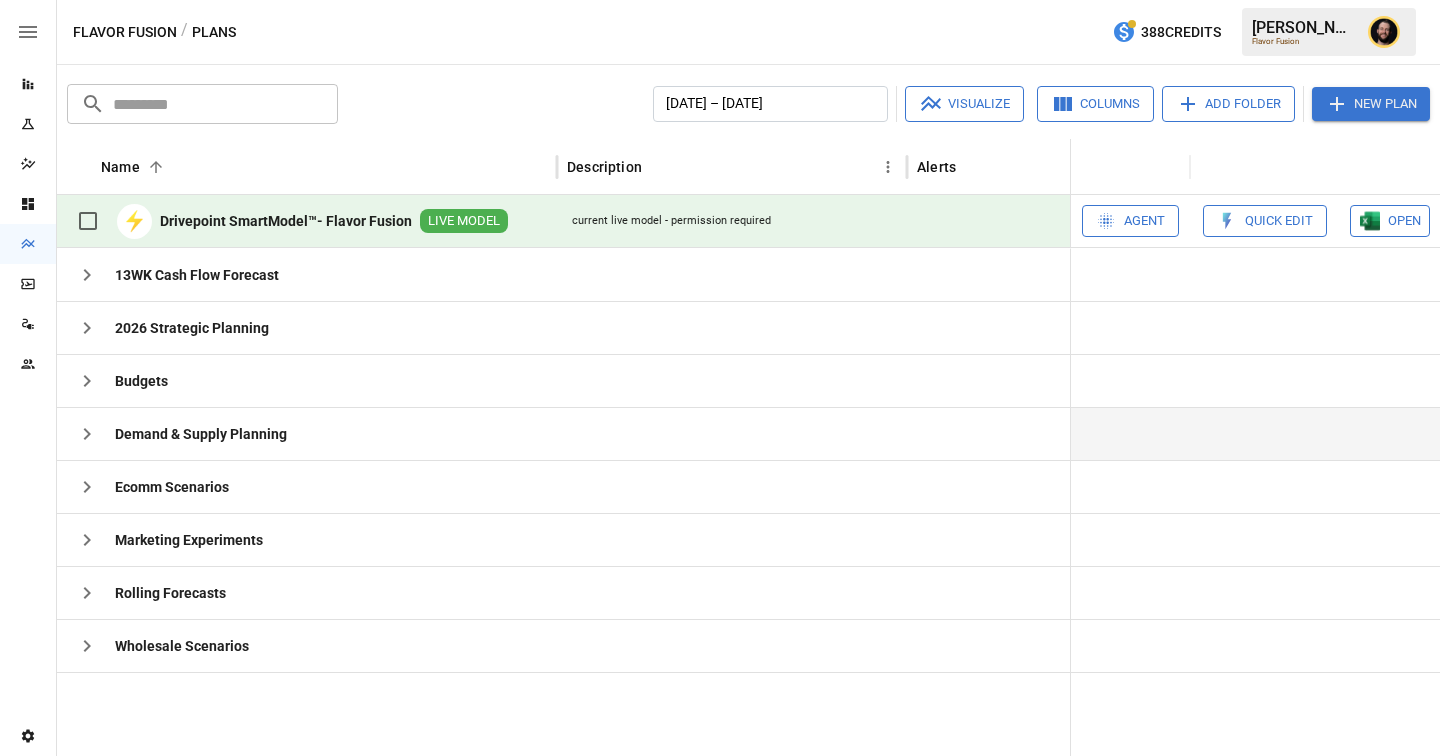 scroll, scrollTop: 0, scrollLeft: 0, axis: both 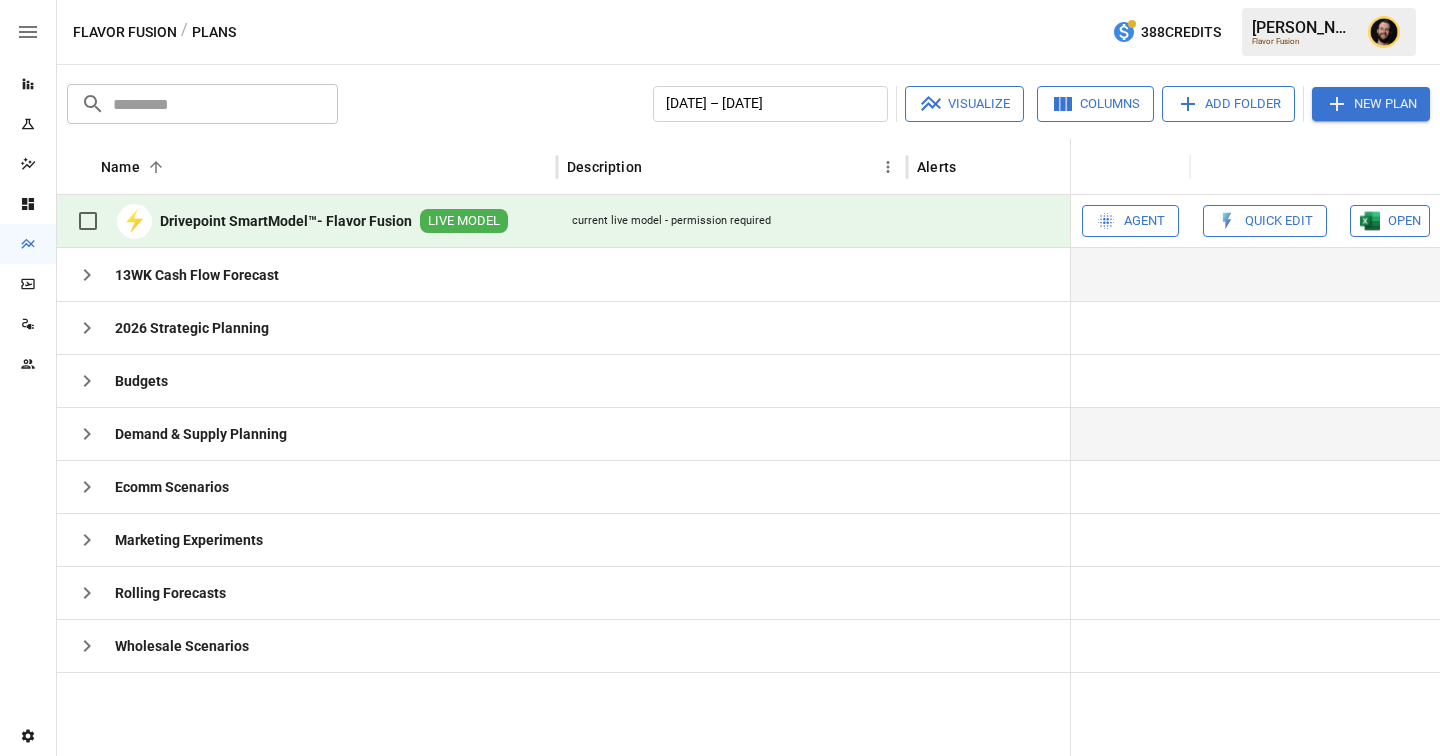 click 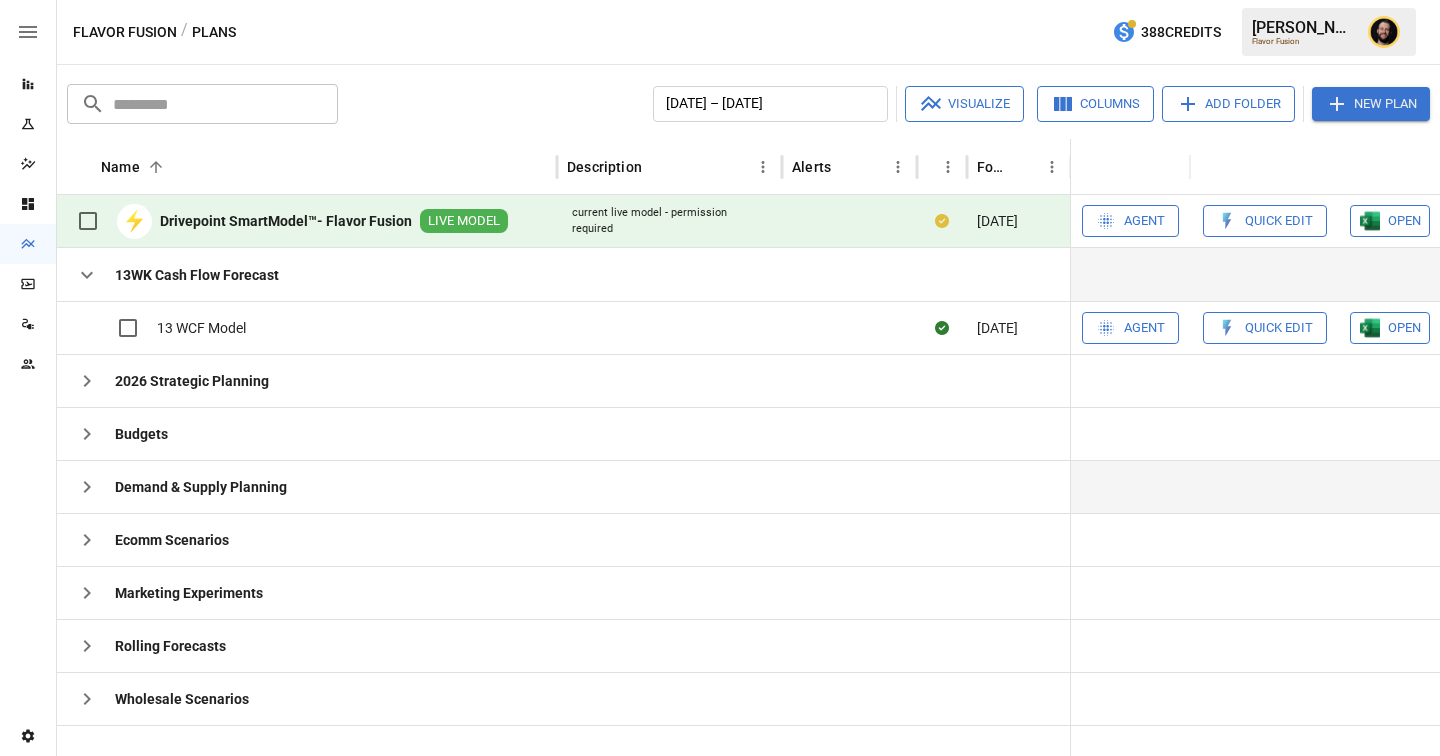 click 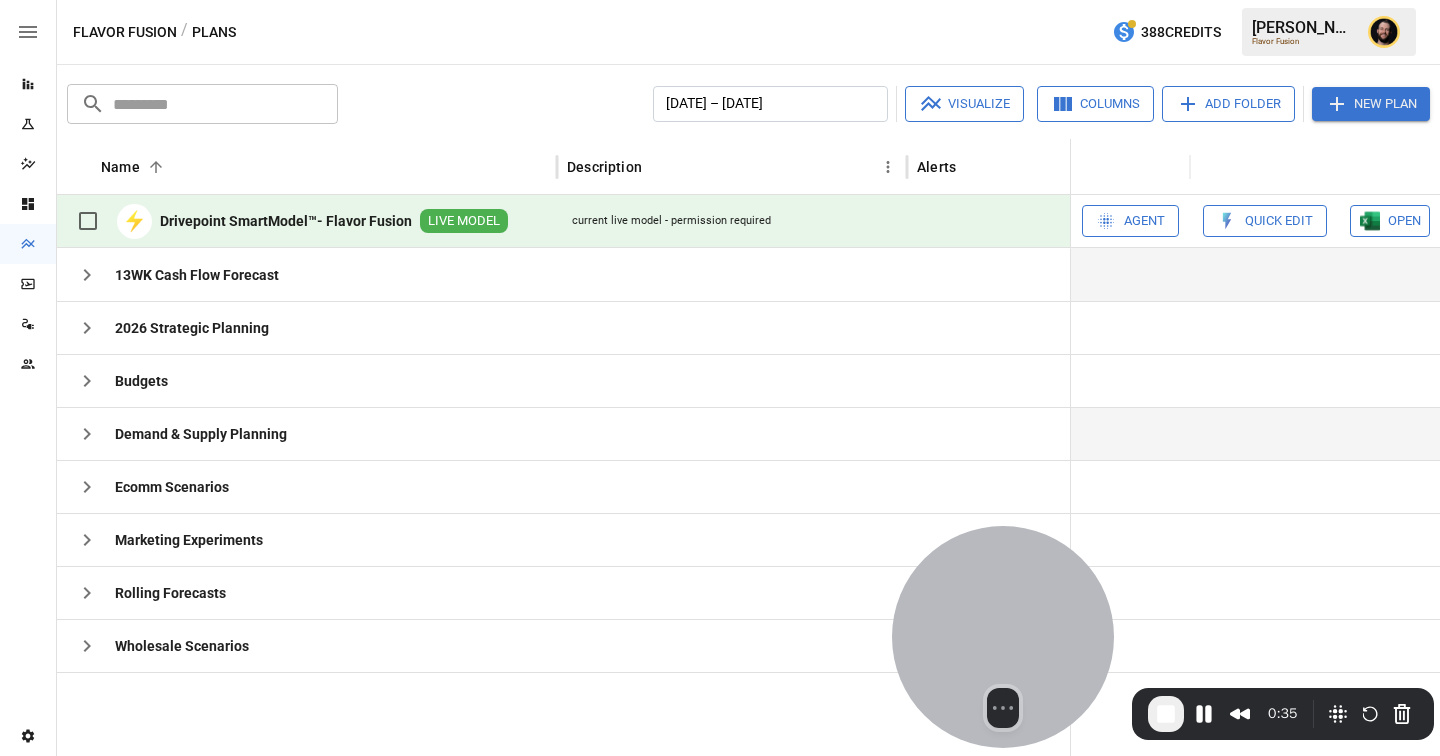 drag, startPoint x: 113, startPoint y: 594, endPoint x: 997, endPoint y: 605, distance: 884.0684 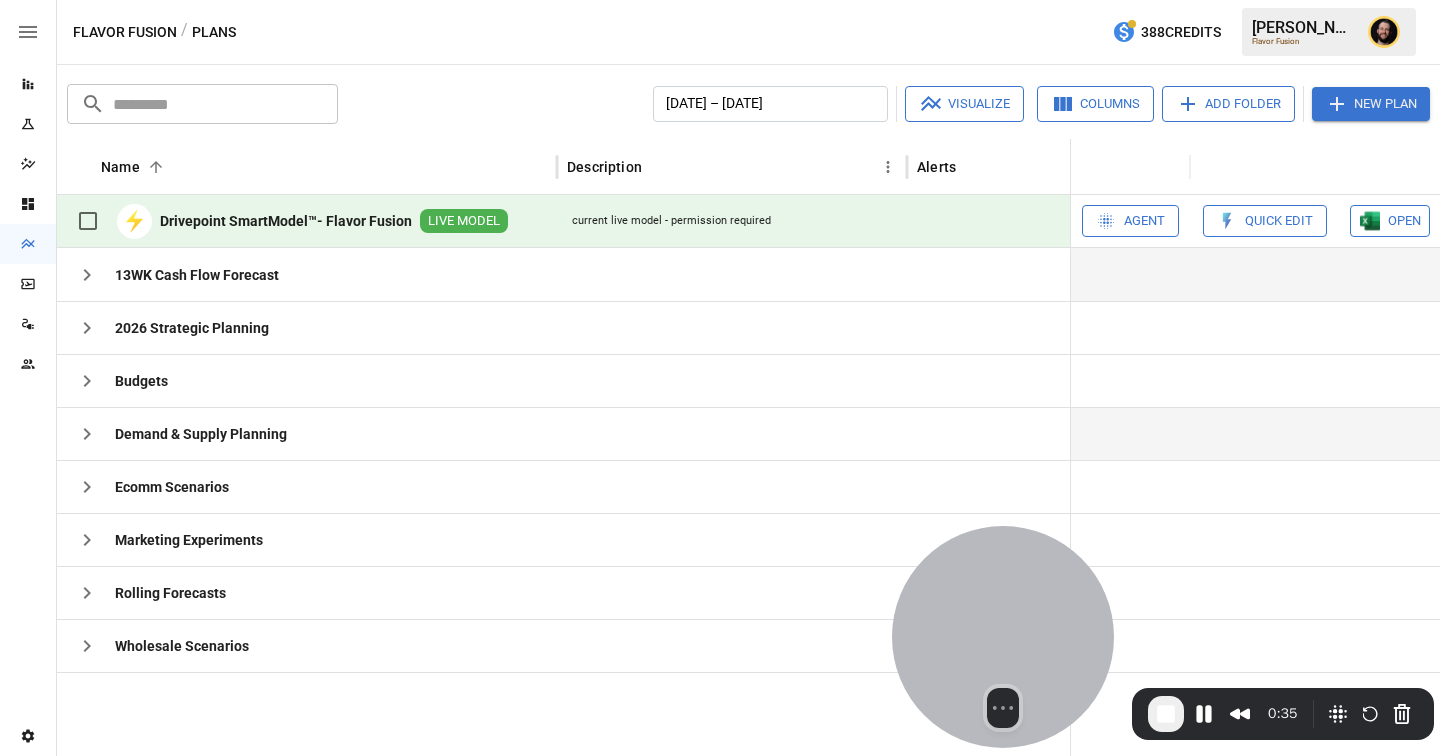 click at bounding box center [1003, 637] 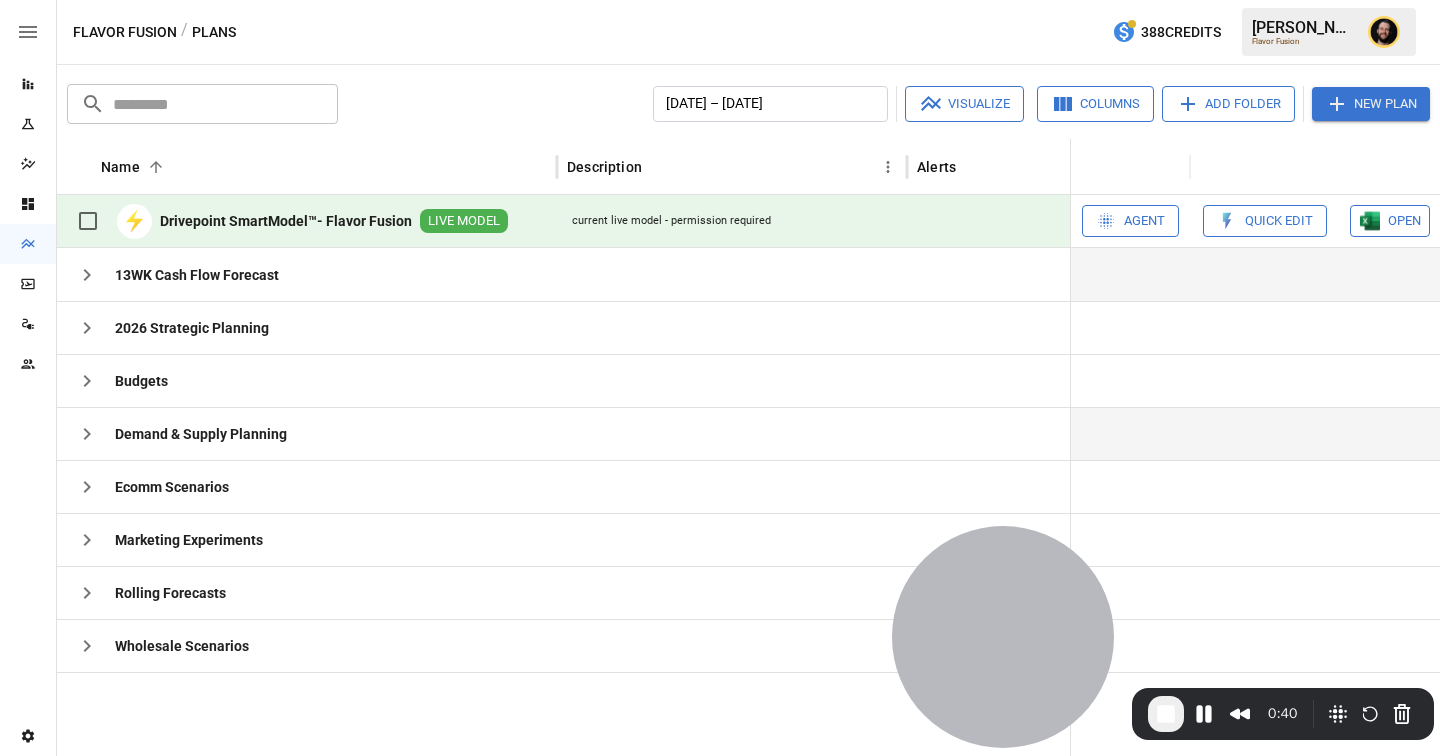 click 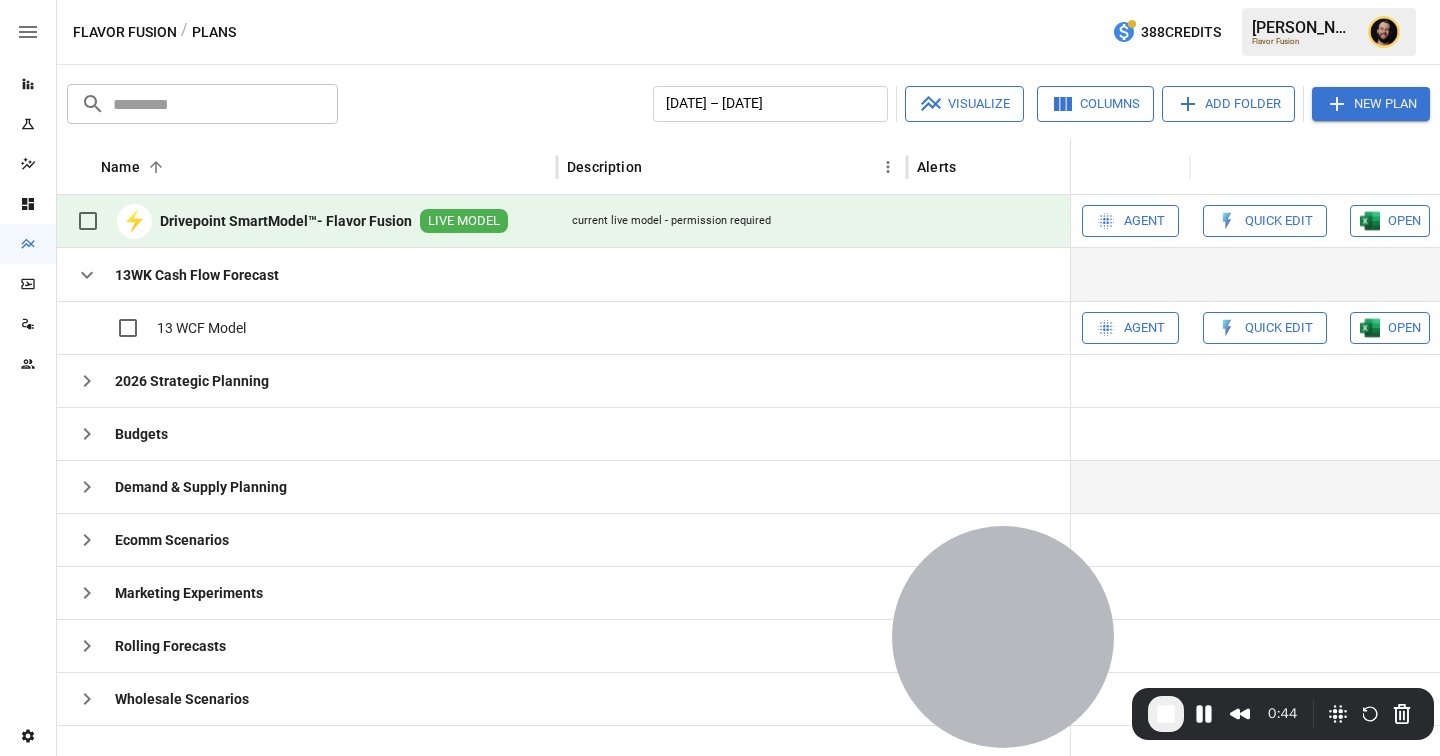click 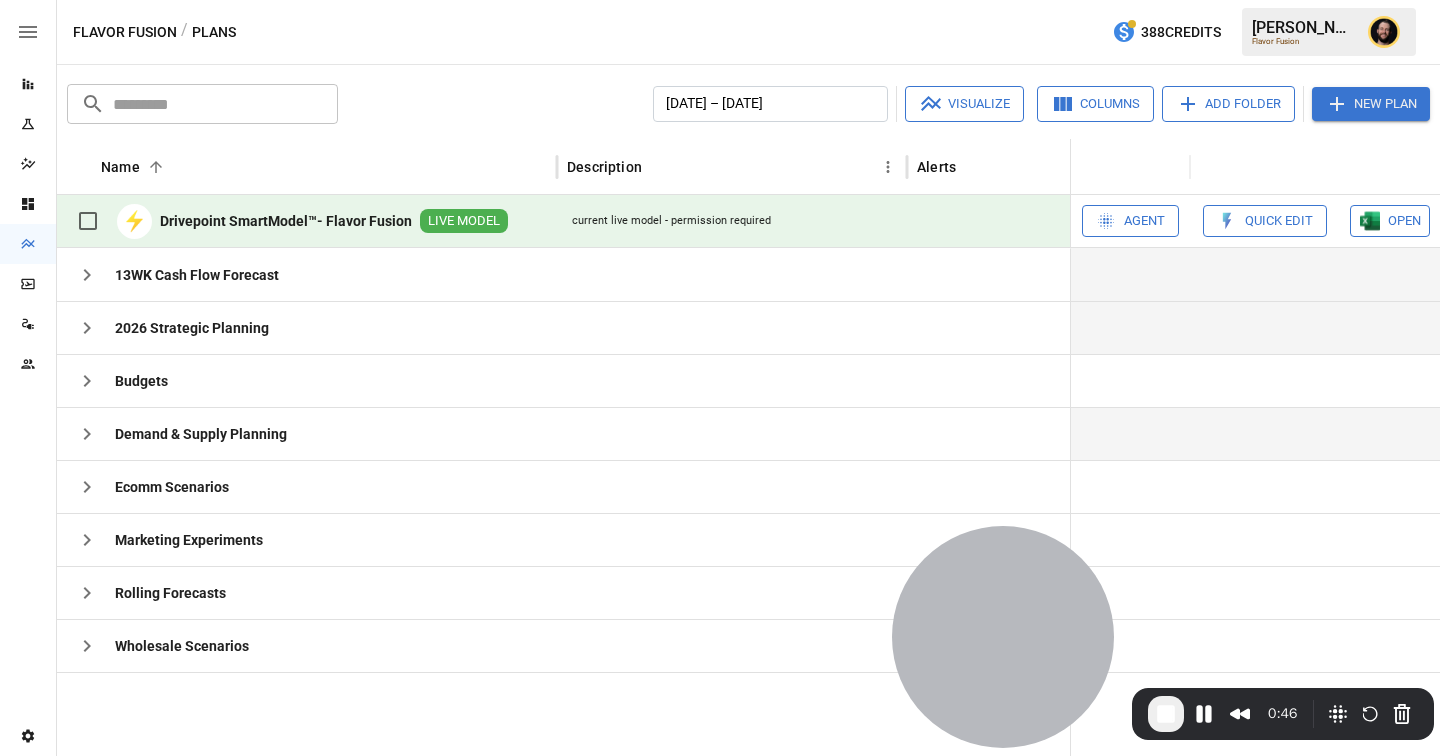 click 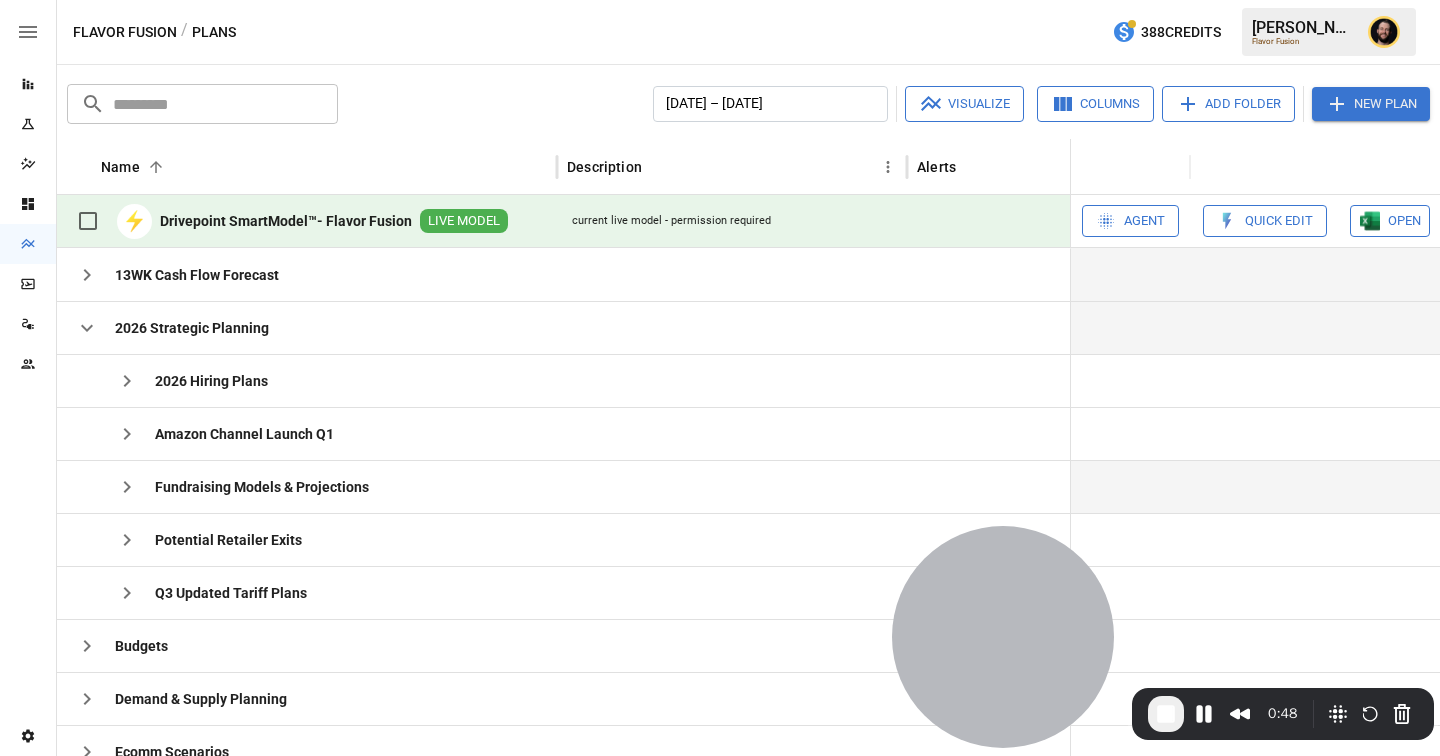 scroll, scrollTop: 55, scrollLeft: 0, axis: vertical 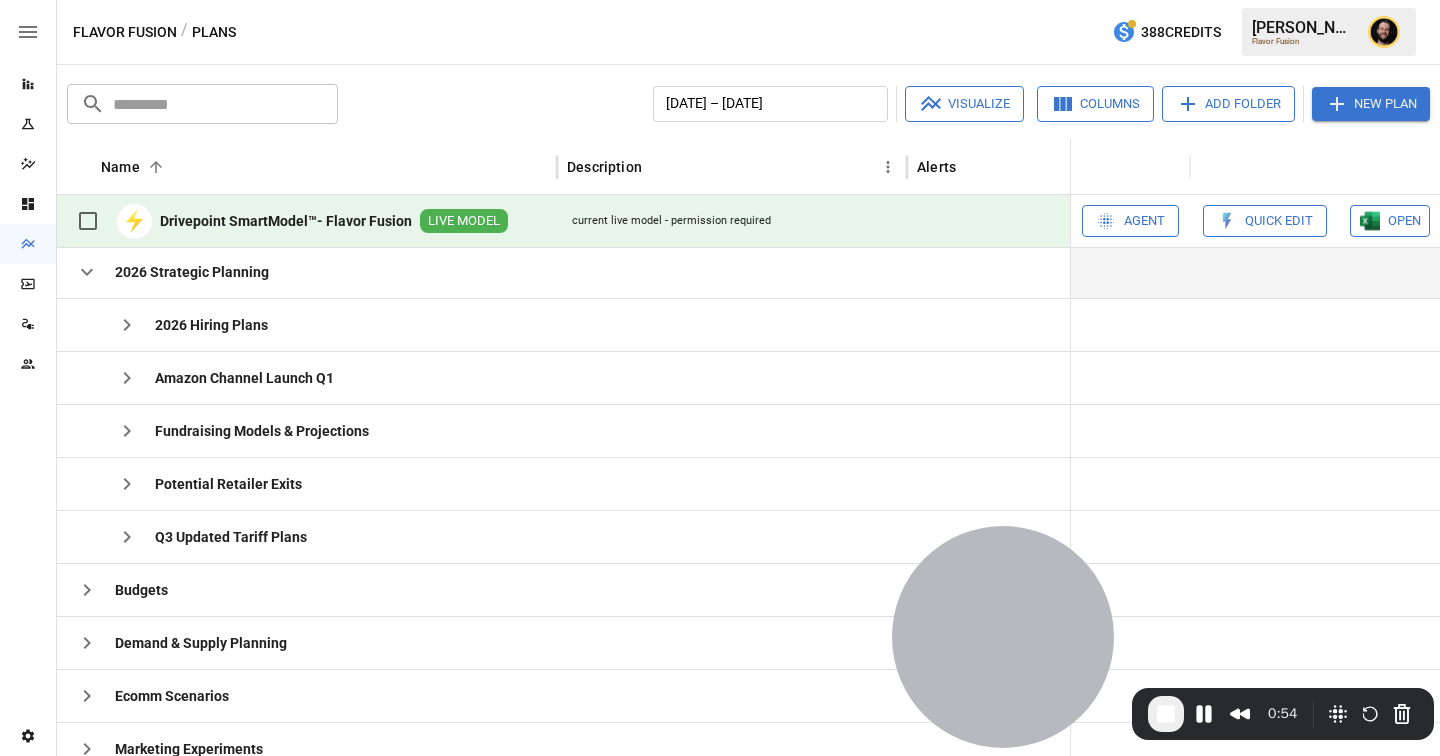 click 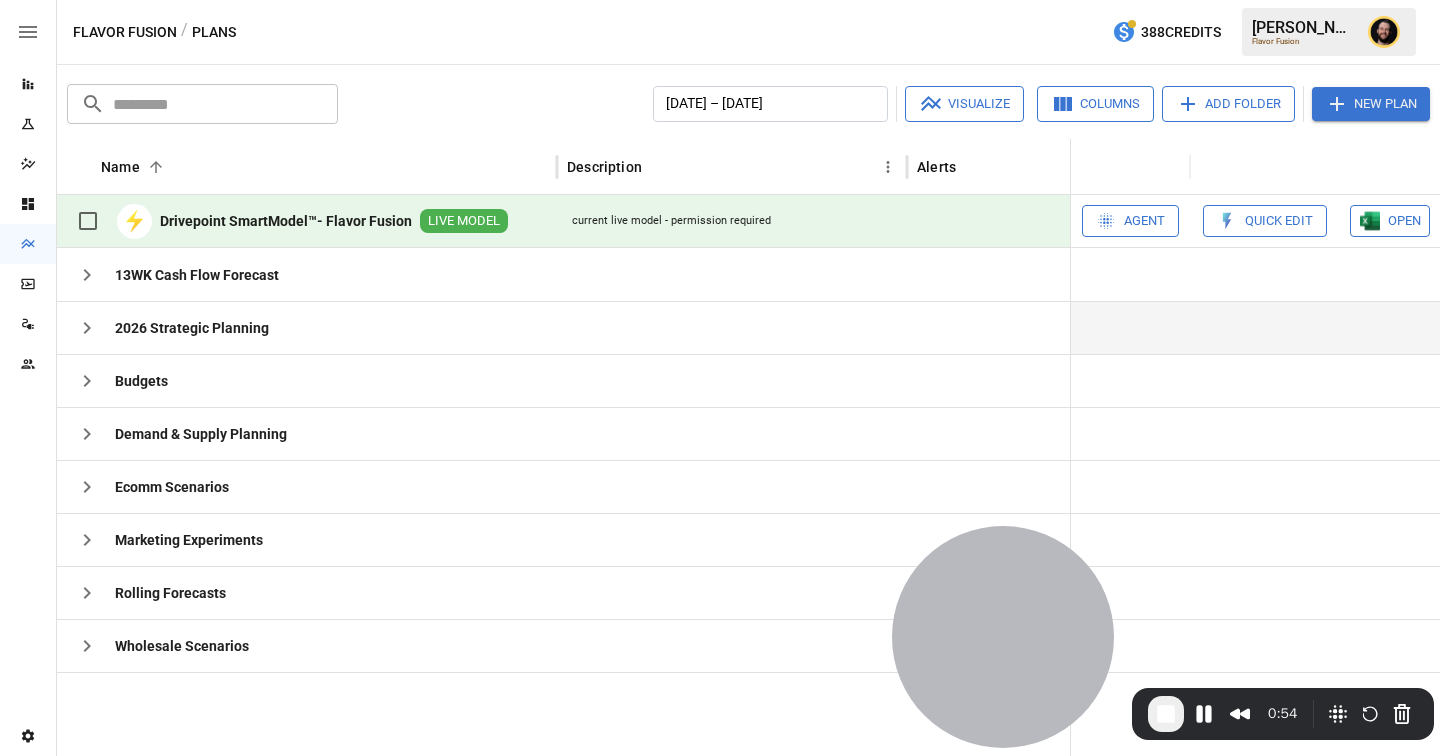 scroll, scrollTop: 0, scrollLeft: 0, axis: both 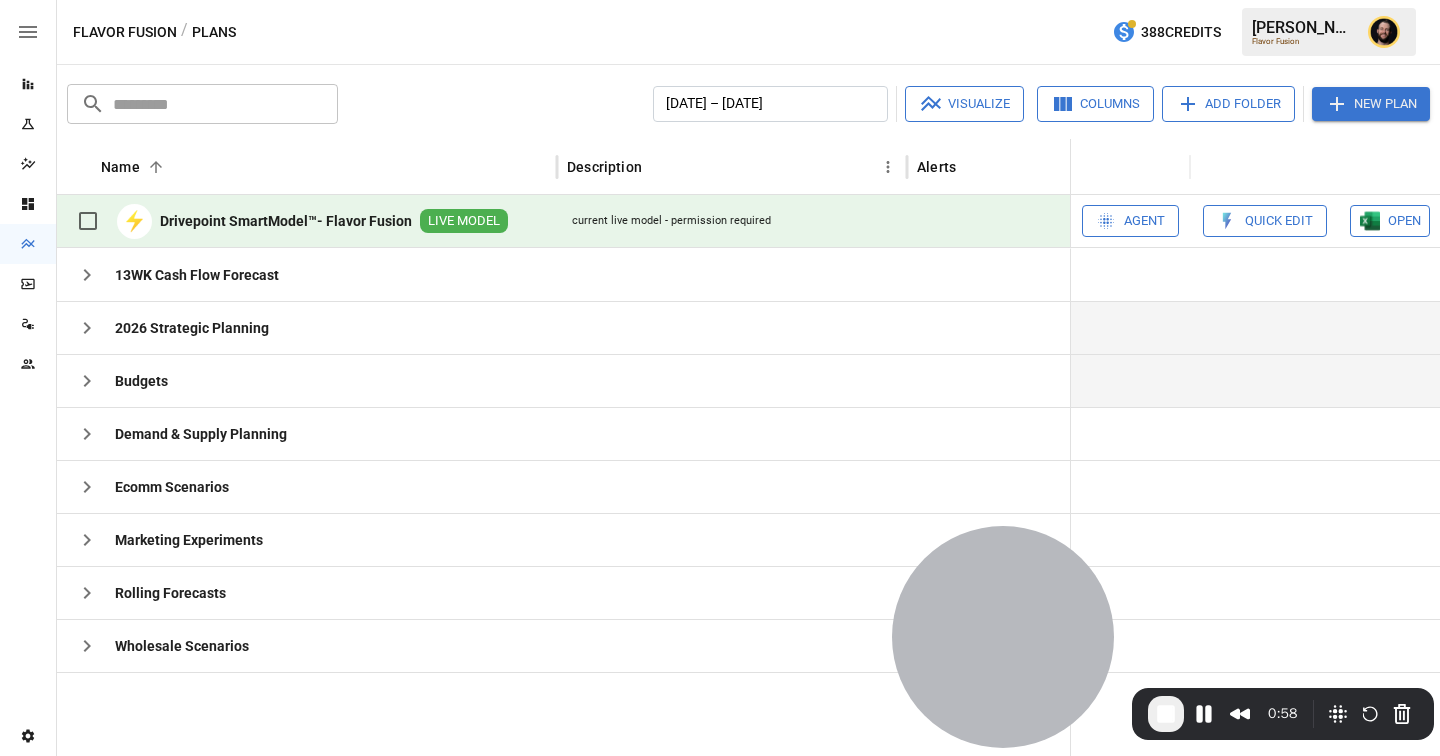 click 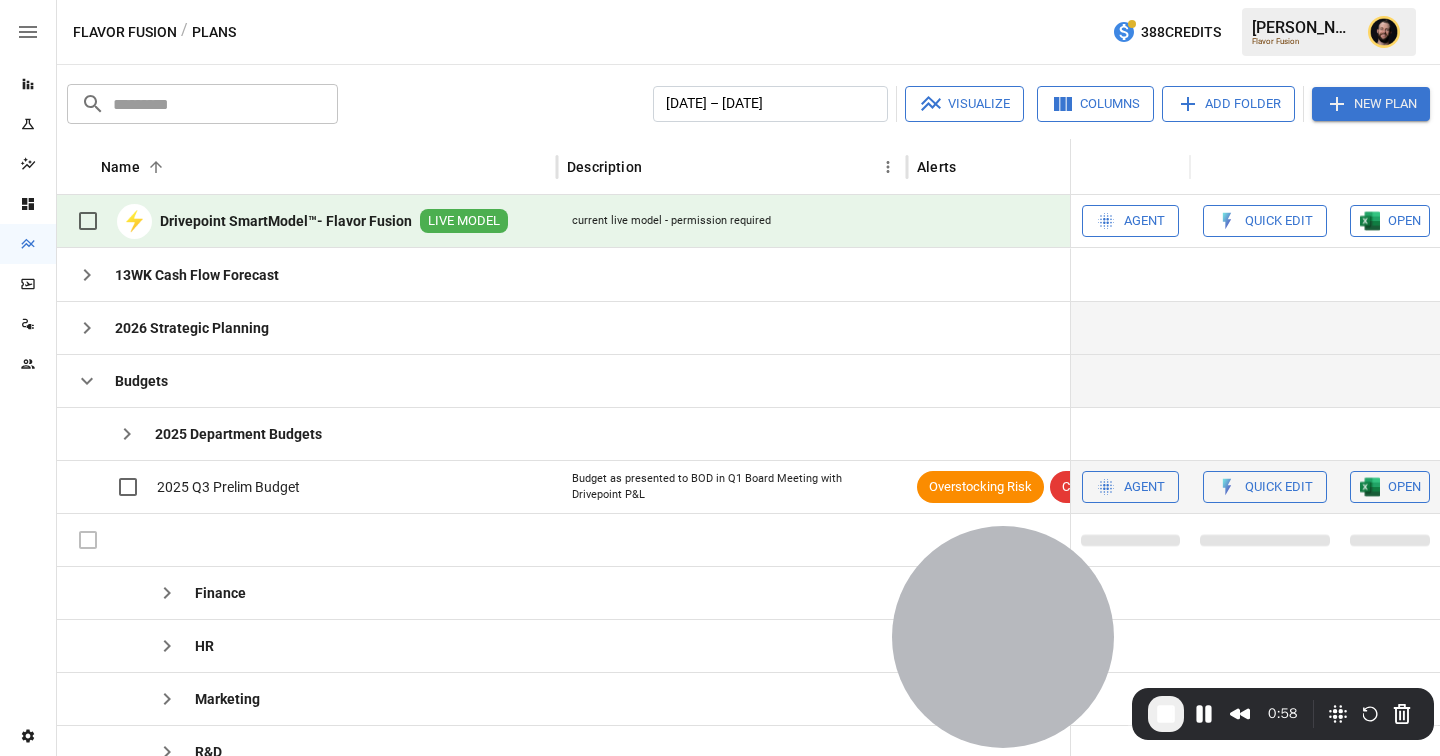 scroll, scrollTop: 179, scrollLeft: 0, axis: vertical 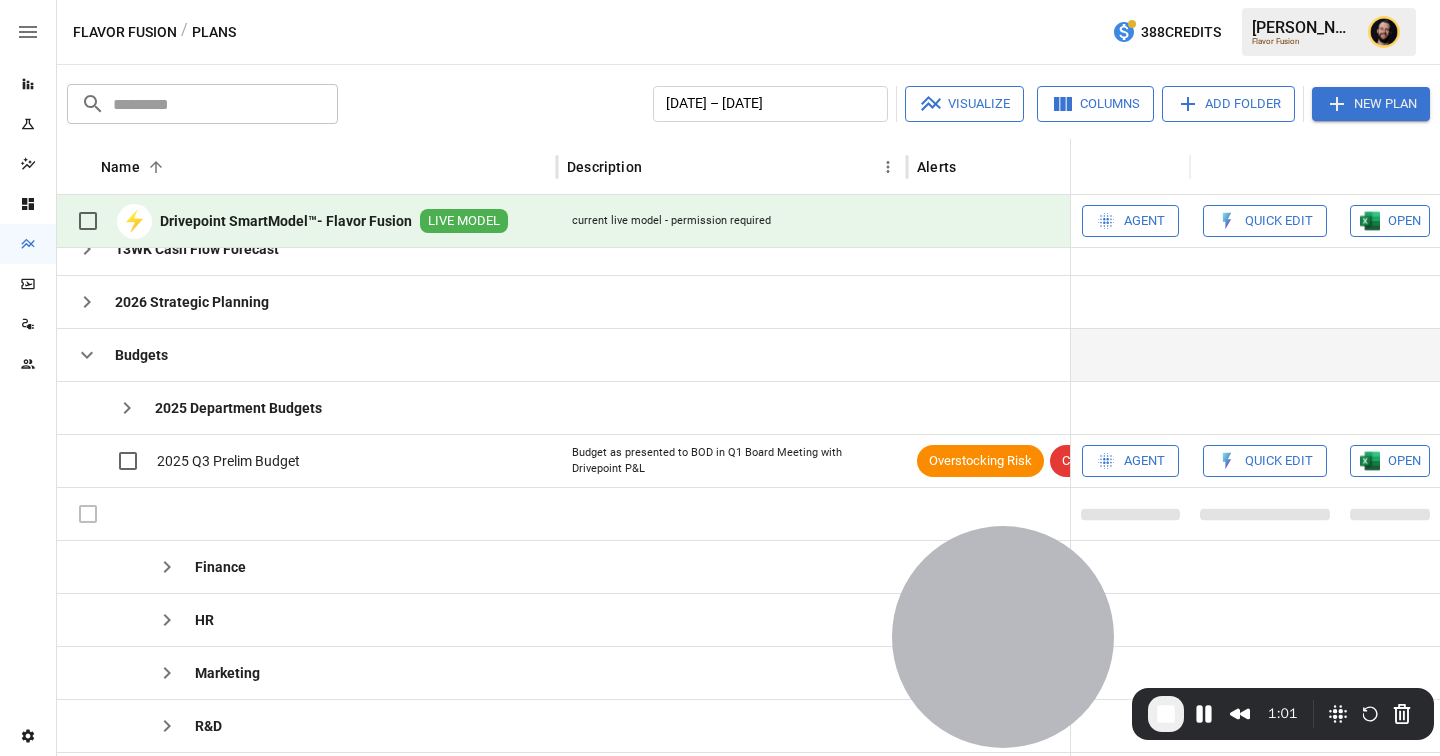 click 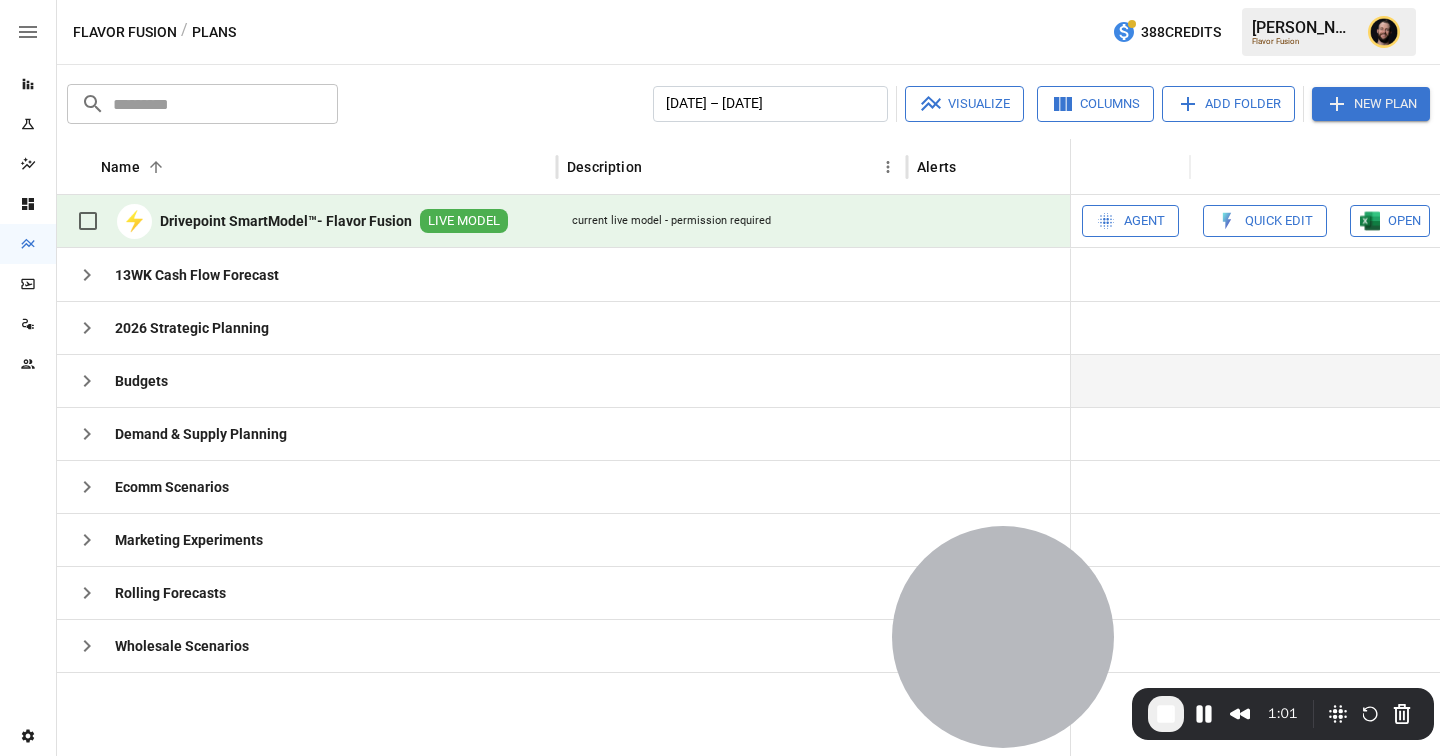 scroll, scrollTop: 0, scrollLeft: 0, axis: both 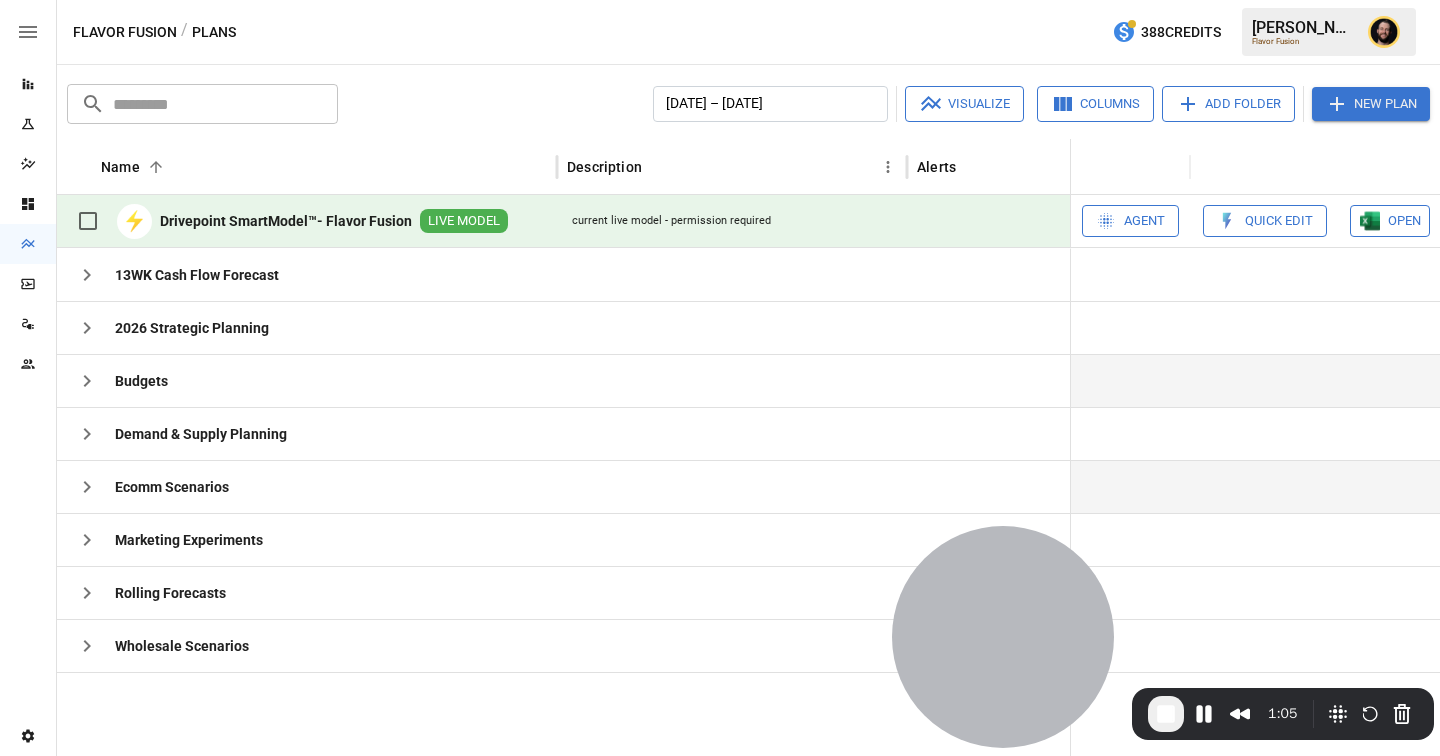 click 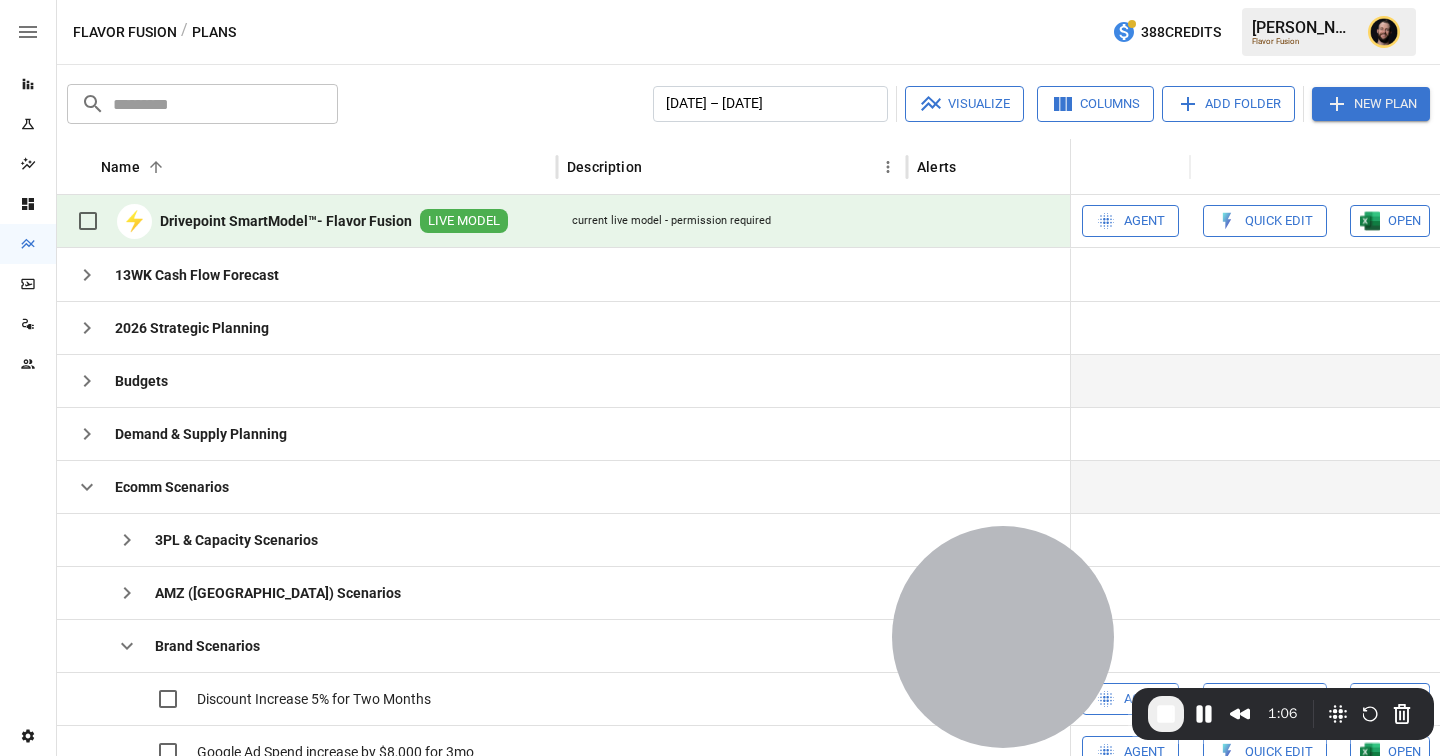 scroll, scrollTop: 138, scrollLeft: 0, axis: vertical 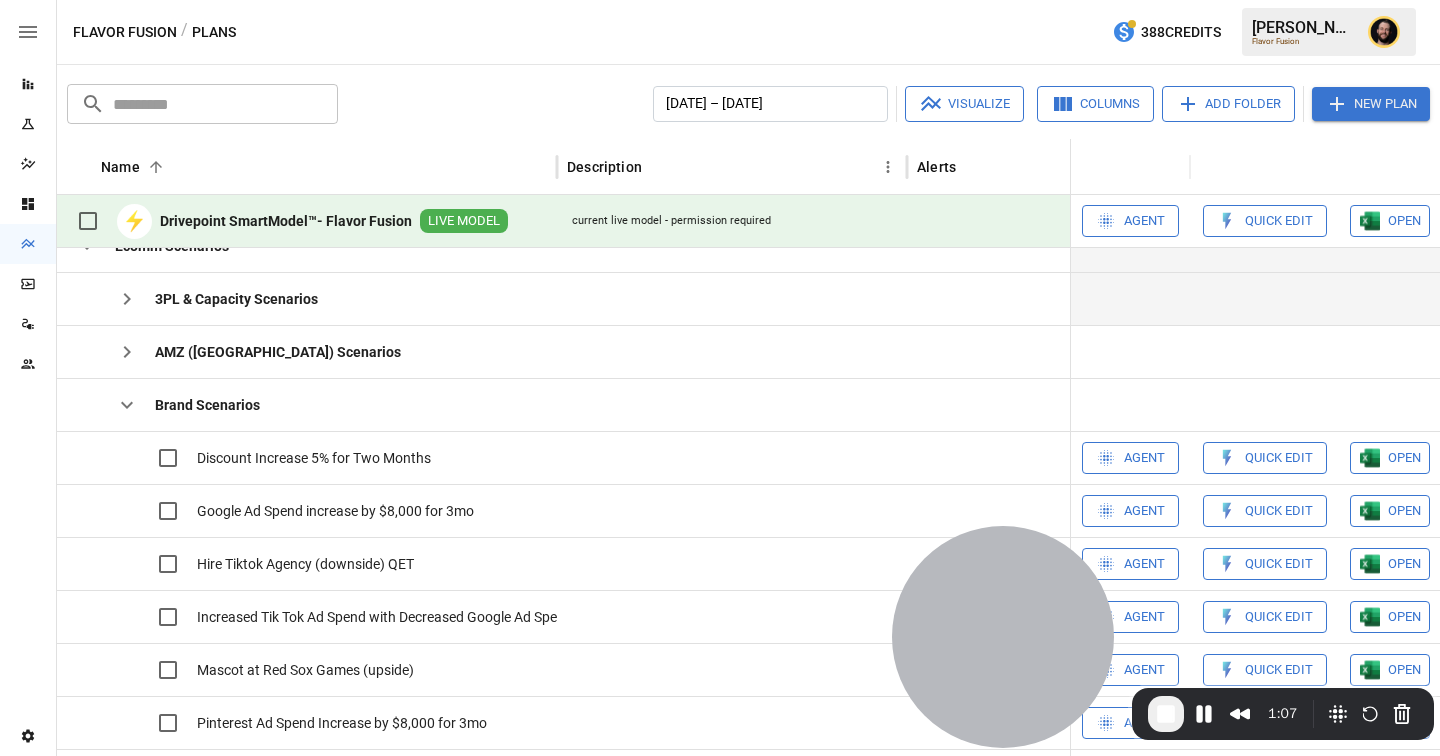 click 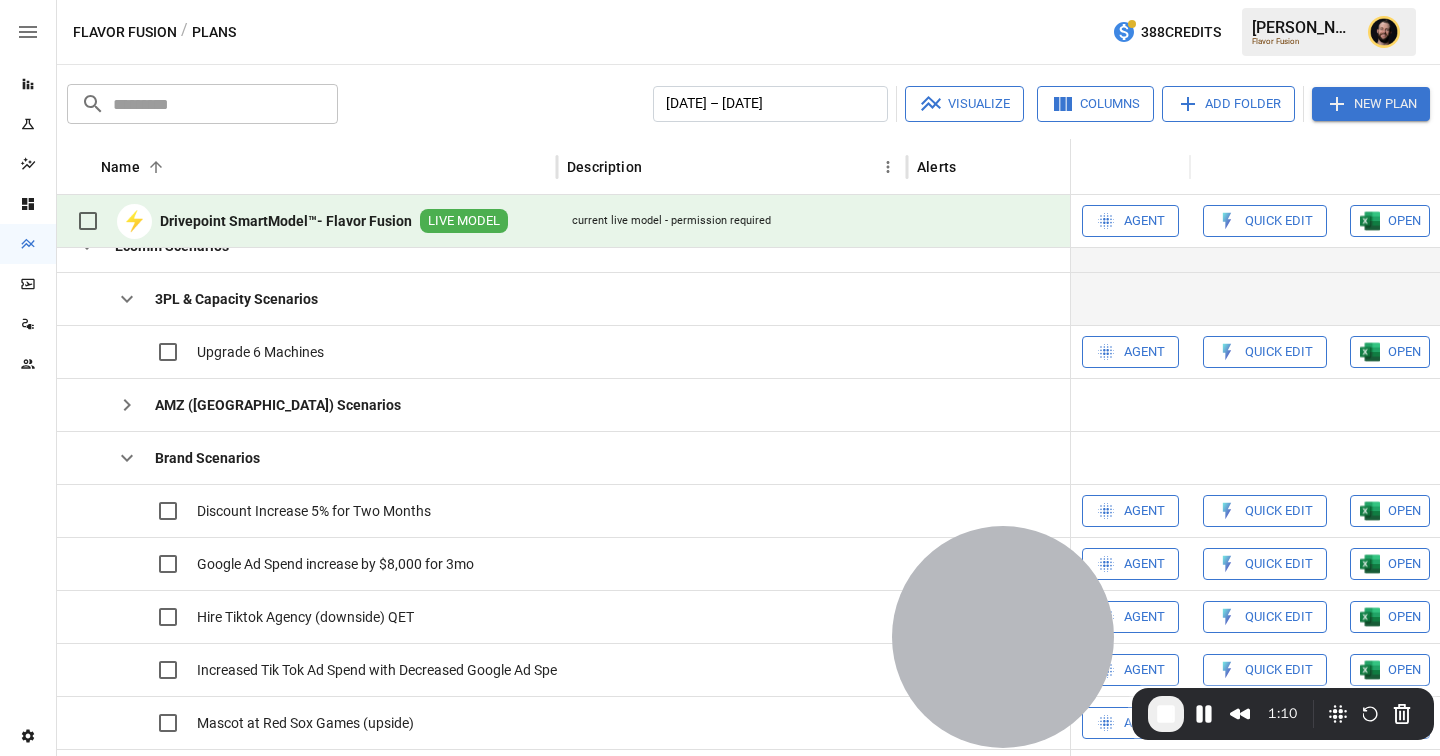 click 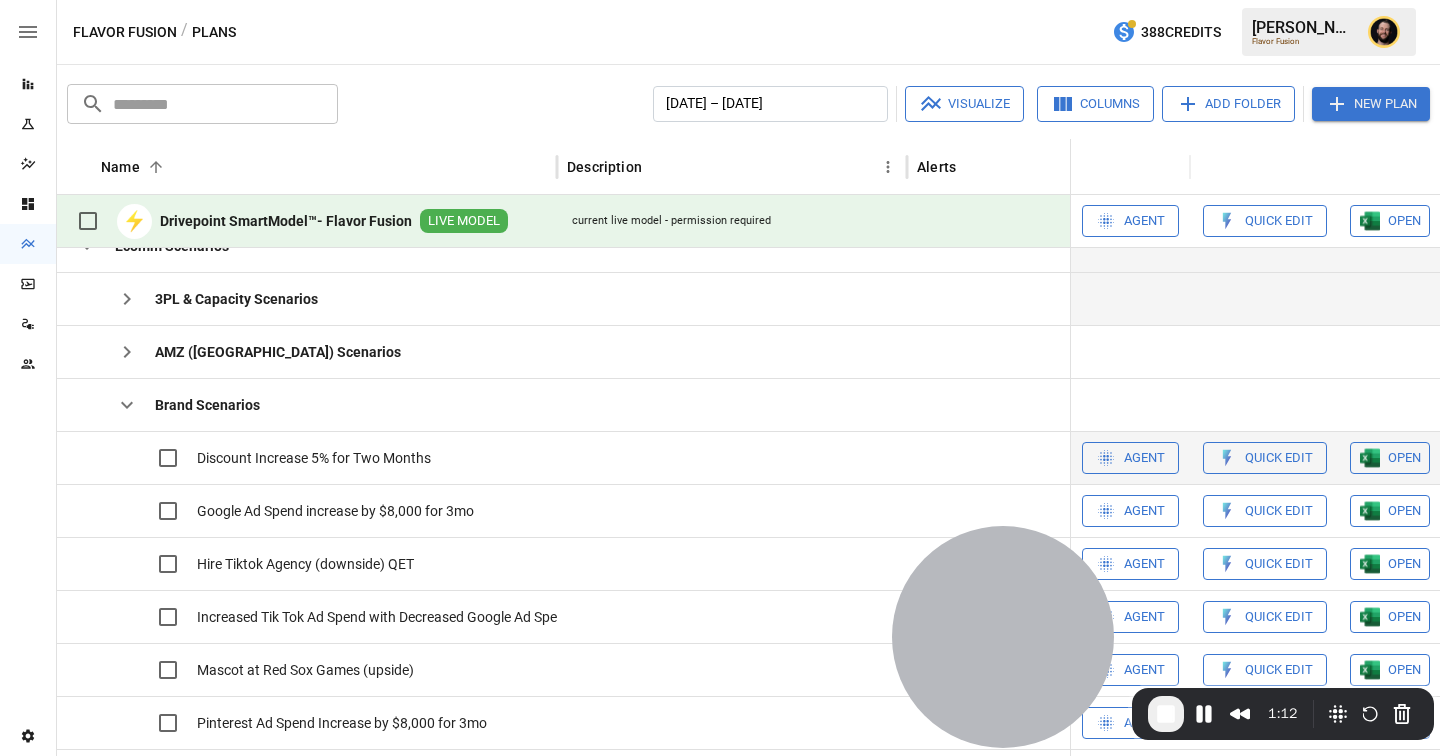 scroll, scrollTop: 318, scrollLeft: 0, axis: vertical 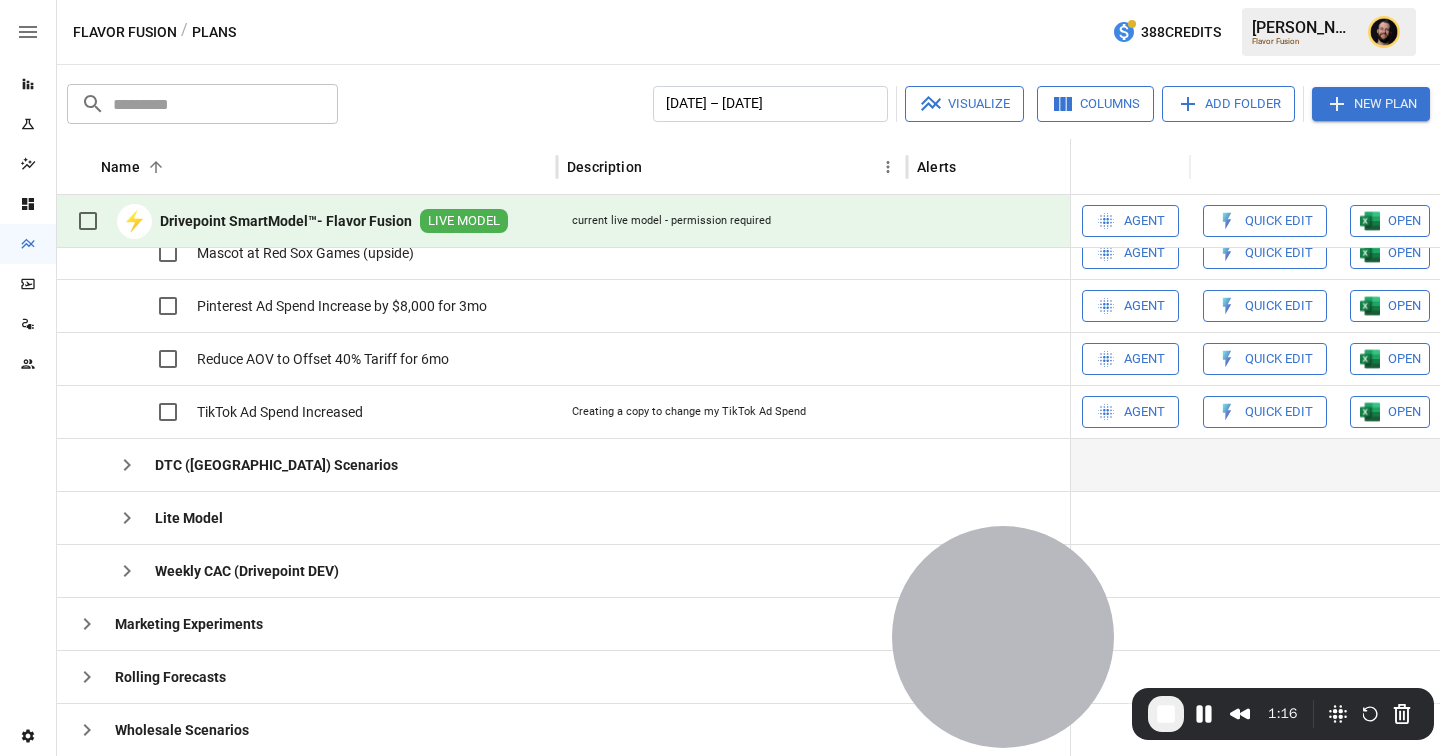 click 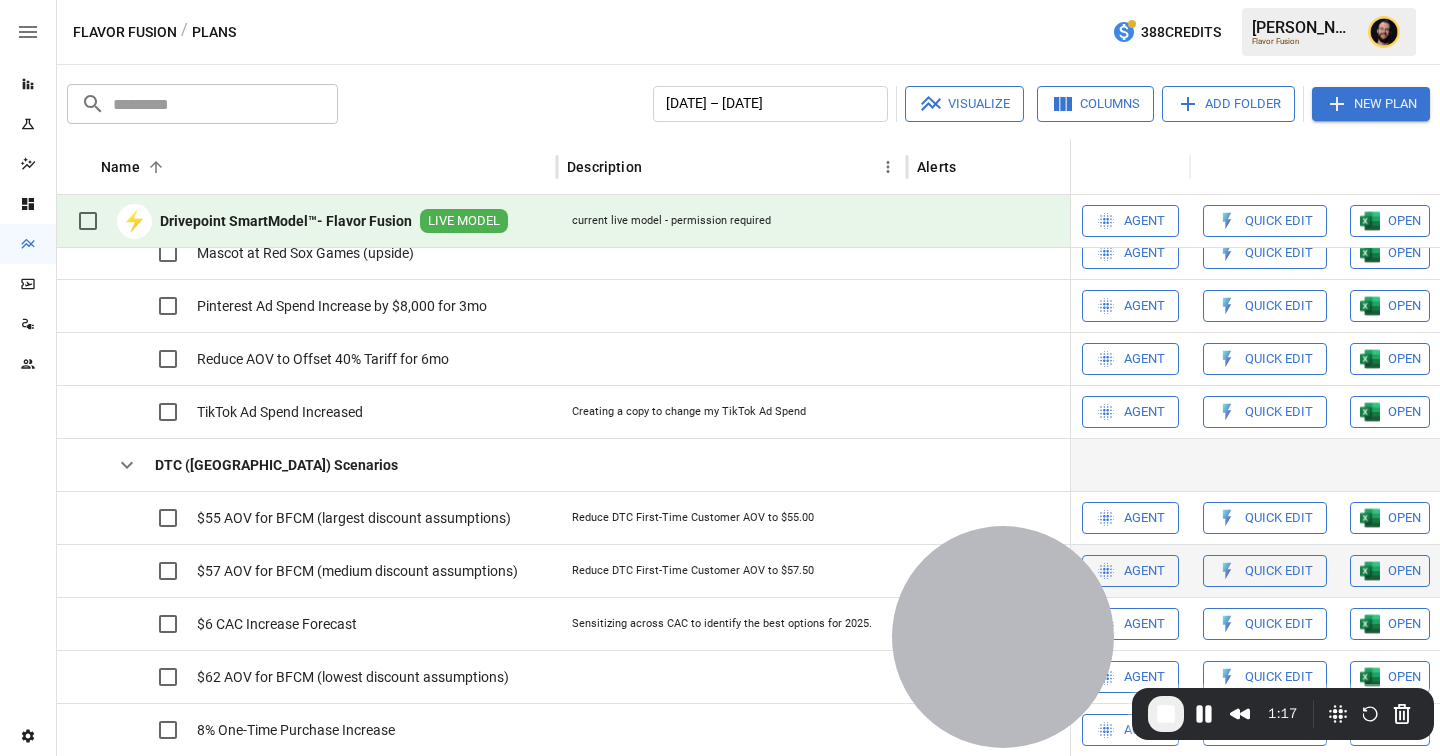 scroll 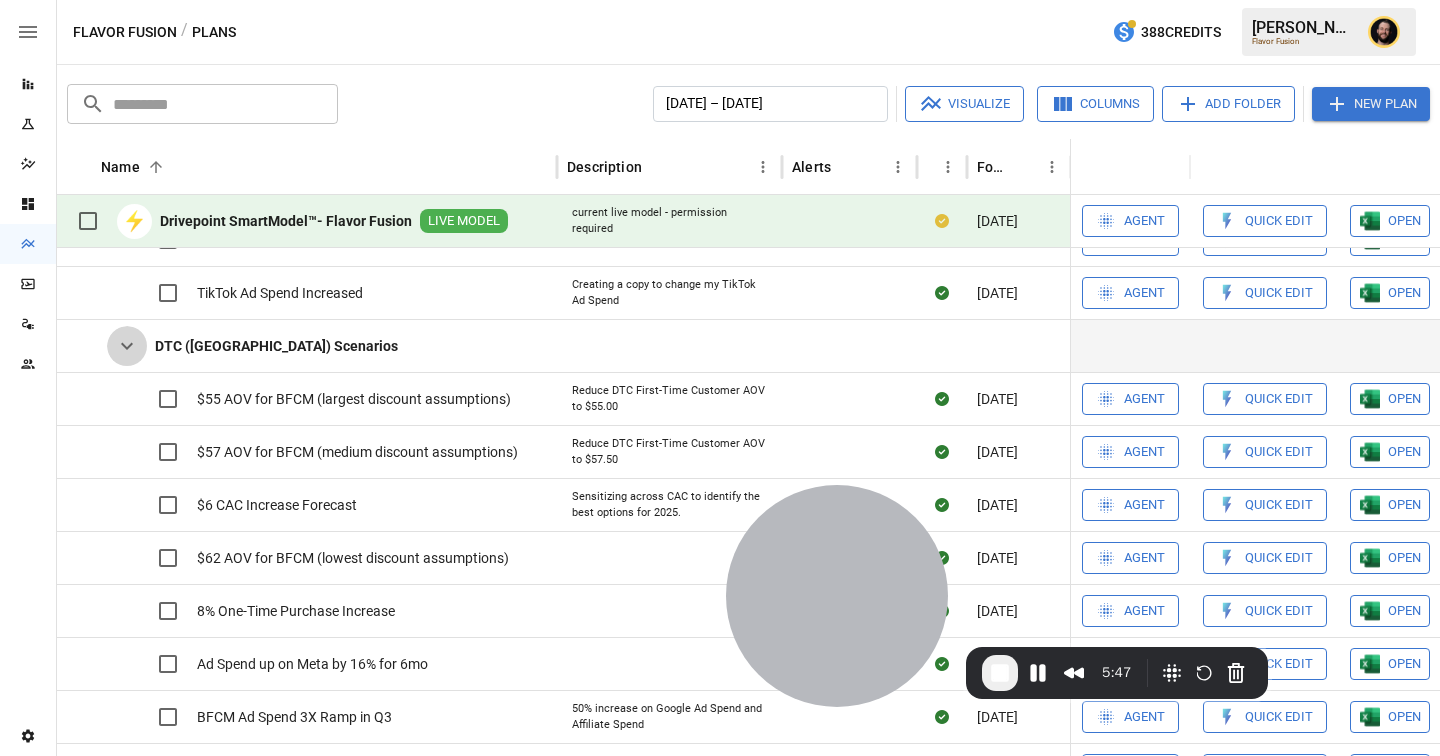 click 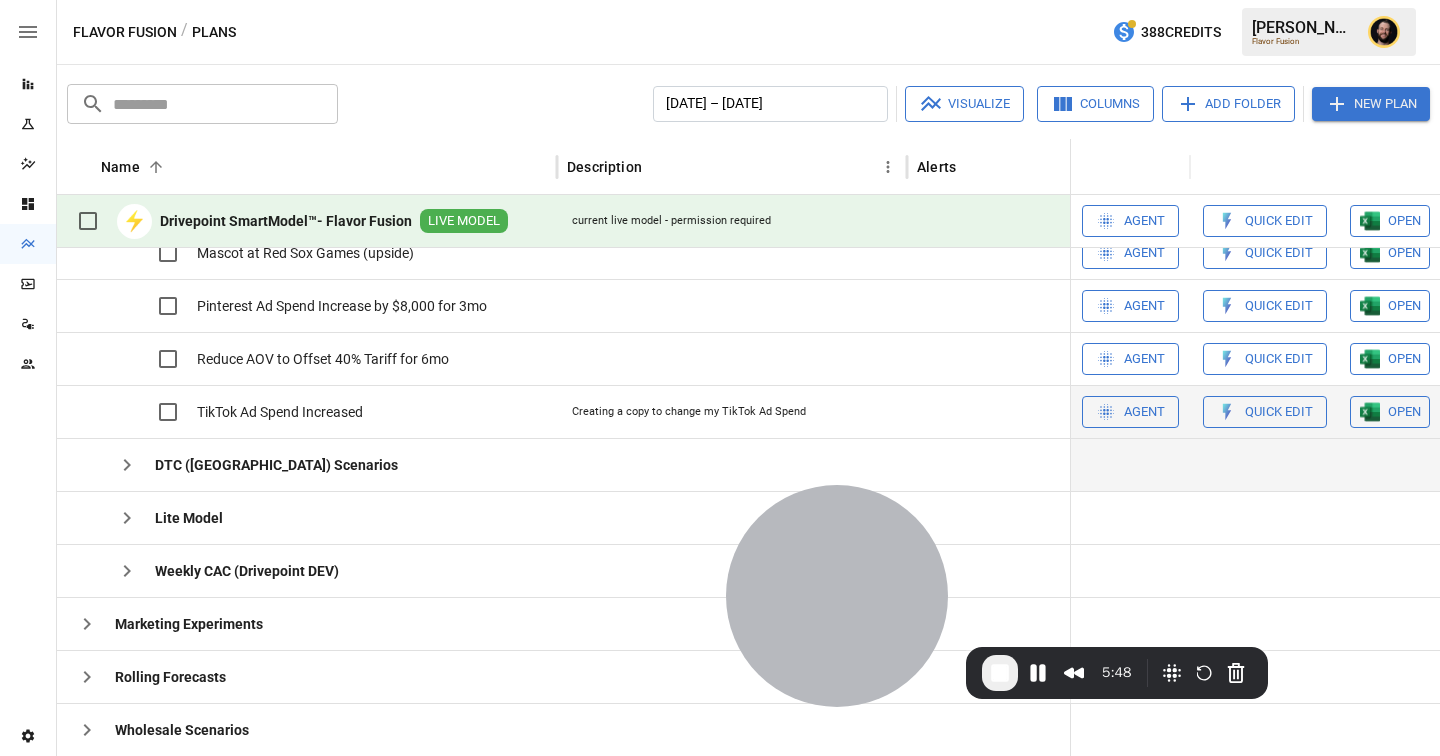 scroll, scrollTop: 513, scrollLeft: 0, axis: vertical 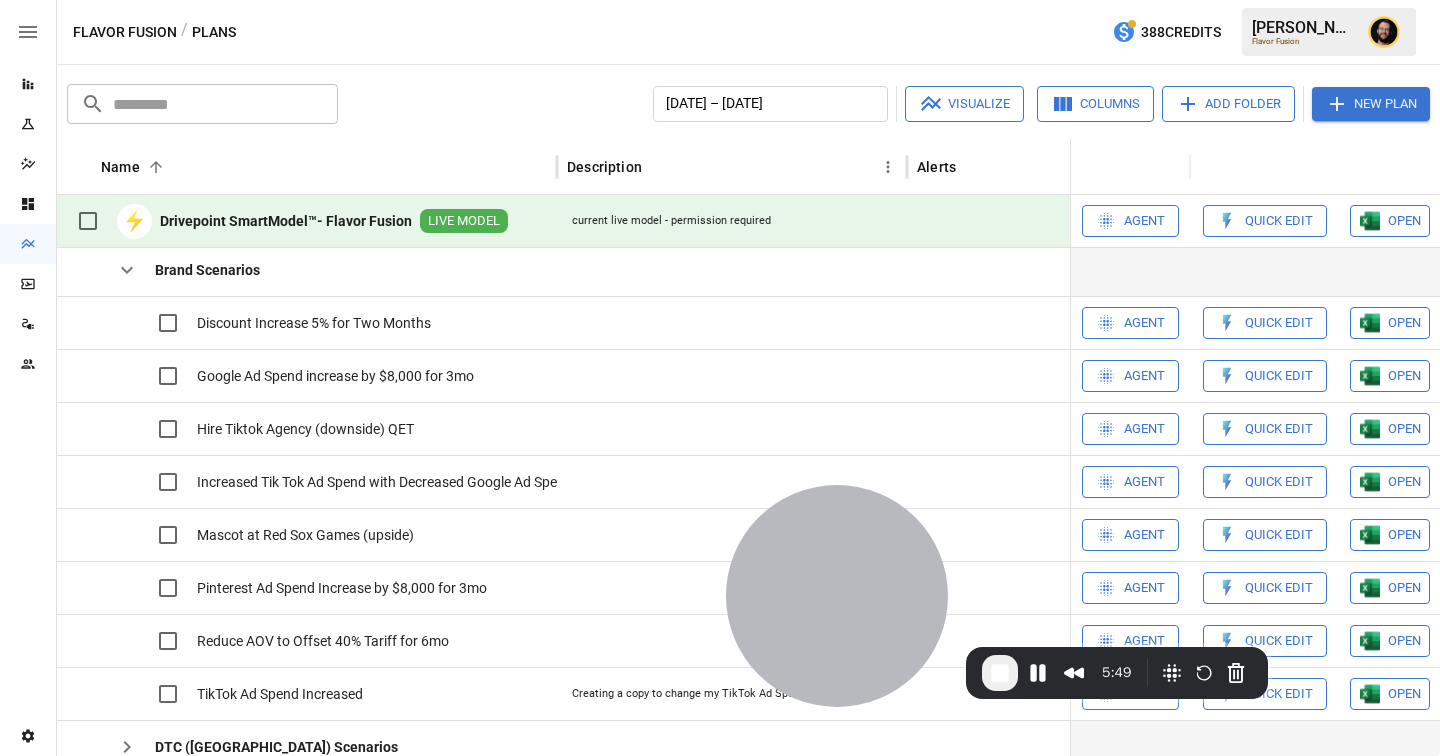 click 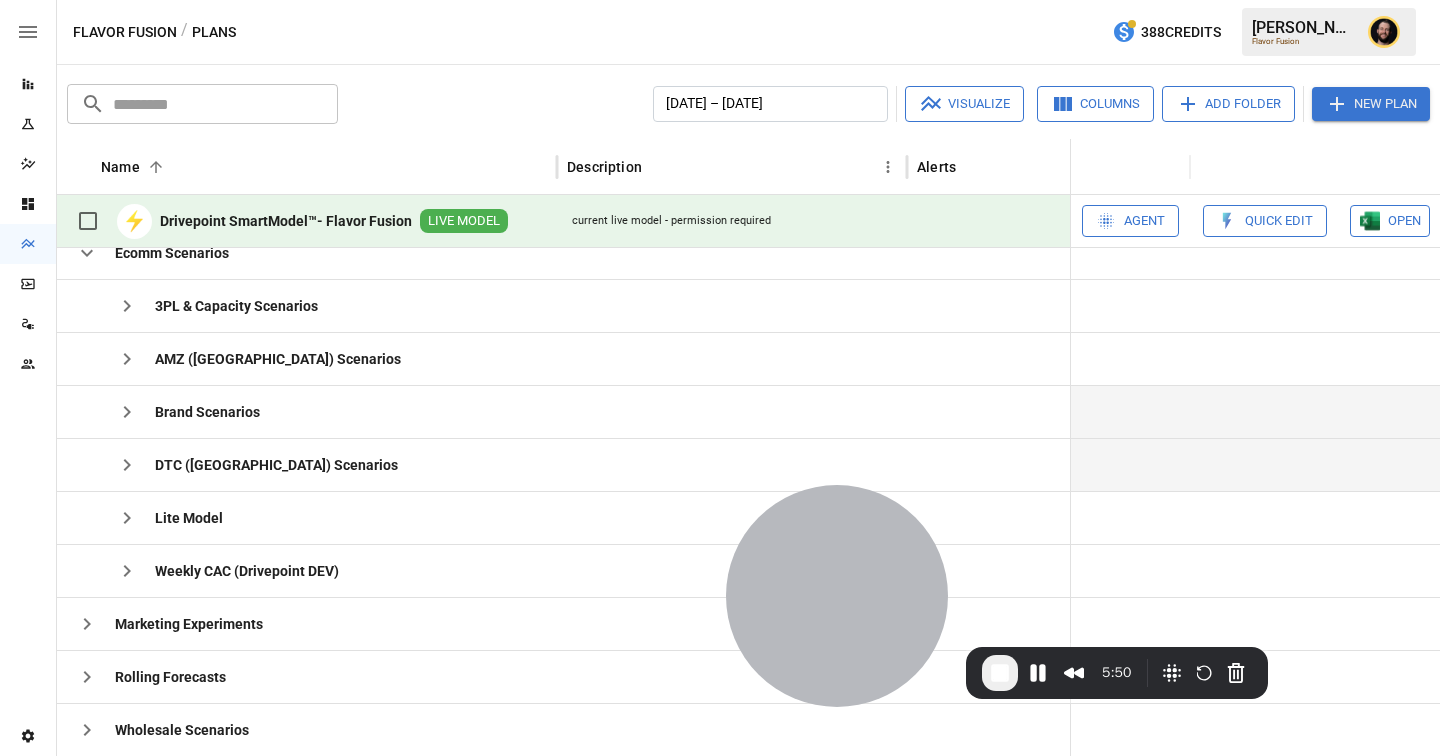 scroll, scrollTop: 234, scrollLeft: 0, axis: vertical 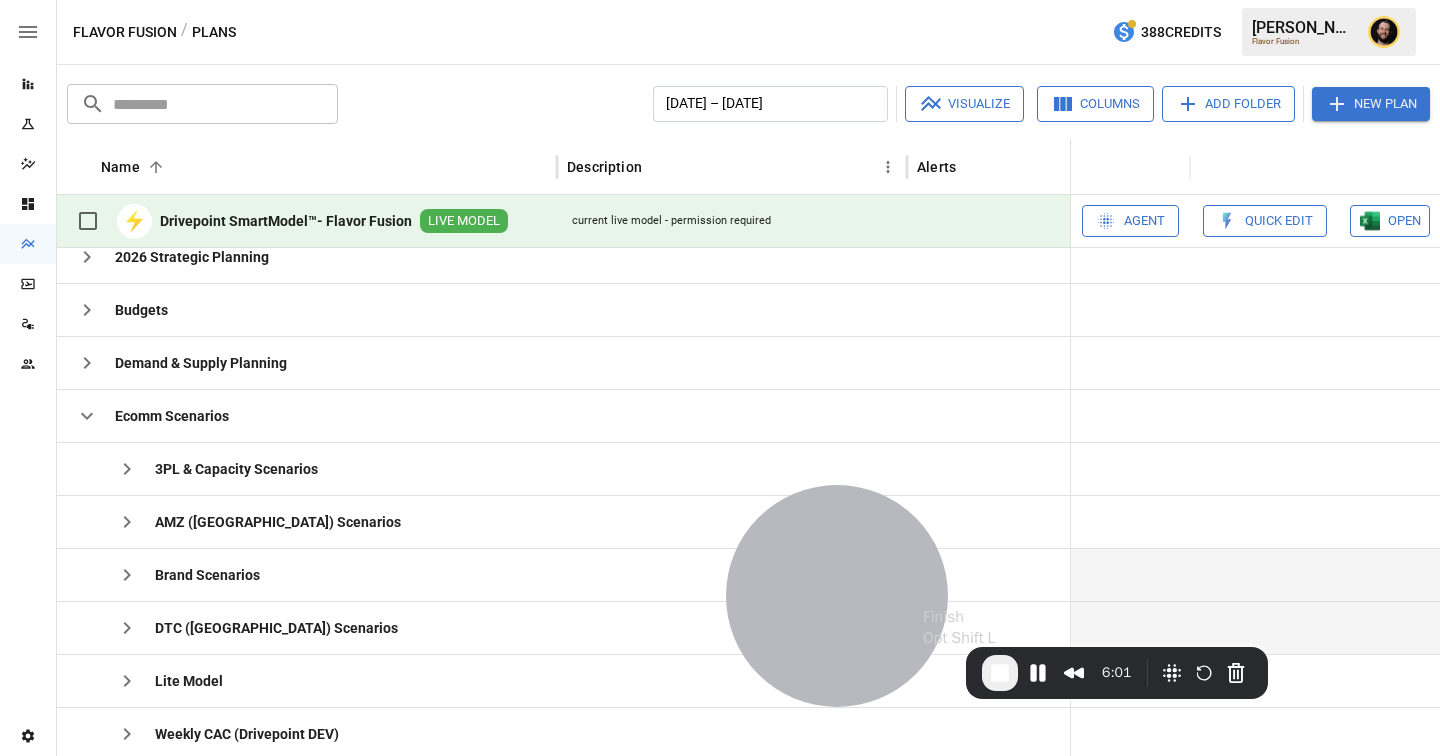click at bounding box center [1000, 673] 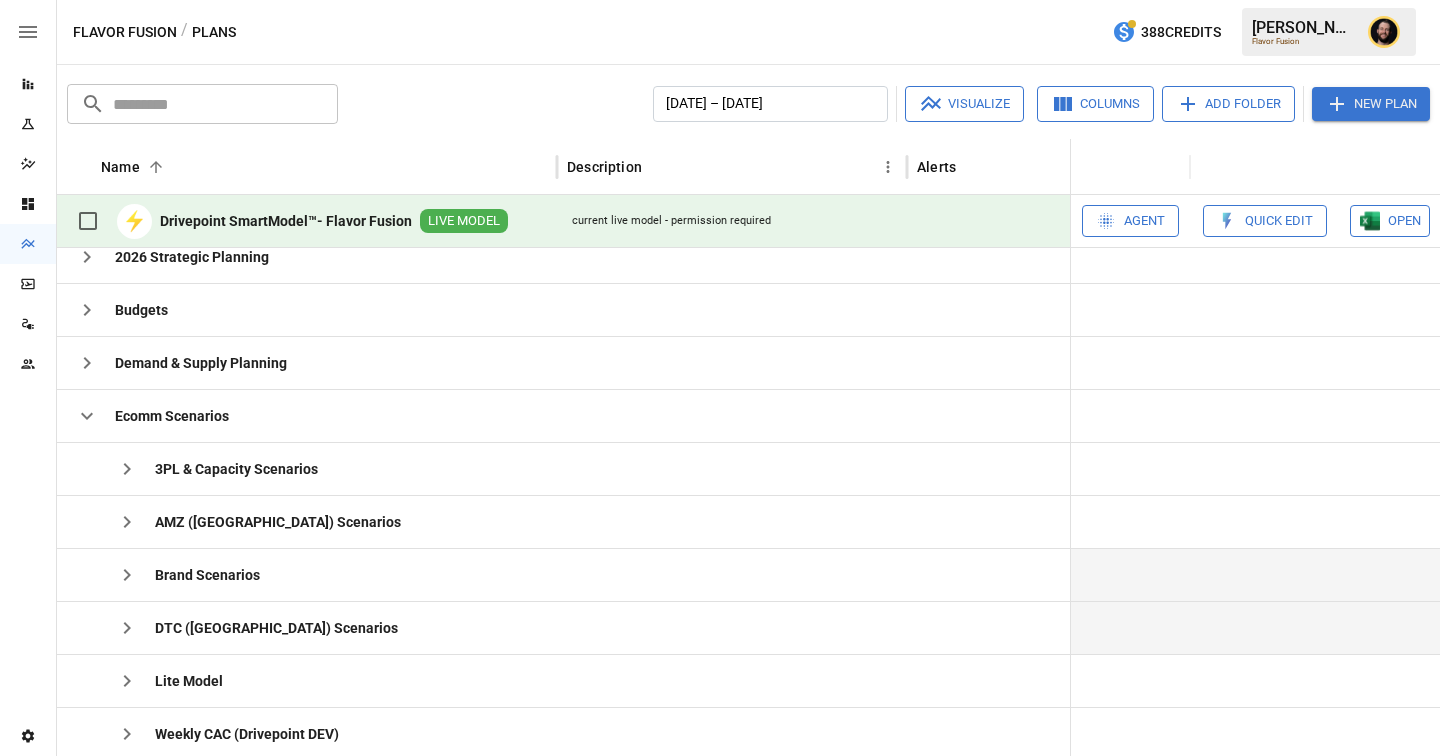 click on "Reports" at bounding box center (28, 84) 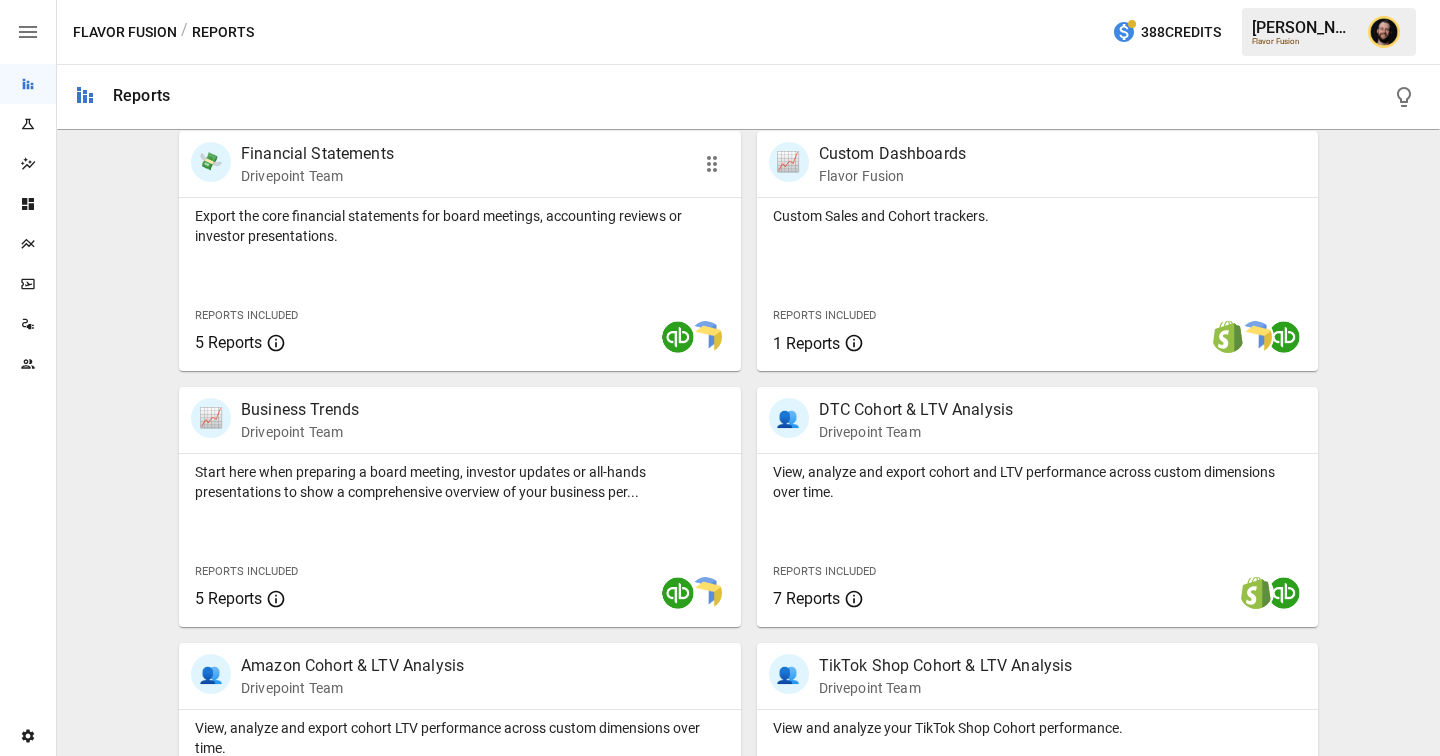 scroll, scrollTop: 450, scrollLeft: 0, axis: vertical 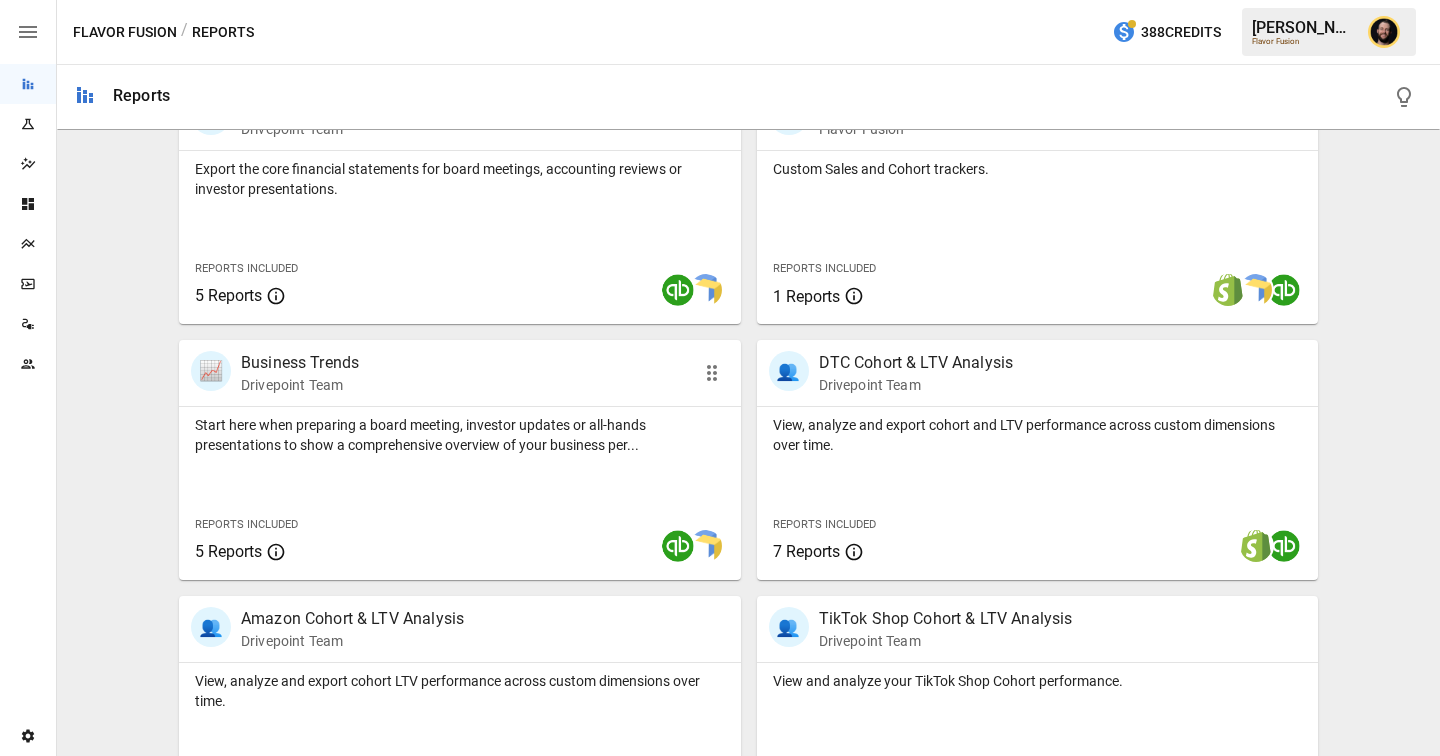 click on "Start here when preparing a board meeting, investor updates or all-hands presentations to show a comprehensive overview of your business per..." at bounding box center [460, 435] 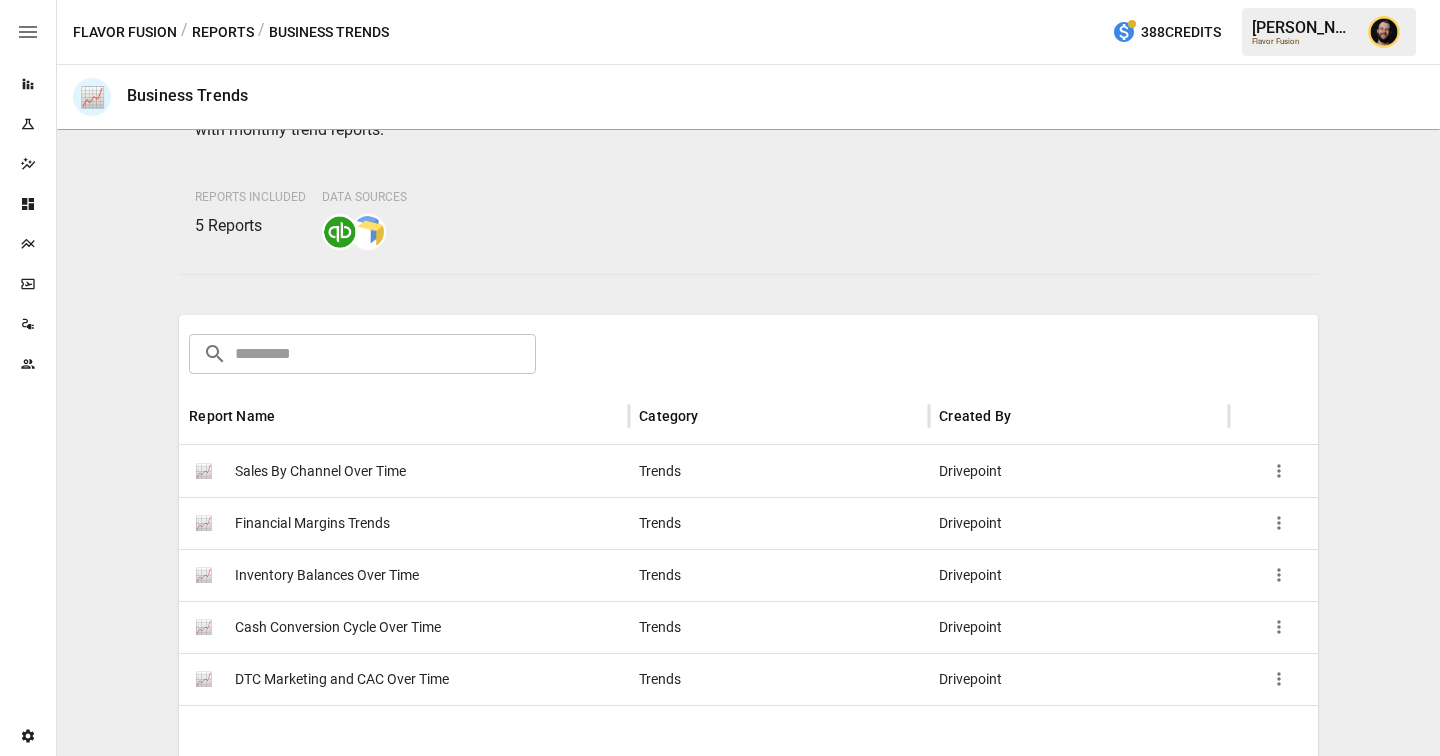 scroll, scrollTop: 327, scrollLeft: 0, axis: vertical 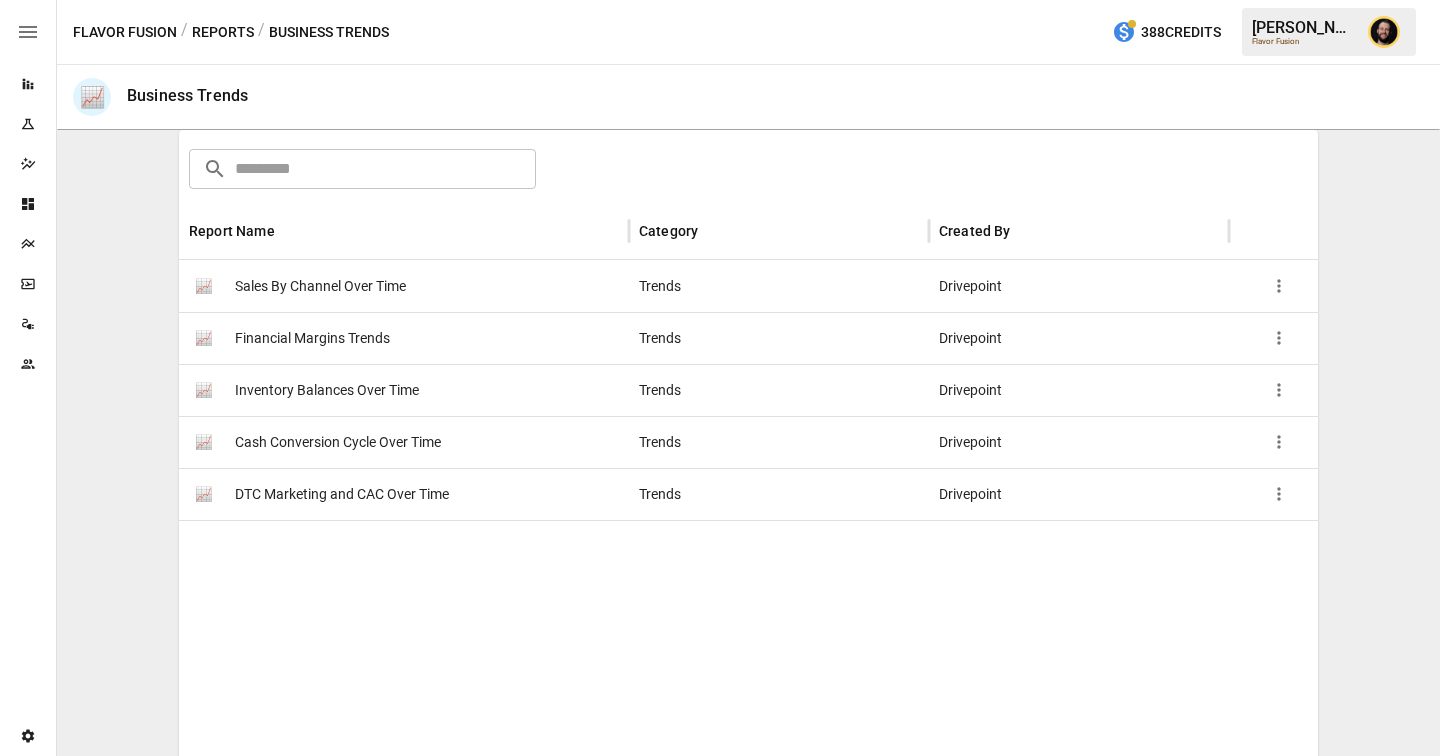 click on "Reports" at bounding box center (223, 32) 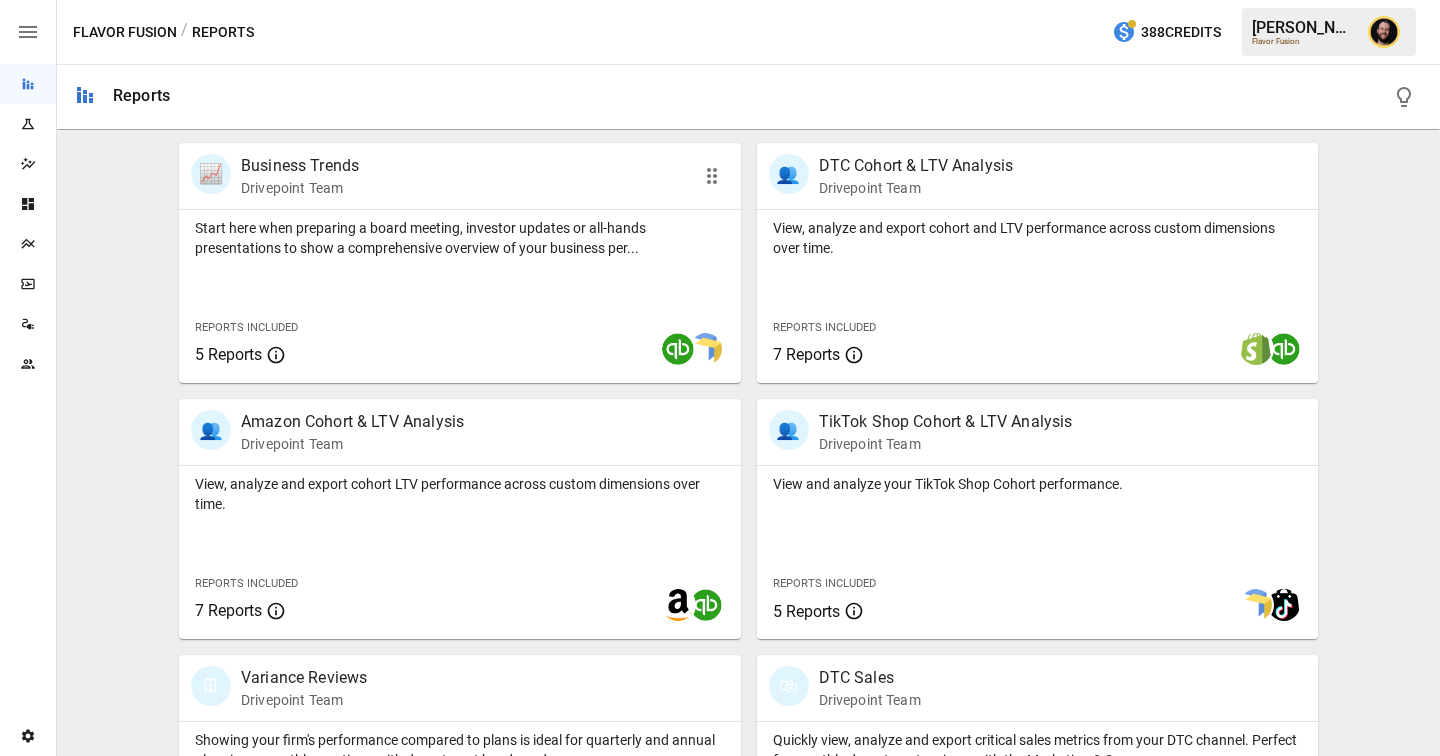 scroll, scrollTop: 603, scrollLeft: 0, axis: vertical 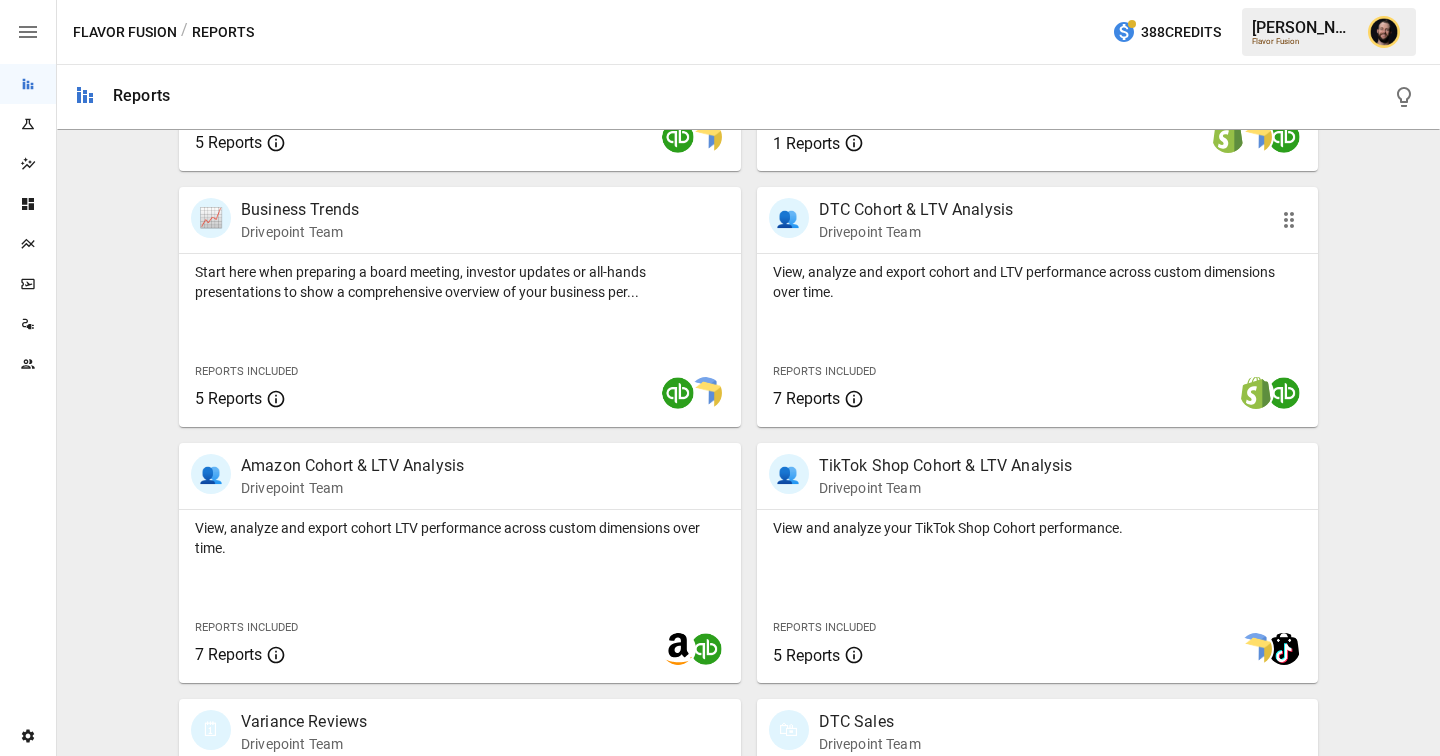 click on "Reports Included 7 Reports" at bounding box center [874, 384] 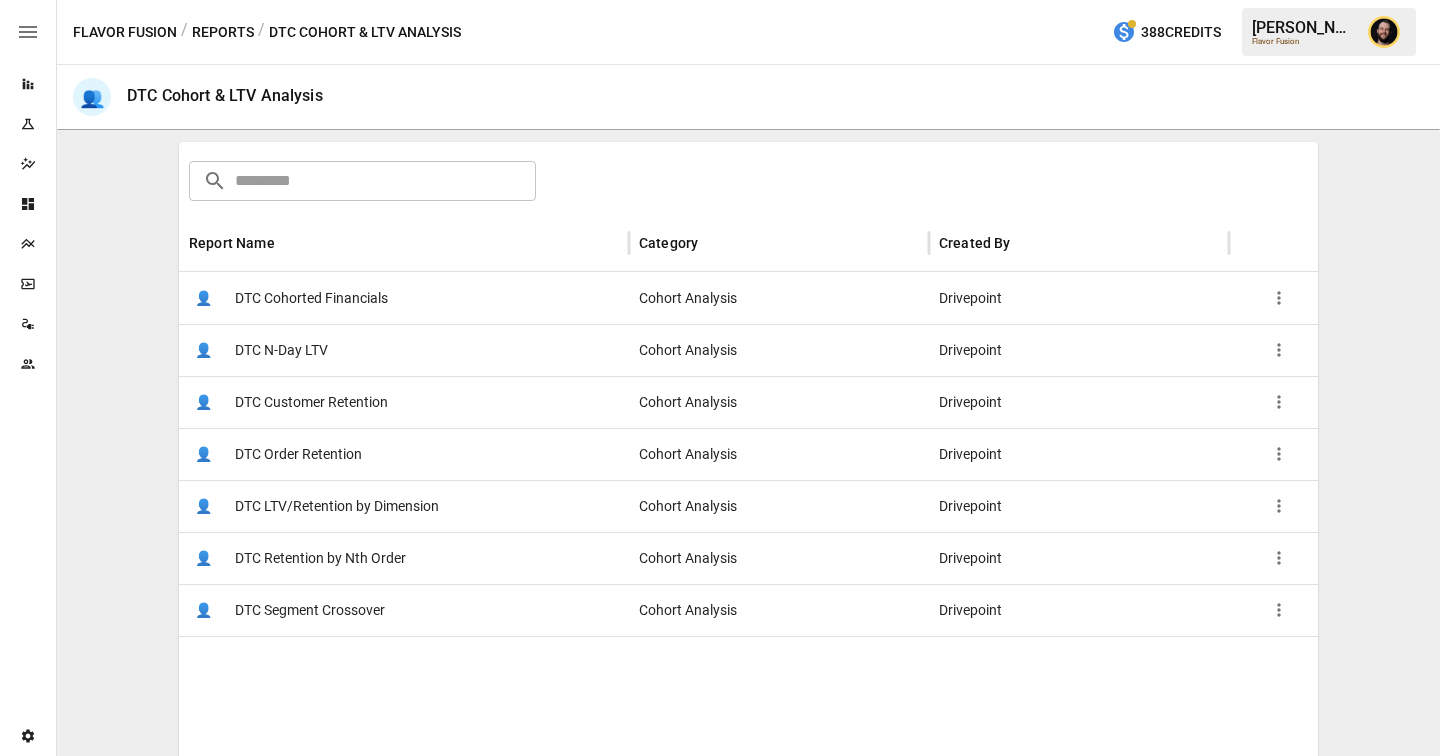 scroll, scrollTop: 296, scrollLeft: 0, axis: vertical 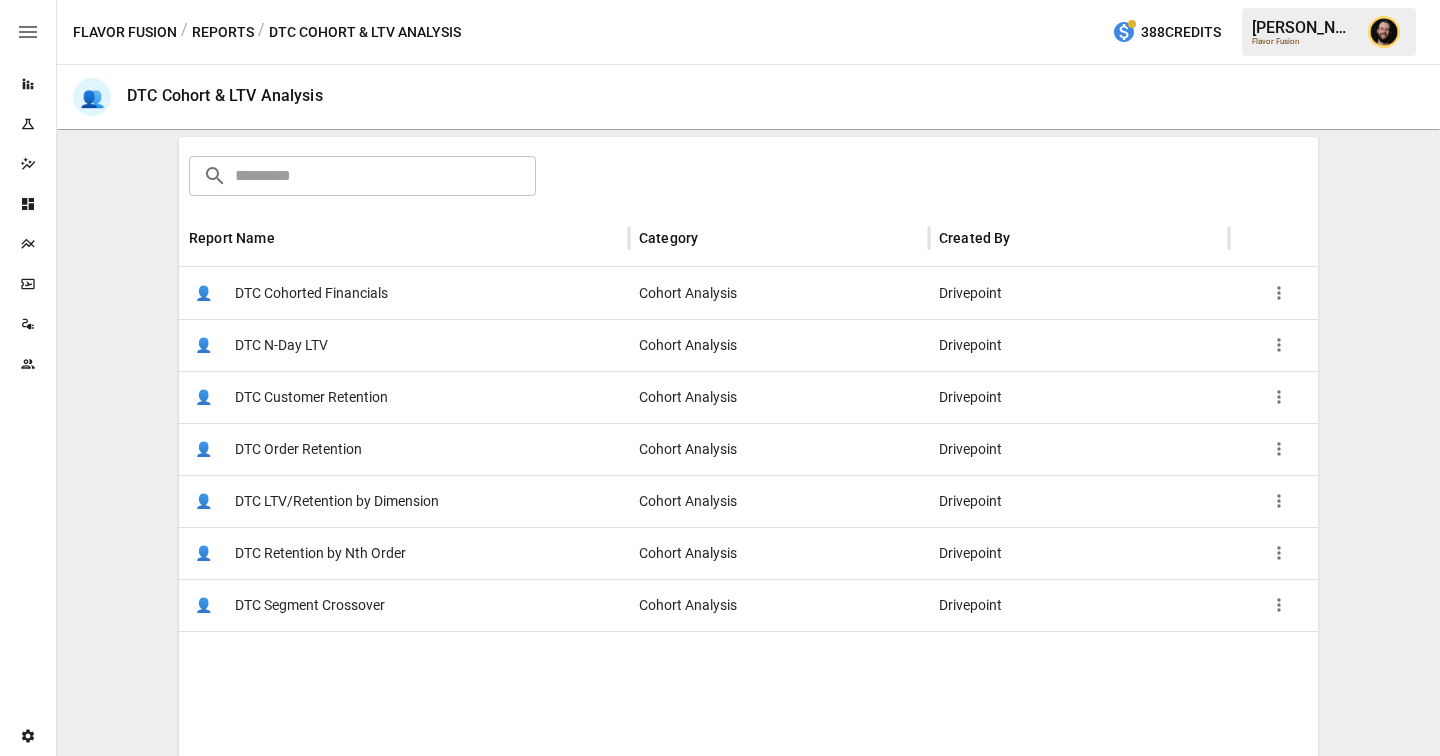 click on "DTC Cohorted Financials" at bounding box center (311, 293) 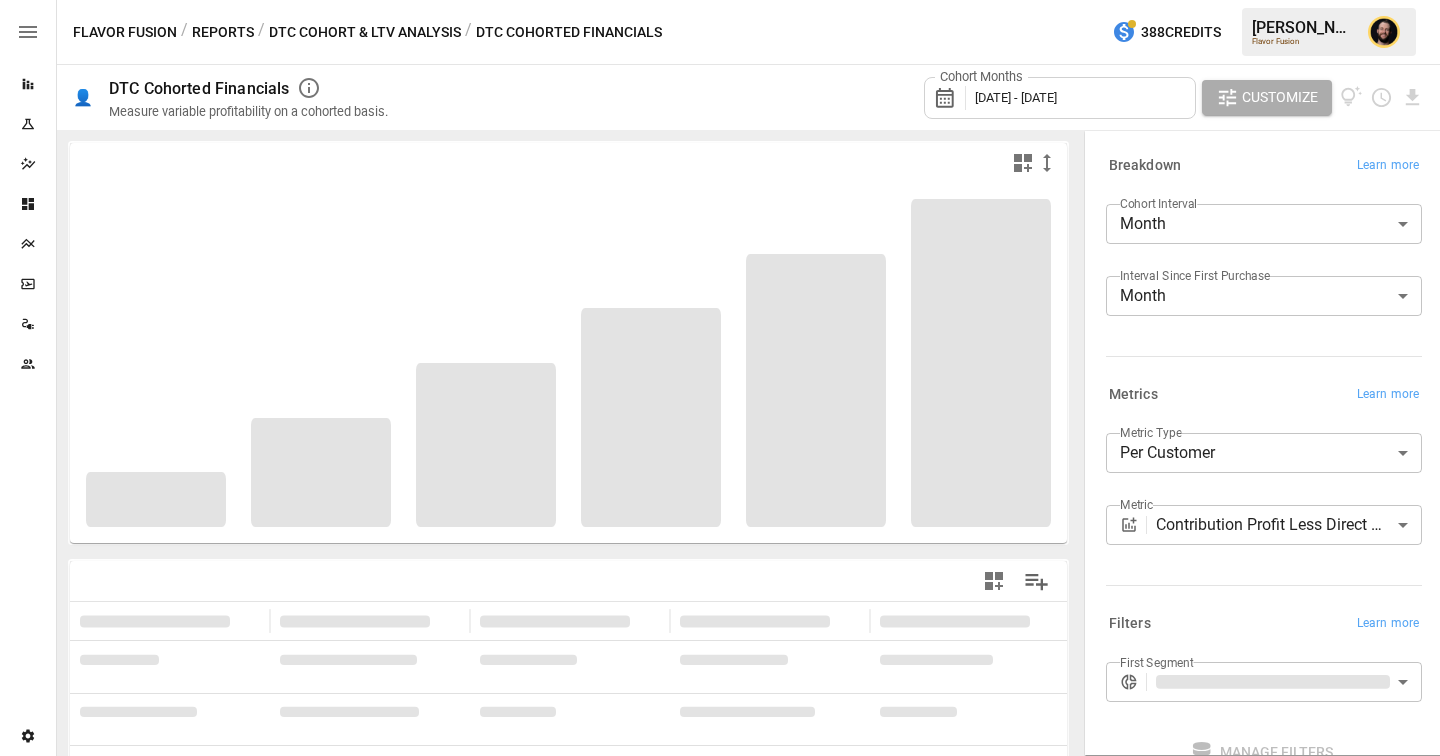 click on "**********" at bounding box center (720, 0) 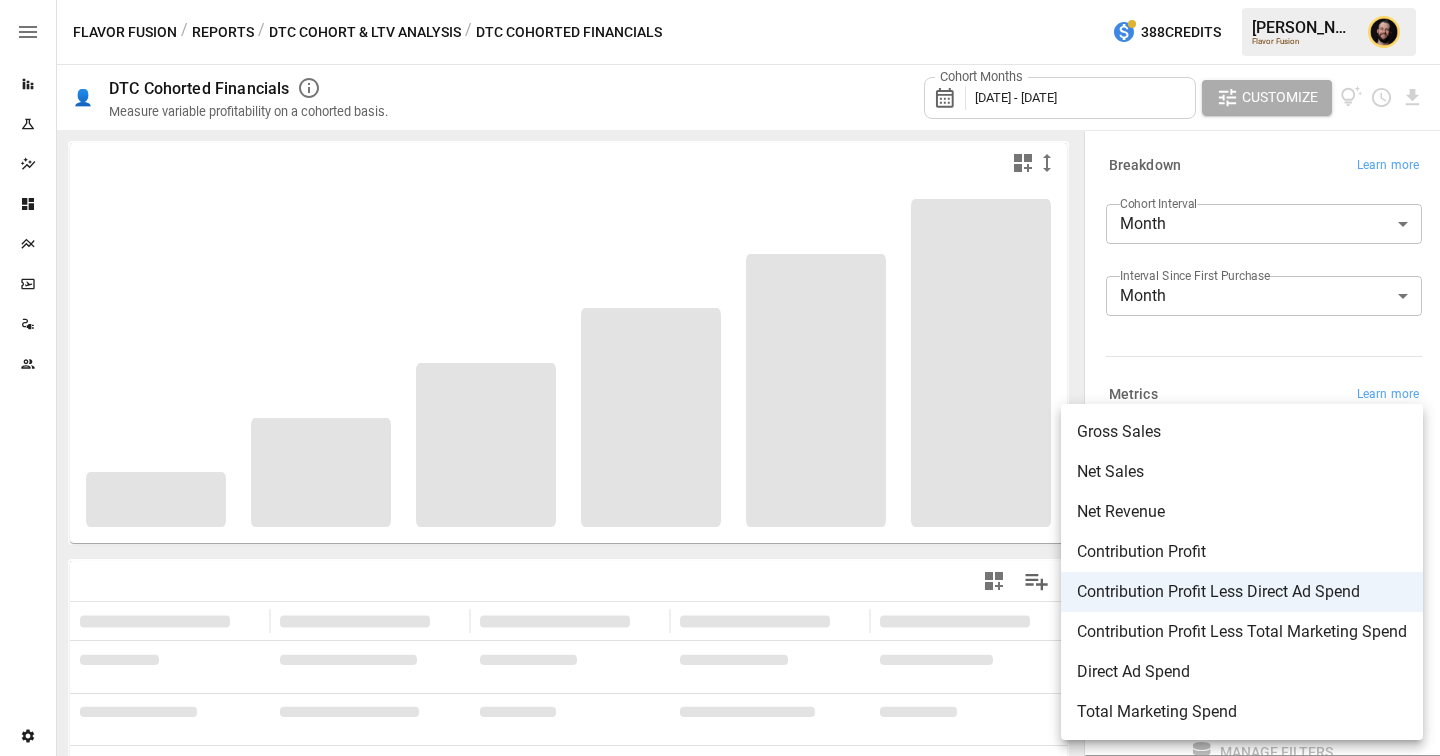 click on "Net Revenue" at bounding box center (1242, 512) 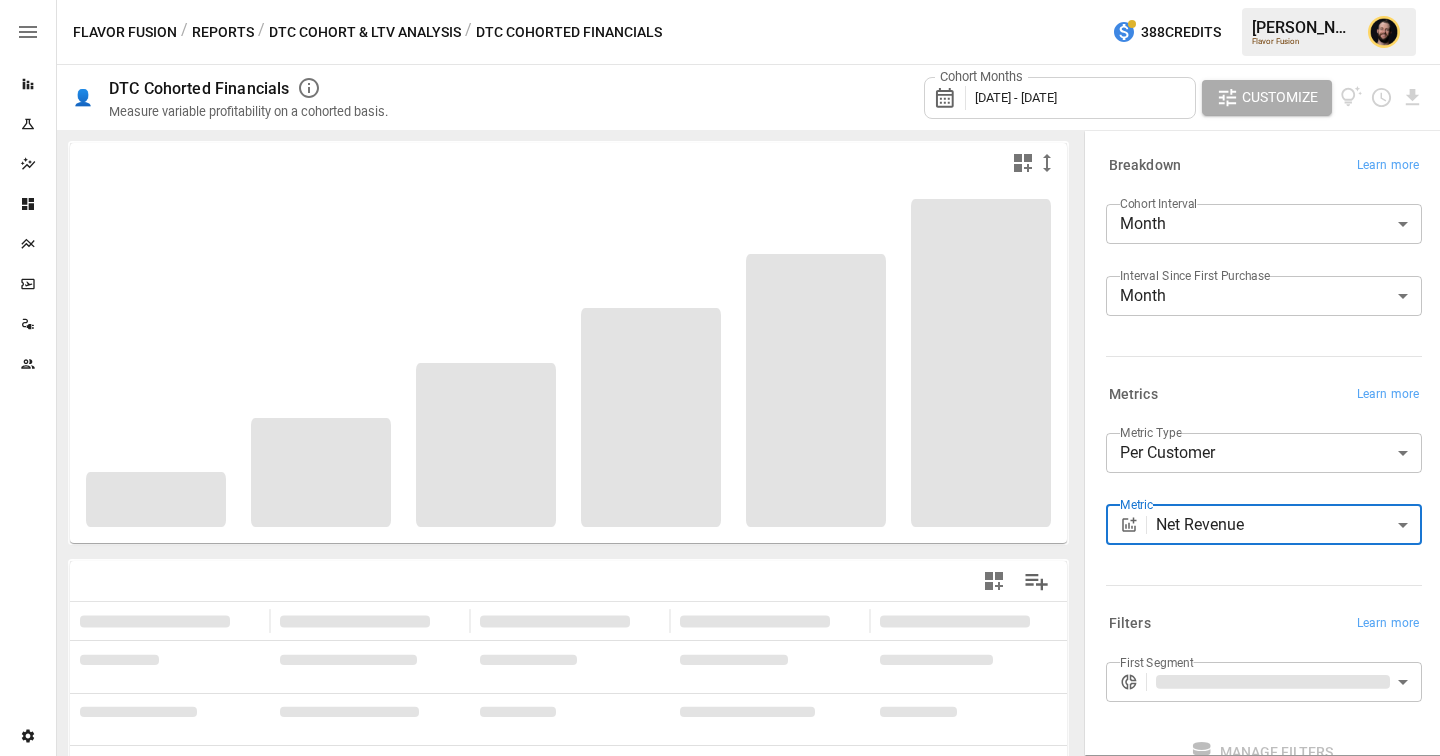 type on "**********" 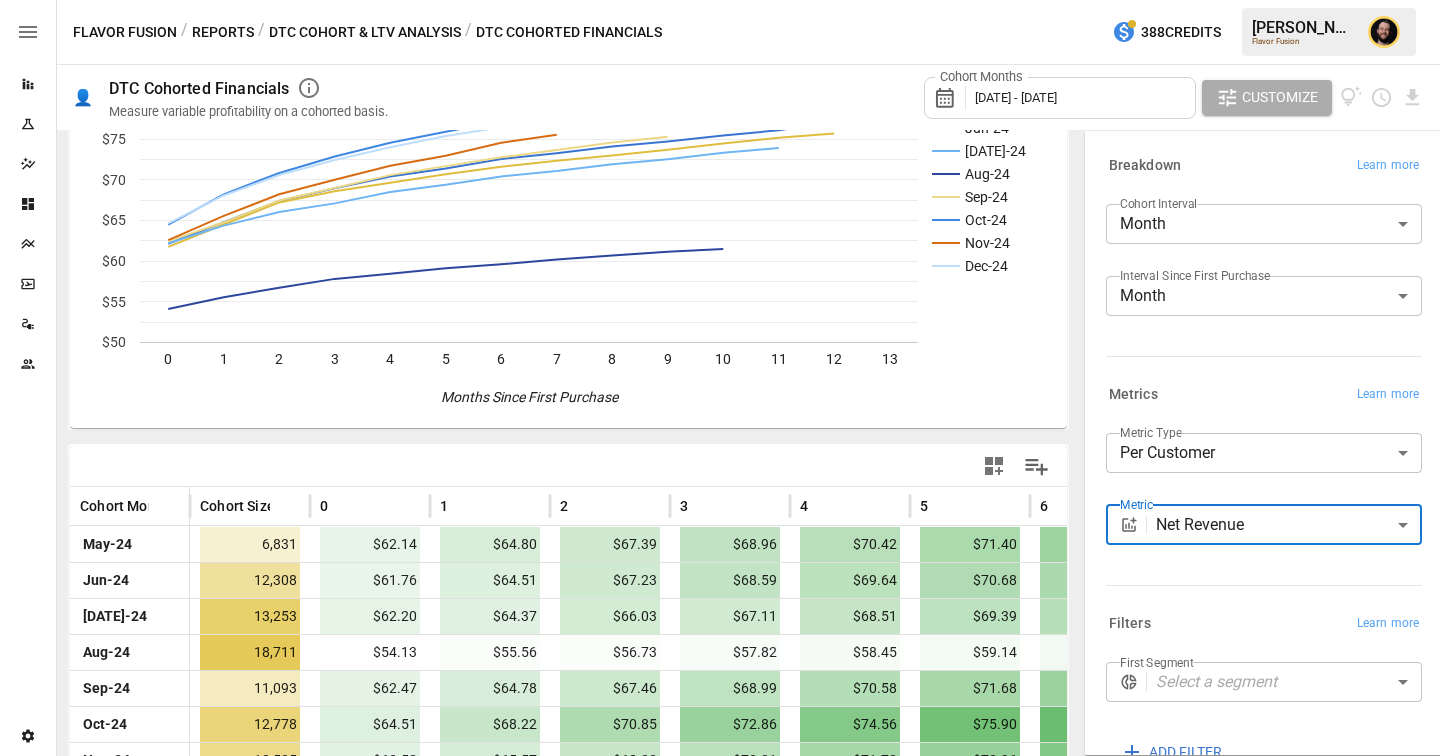 scroll, scrollTop: 218, scrollLeft: 0, axis: vertical 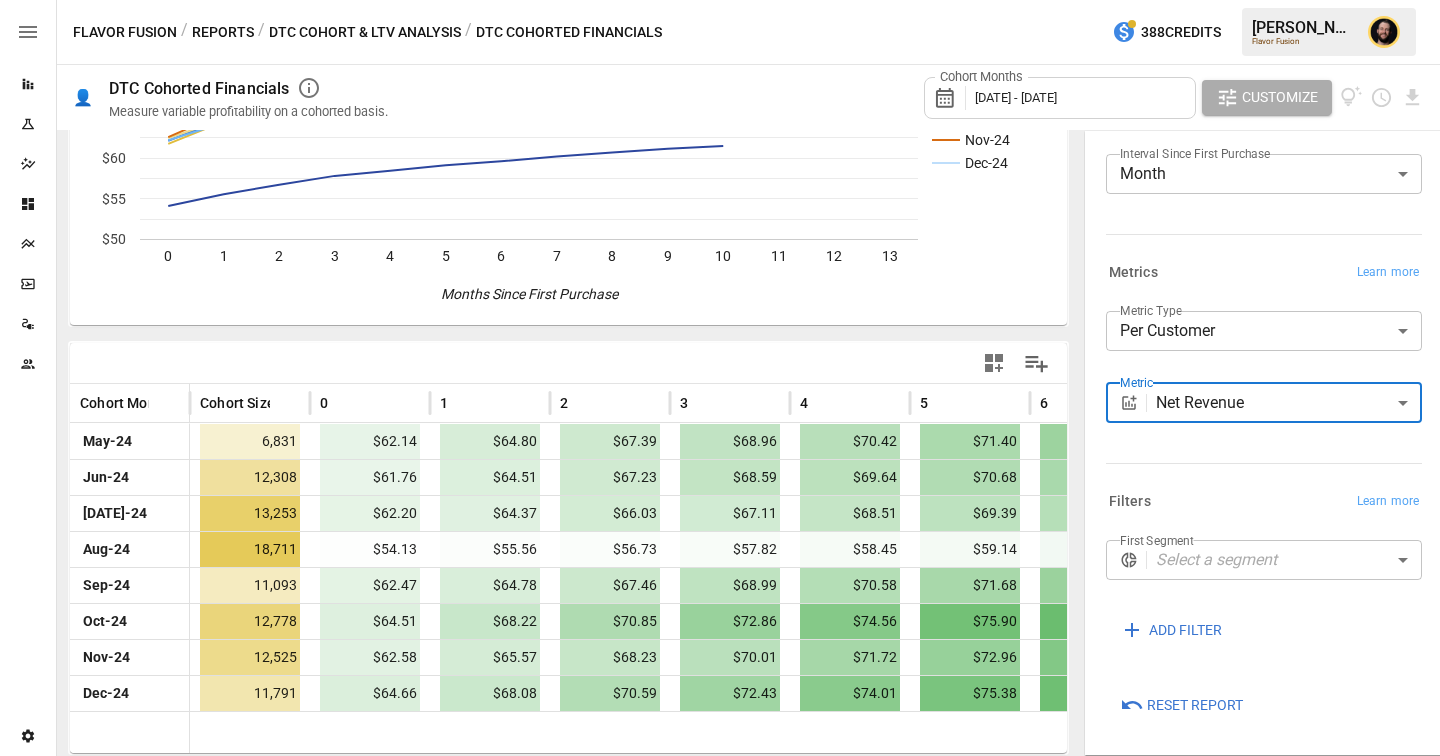 click on "Reports Experiments Dazzler Studio Dashboards Plans SmartModel ™ Data Sources Team Settings Flavor Fusion / Reports / DTC Cohort & LTV Analysis / DTC Cohorted Financials 388  Credits Ciaran N. Flavor Fusion 👤 DTC Cohorted Financials Measure variable profitability on a cohorted basis. Cohort Months May 2024 - December 2024 Customize May-24 Jun-24 Jul-24 Aug-24 Sep-24 Oct-24 Nov-24 Dec-24 0 1 2 3 4 5 6 7 8 9 10 11 12 13 $50 $55 $60 $65 $70 $75 $80 Months Since First Purchase $80 Cohort Month  Cohort Size   0   1   2   3   4   5   6   7   8 May-24 6,831 $62.14 $64.80 $67.39 $68.96 $70.42 $71.40 $72.57 $73.26 $74.09 Jun-24 12,308 $61.76 $64.51 $67.23 $68.59 $69.64 $70.68 $71.60 $72.34 $73.00 Jul-24 13,253 $62.20 $64.37 $66.03 $67.11 $68.51 $69.39 $70.42 $71.08 $71.92 Aug-24 18,711 $54.13 $55.56 $56.73 $57.82 $58.45 $59.14 $59.62 $60.20 $60.69 Sep-24 11,093 $62.47 $64.78 $67.46 $68.99 $70.58 $71.68 $72.77 $73.67 $74.58 Oct-24 12,778 $64.51 $68.22 $70.85 $72.86 $74.56 $75.90 $77.23 $78.55 $79.58 Nov-24 12,525" at bounding box center [720, 0] 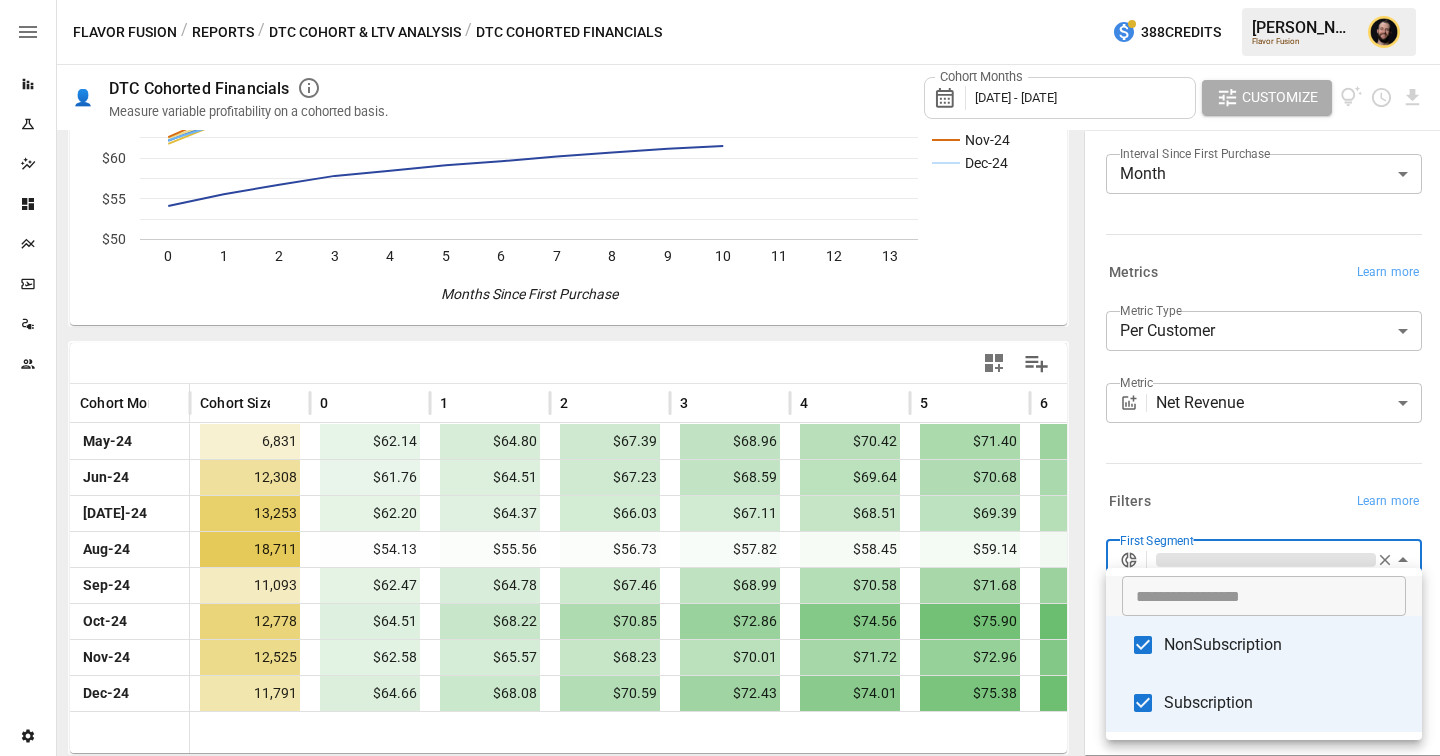 type on "**********" 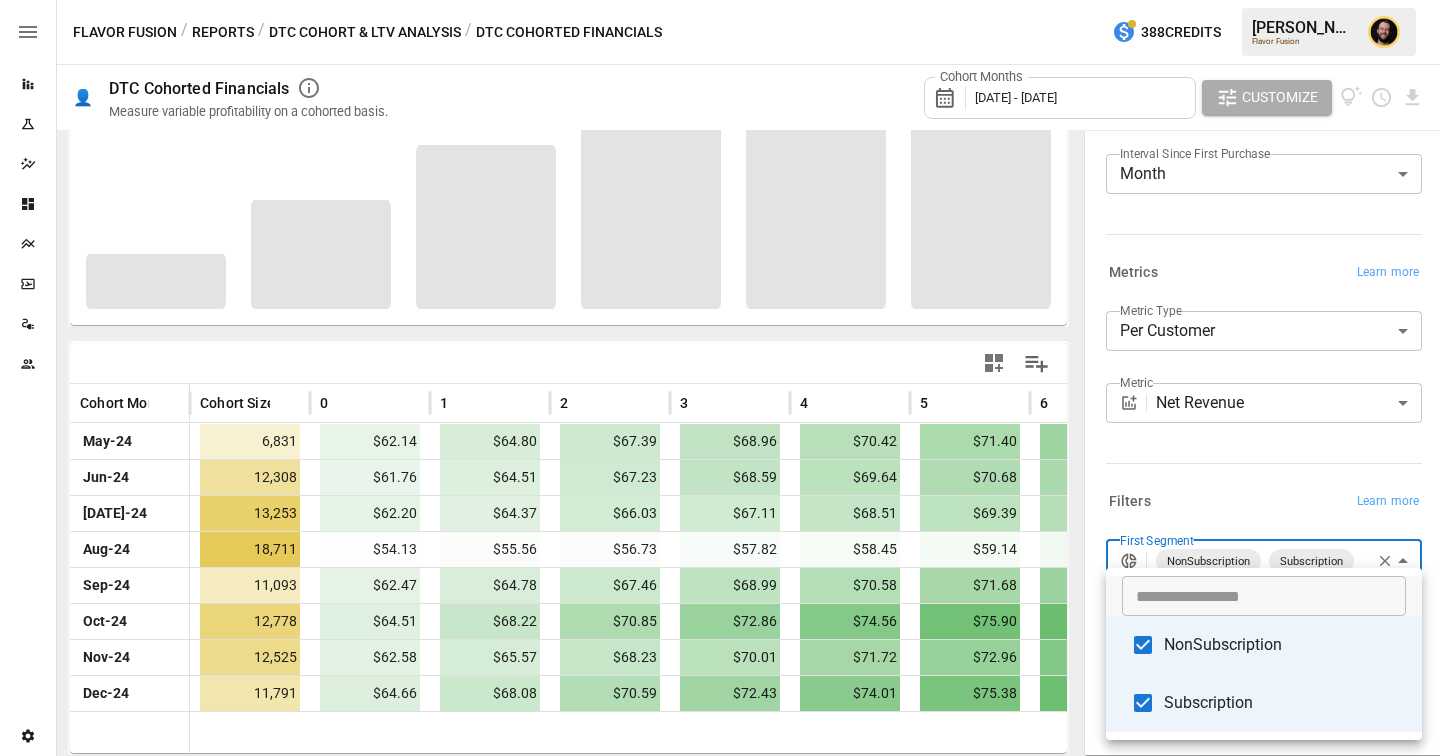 scroll, scrollTop: 229, scrollLeft: 0, axis: vertical 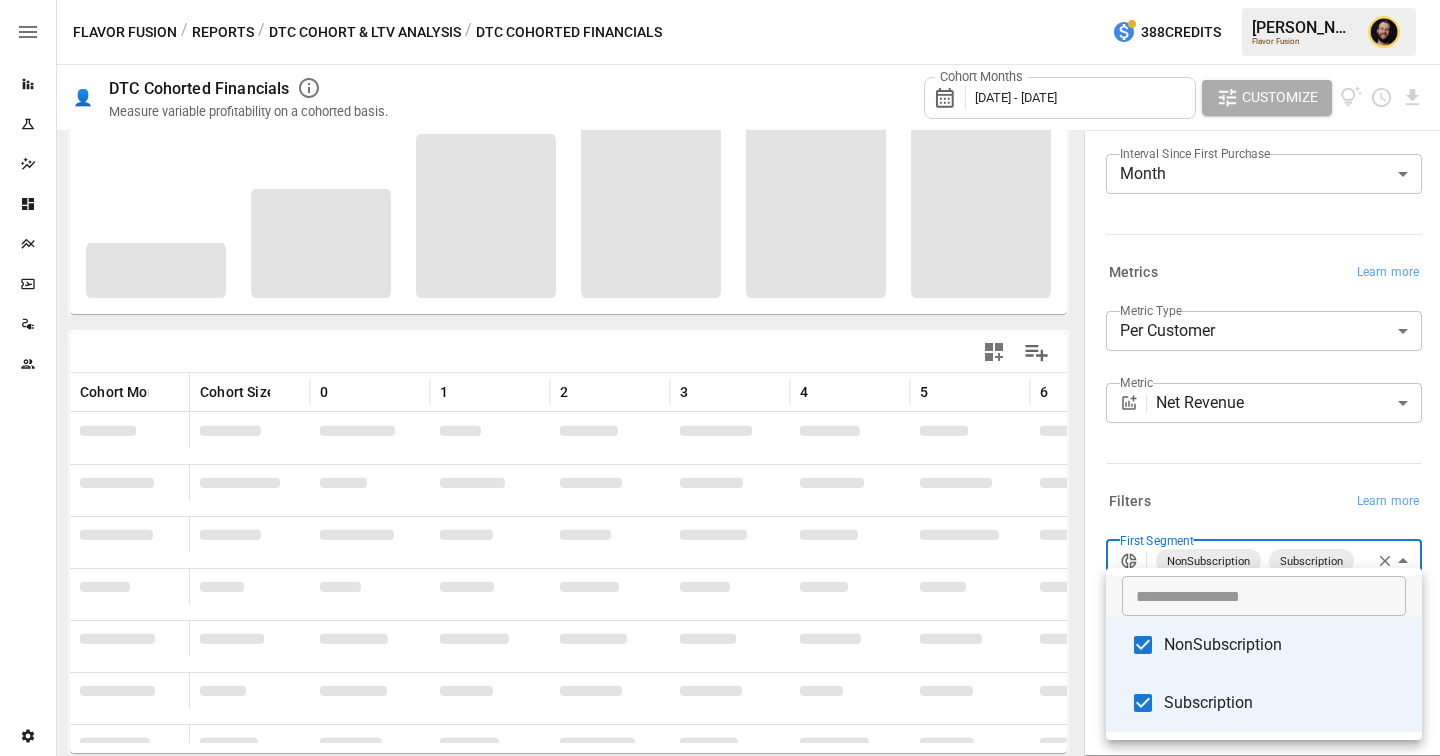 click at bounding box center (720, 378) 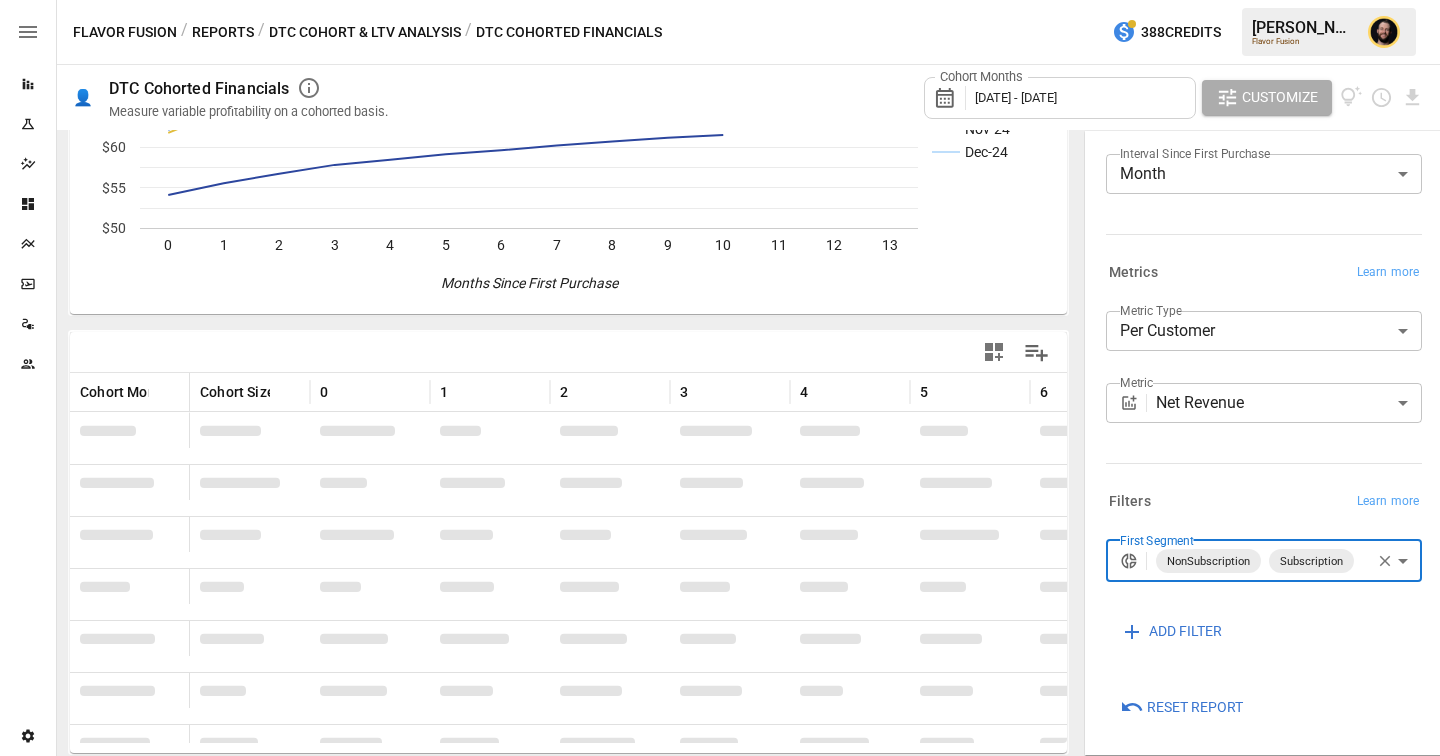 scroll, scrollTop: 218, scrollLeft: 0, axis: vertical 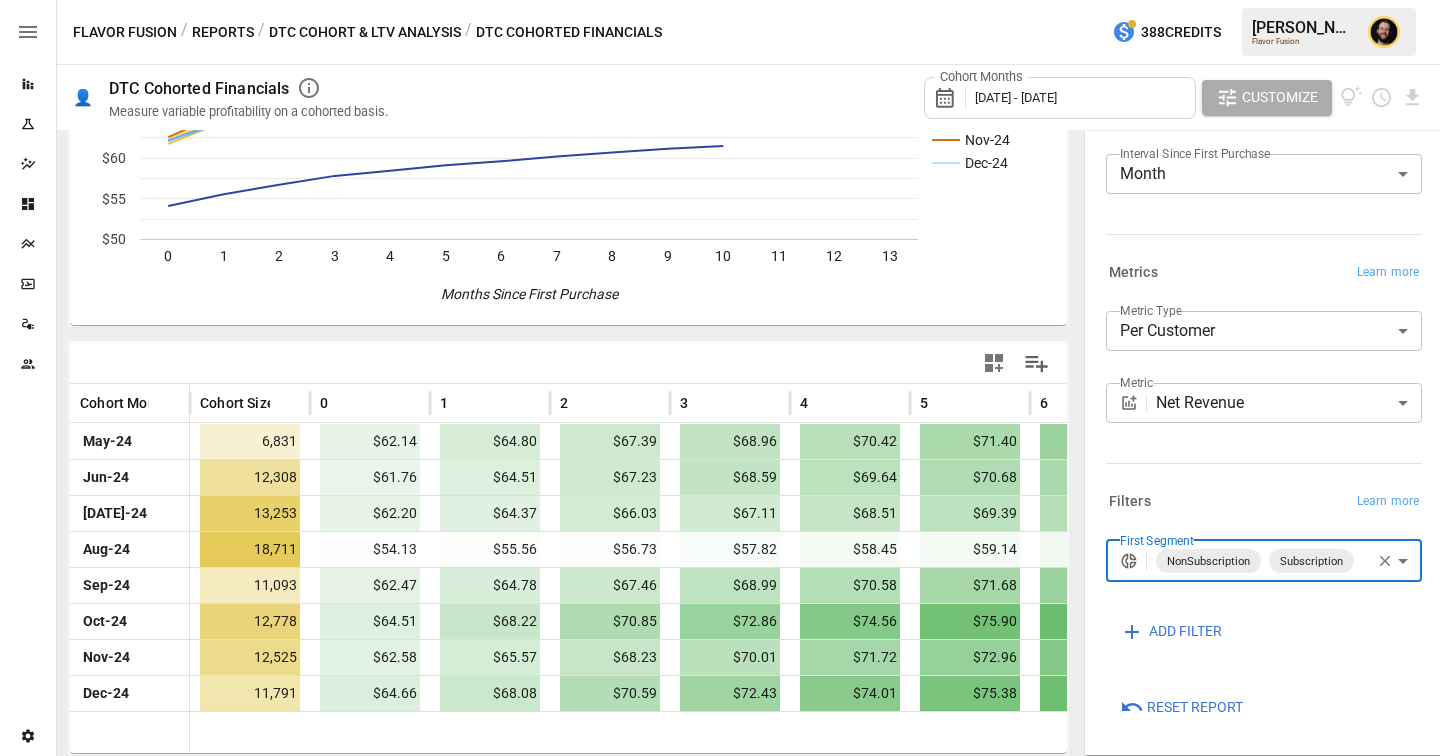 click on "Reports Experiments Dazzler Studio Dashboards Plans SmartModel ™ Data Sources Team Settings Flavor Fusion / Reports / DTC Cohort & LTV Analysis / DTC Cohorted Financials 388  Credits Ciaran N. Flavor Fusion 👤 DTC Cohorted Financials Measure variable profitability on a cohorted basis. Cohort Months May 2024 - December 2024 Customize May-24 Jun-24 Jul-24 Aug-24 Sep-24 Oct-24 Nov-24 Dec-24 0 1 2 3 4 5 6 7 8 9 10 11 12 13 $50 $55 $60 $65 $70 $75 $80 Months Since First Purchase $80 Cohort Month  Cohort Size   0   1   2   3   4   5   6   7   8 May-24 6,831 $62.14 $64.80 $67.39 $68.96 $70.42 $71.40 $72.57 $73.26 $74.09 Jun-24 12,308 $61.76 $64.51 $67.23 $68.59 $69.64 $70.68 $71.60 $72.34 $73.00 Jul-24 13,253 $62.20 $64.37 $66.03 $67.11 $68.51 $69.39 $70.42 $71.08 $71.92 Aug-24 18,711 $54.13 $55.56 $56.73 $57.82 $58.45 $59.14 $59.62 $60.20 $60.69 Sep-24 11,093 $62.47 $64.78 $67.46 $68.99 $70.58 $71.68 $72.77 $73.67 $74.58 Oct-24 12,778 $64.51 $68.22 $70.85 $72.86 $74.56 $75.90 $77.23 $78.55 $79.58 Nov-24 12,525" at bounding box center [720, 0] 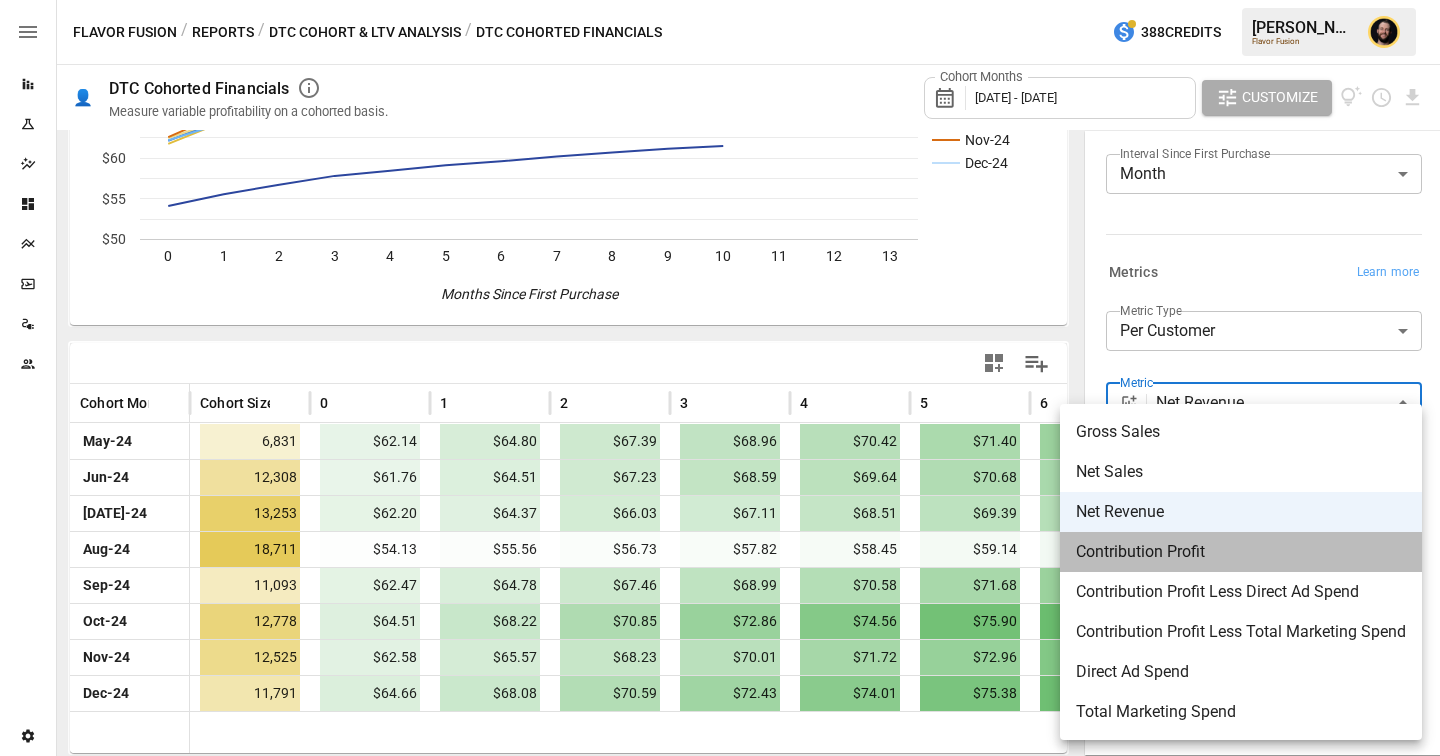 click on "Contribution Profit" at bounding box center [1241, 552] 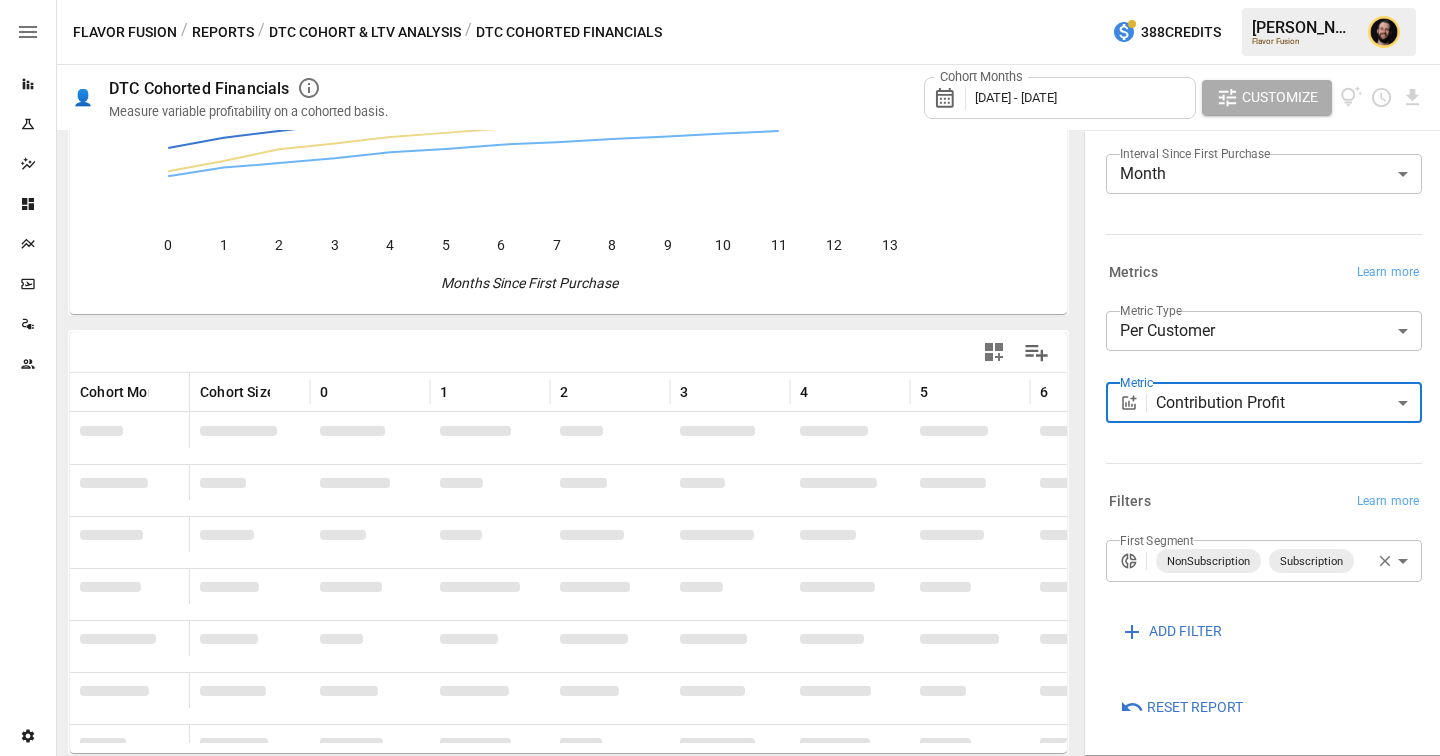 scroll, scrollTop: 218, scrollLeft: 0, axis: vertical 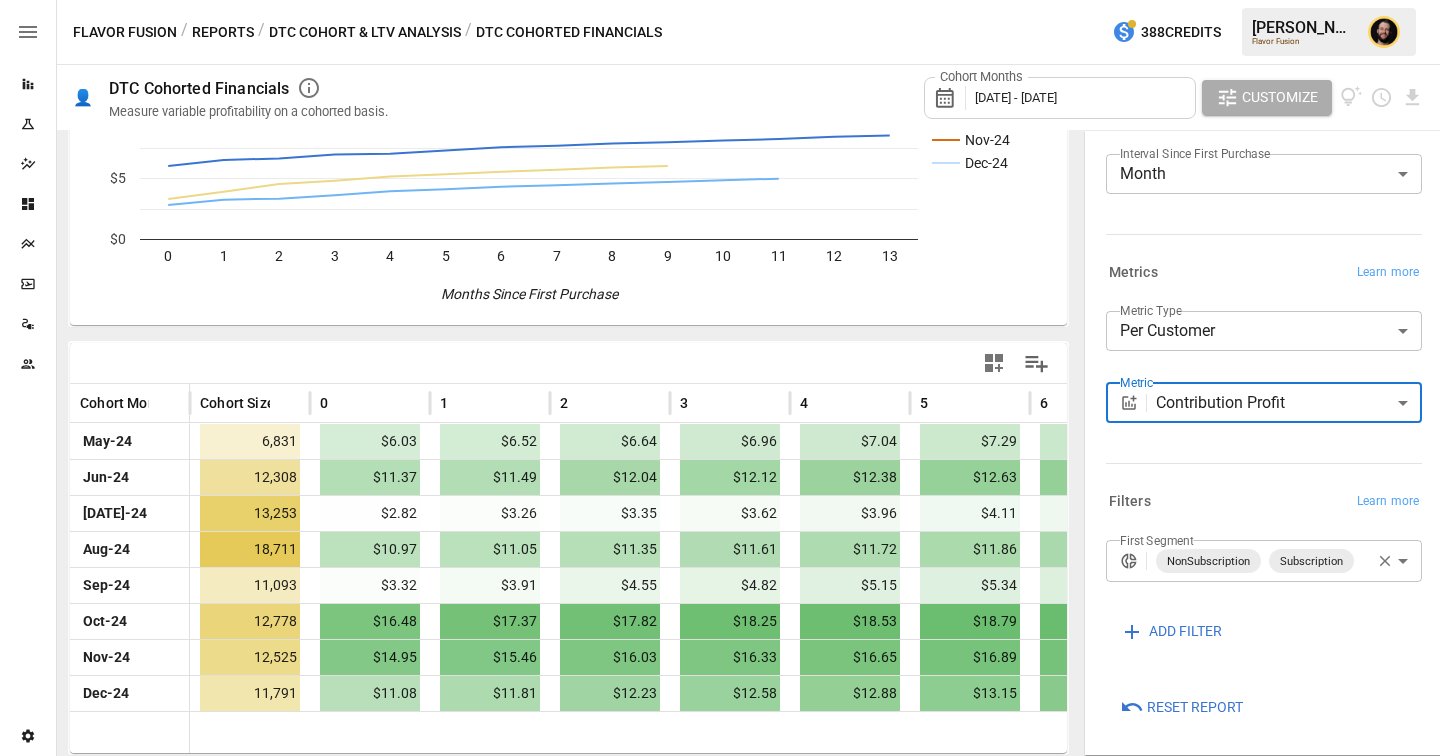 click on "Reports Experiments Dazzler Studio Dashboards Plans SmartModel ™ Data Sources Team Settings Flavor Fusion / Reports / DTC Cohort & LTV Analysis / DTC Cohorted Financials 388  Credits Ciaran N. Flavor Fusion 👤 DTC Cohorted Financials Measure variable profitability on a cohorted basis. Cohort Months May 2024 - December 2024 Customize May-24 Jun-24 Jul-24 Aug-24 Sep-24 Oct-24 Nov-24 Dec-24 0 1 2 3 4 5 6 7 8 9 10 11 12 13 $0 $5 $10 $15 $20 Months Since First Purchase $20 Cohort Month  Cohort Size   0   1   2   3   4   5   6   7   8 May-24 6,831 $6.03 $6.52 $6.64 $6.96 $7.04 $7.29 $7.57 $7.69 $7.86 Jun-24 12,308 $11.37 $11.49 $12.04 $12.12 $12.38 $12.63 $12.79 $12.95 $13.06 Jul-24 13,253 $2.82 $3.26 $3.35 $3.62 $3.96 $4.11 $4.33 $4.44 $4.60 Aug-24 18,711 $10.97 $11.05 $11.35 $11.61 $11.72 $11.86 $11.95 $12.05 $12.15 Sep-24 11,093 $3.32 $3.91 $4.55 $4.82 $5.15 $5.34 $5.55 $5.72 $5.89 Oct-24 12,778 $16.48 $17.37 $17.82 $18.25 $18.53 $18.79 $19.04 $19.29 $19.49 Nov-24 12,525 $14.95 $15.46 $16.03 $16.33 $16.65" at bounding box center (720, 0) 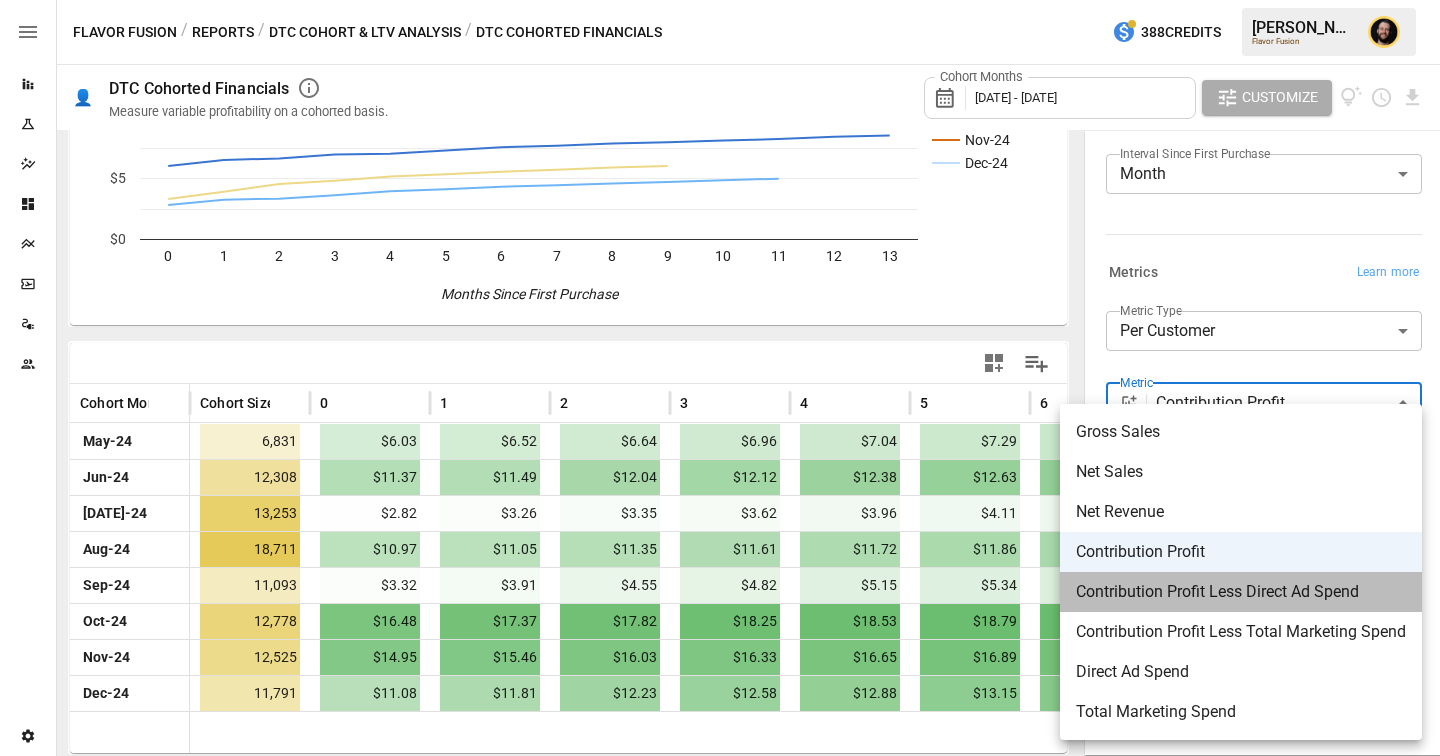 click on "Contribution Profit Less Direct Ad Spend" at bounding box center [1241, 592] 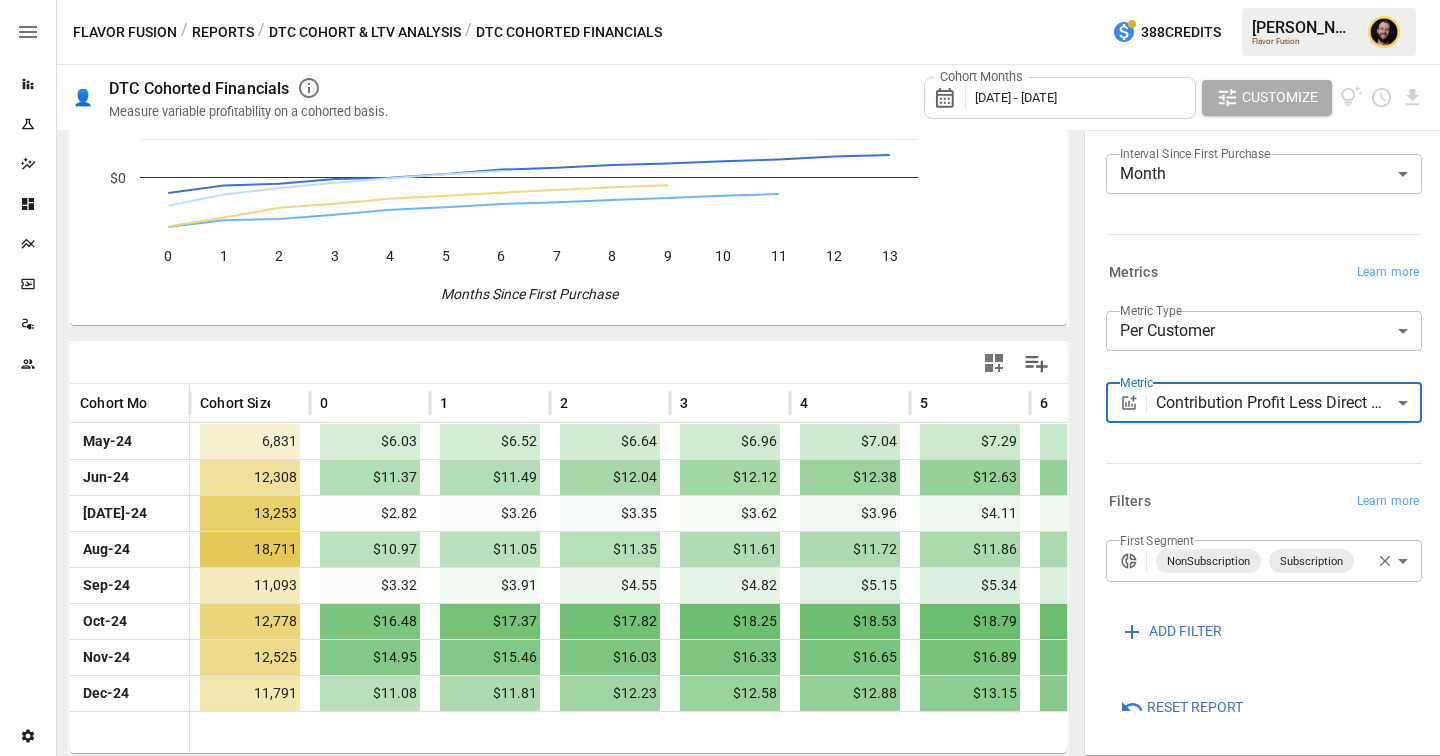 scroll, scrollTop: 218, scrollLeft: 0, axis: vertical 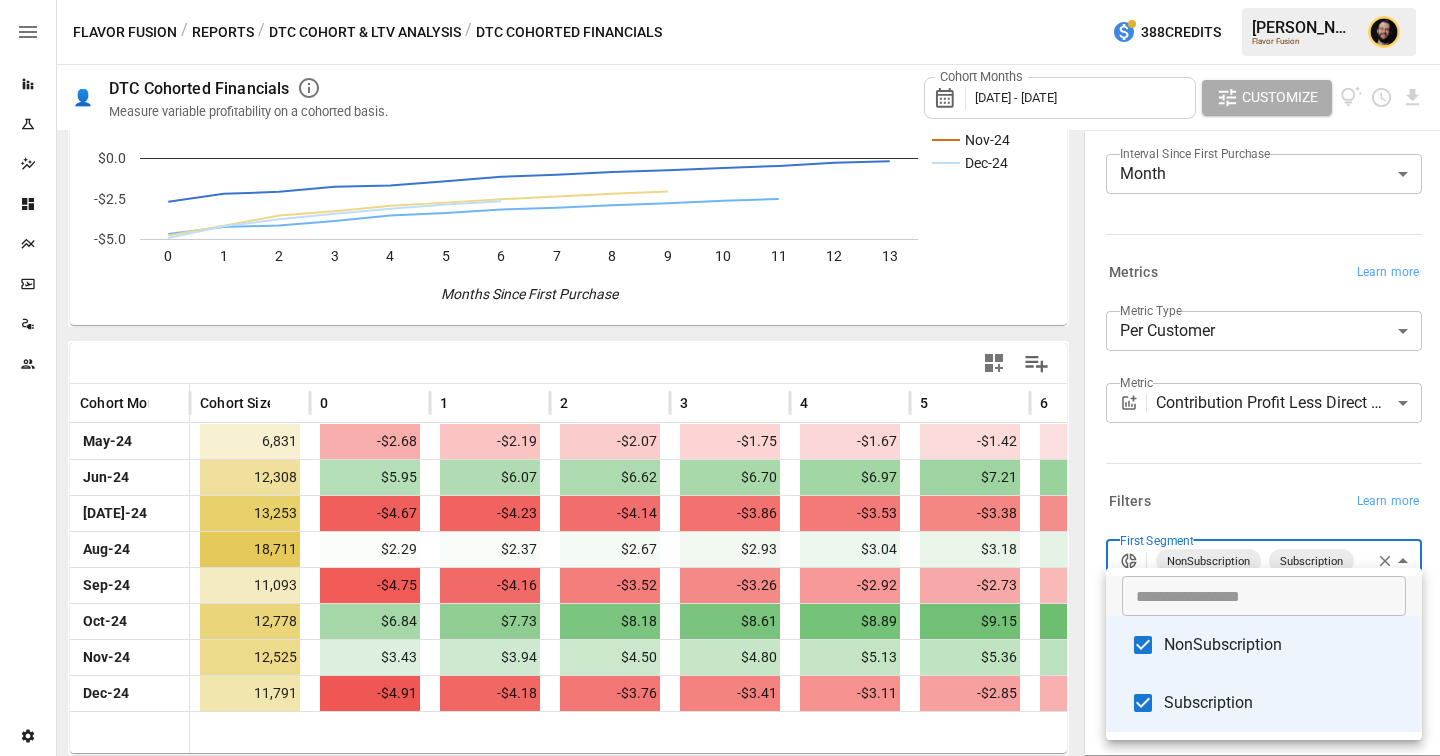 click on "Reports Experiments Dazzler Studio Dashboards Plans SmartModel ™ Data Sources Team Settings Flavor Fusion / Reports / DTC Cohort & LTV Analysis / DTC Cohorted Financials 388  Credits Ciaran N. Flavor Fusion 👤 DTC Cohorted Financials Measure variable profitability on a cohorted basis. Cohort Months May 2024 - December 2024 Customize May-24 Jun-24 Jul-24 Aug-24 Sep-24 Oct-24 Nov-24 Dec-24 0 1 2 3 4 5 6 7 8 9 10 11 12 13 -$5.0 -$2.5 $0.0 $2.5 $5.0 $7.5 $10.0 Months Since First Purchase $20 Cohort Month  Cohort Size   0   1   2   3   4   5   6   7   8 May-24 6,831 -$2.68 -$2.19 -$2.07 -$1.75 -$1.67 -$1.42 -$1.14 -$1.03 -$0.85 Jun-24 12,308 $5.95 $6.07 $6.62 $6.70 $6.97 $7.21 $7.37 $7.53 $7.64 Jul-24 13,253 -$4.67 -$4.23 -$4.14 -$3.86 -$3.53 -$3.38 -$3.16 -$3.05 -$2.89 Aug-24 18,711 $2.29 $2.37 $2.67 $2.93 $3.04 $3.18 $3.27 $3.38 $3.47 Sep-24 11,093 -$4.75 -$4.16 -$3.52 -$3.26 -$2.92 -$2.73 -$2.53 -$2.36 -$2.18 Oct-24 12,778 $6.84 $7.73 $8.18 $8.61 $8.89 $9.15 $9.40 $9.65 $9.85 Nov-24 12,525 $3.43 $3.94 $4.50" at bounding box center (720, 0) 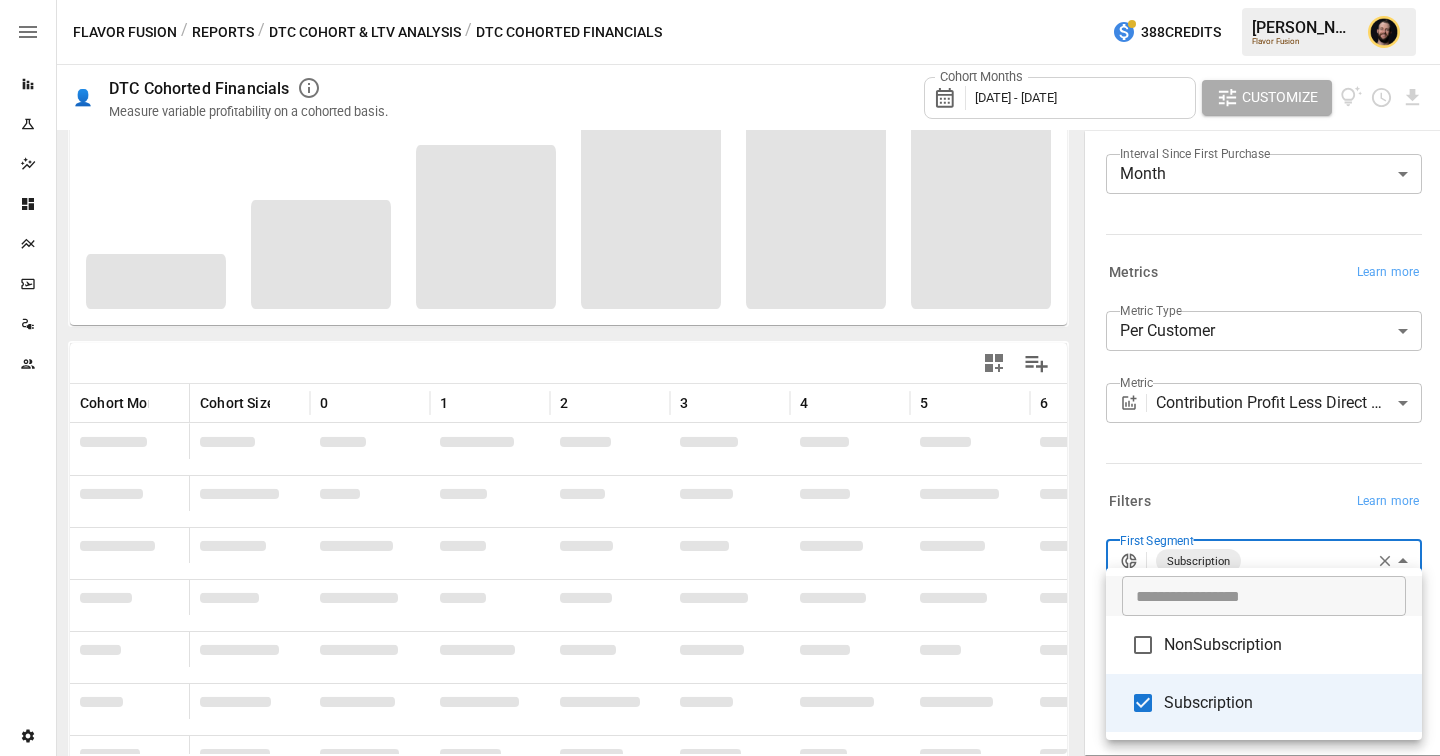 scroll, scrollTop: 229, scrollLeft: 0, axis: vertical 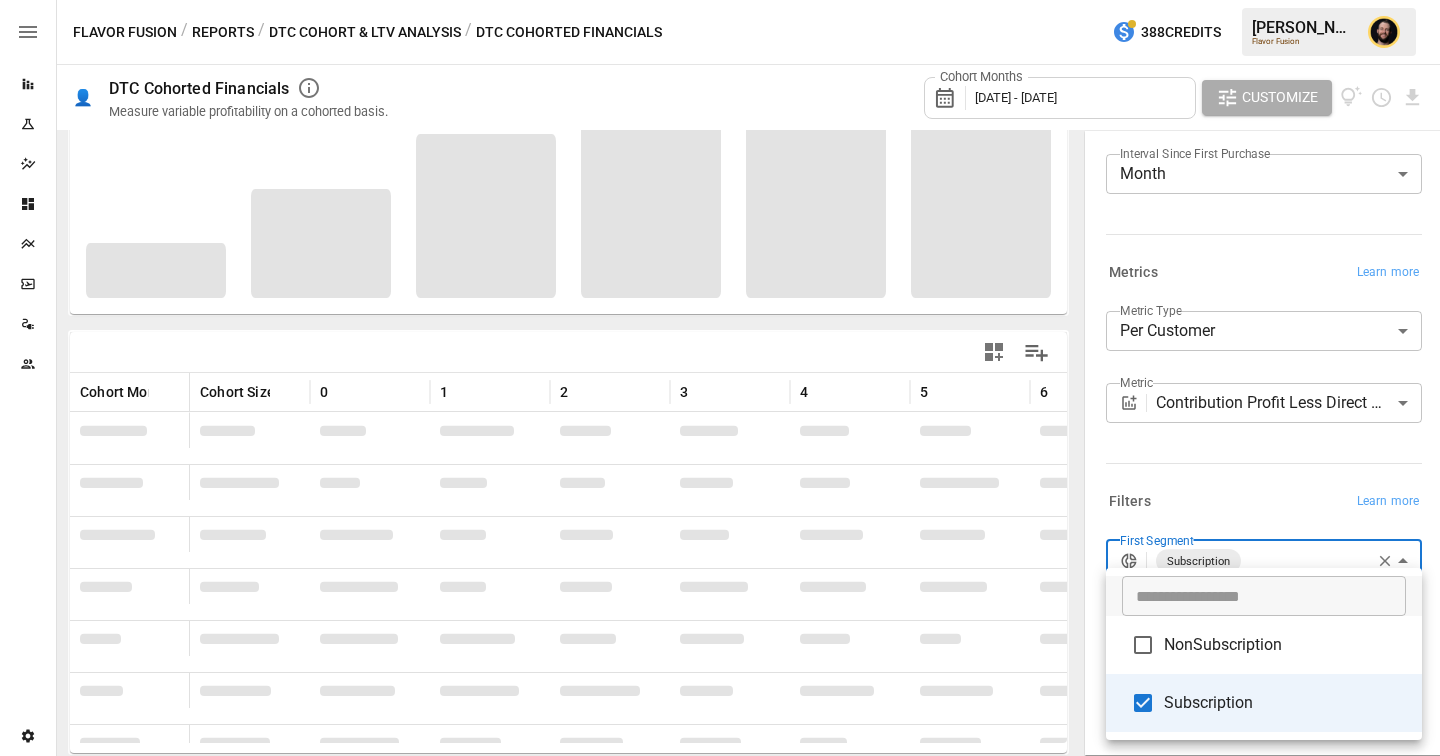 click at bounding box center [720, 378] 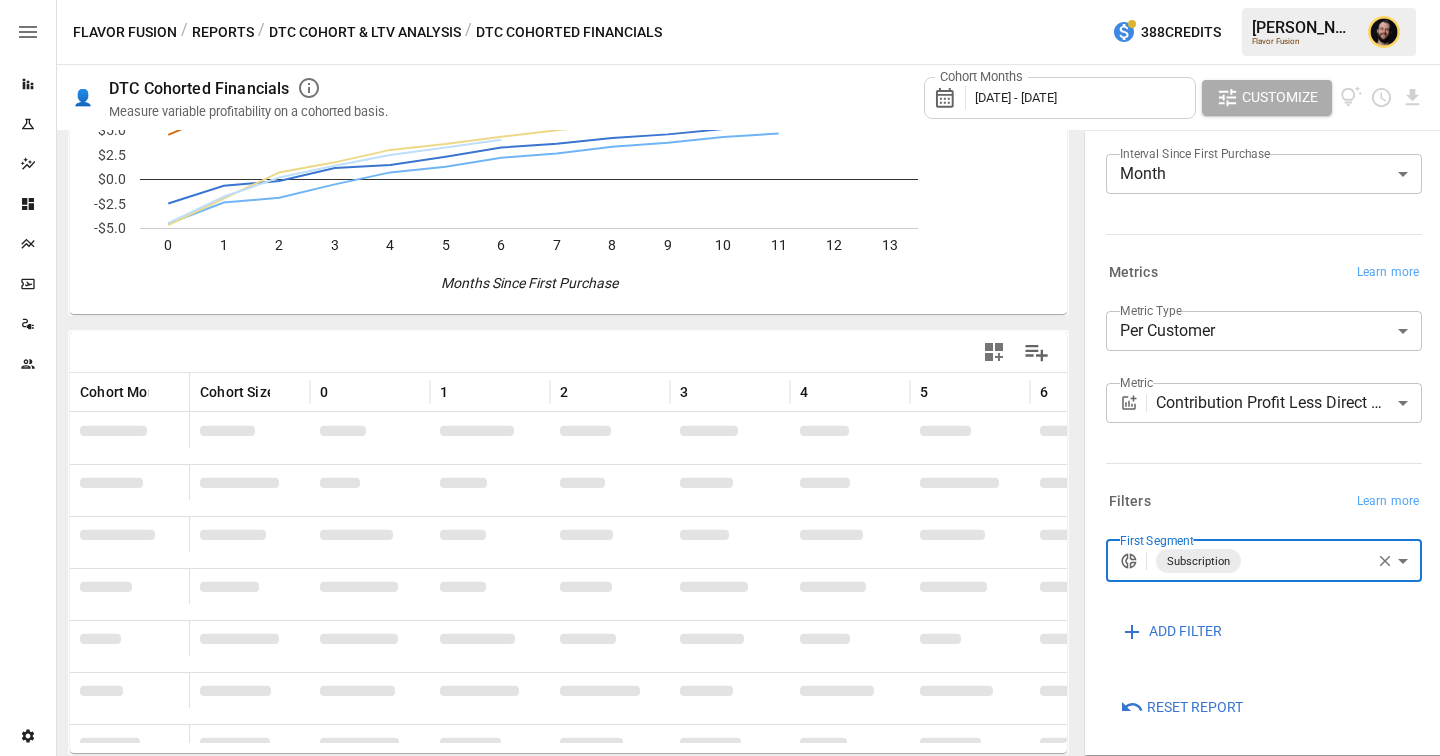 scroll, scrollTop: 218, scrollLeft: 0, axis: vertical 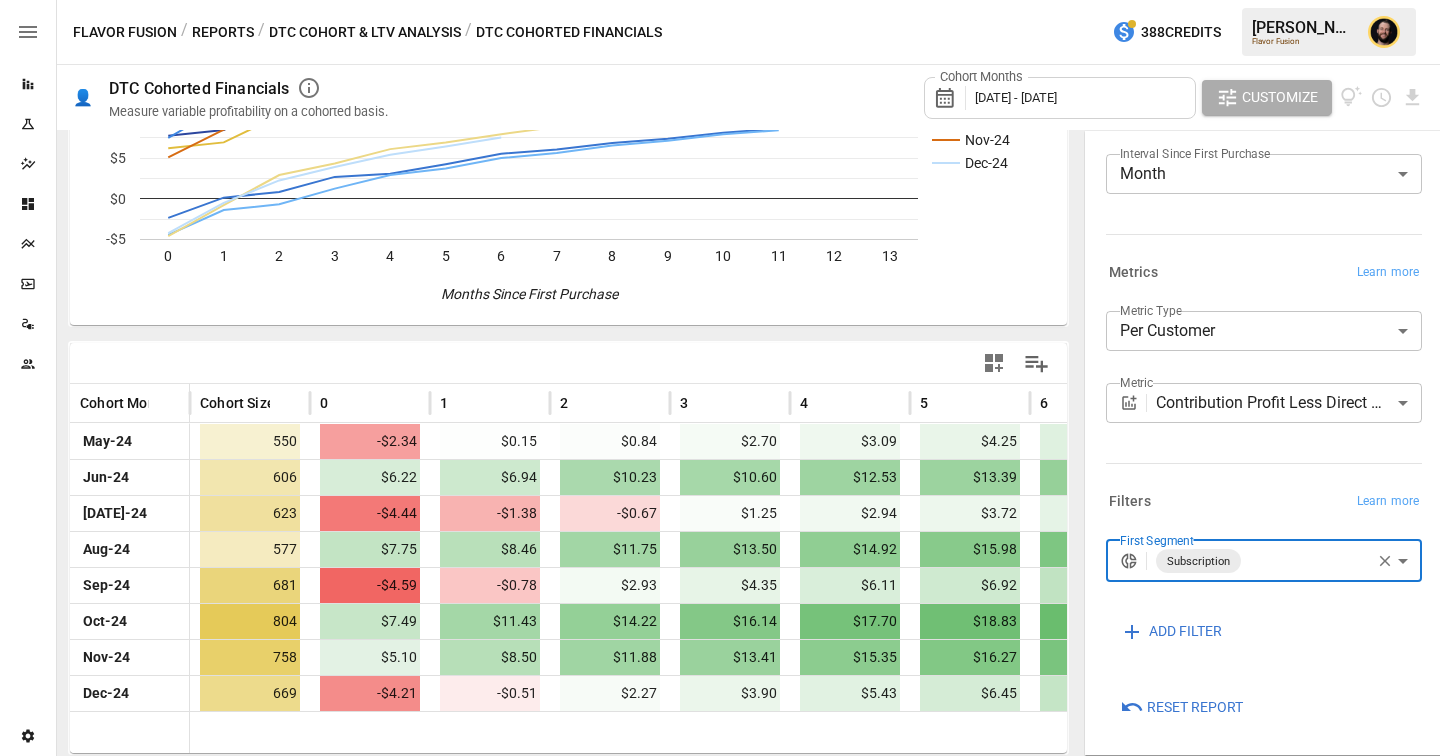 click on "DTC Cohort & LTV Analysis" at bounding box center [365, 32] 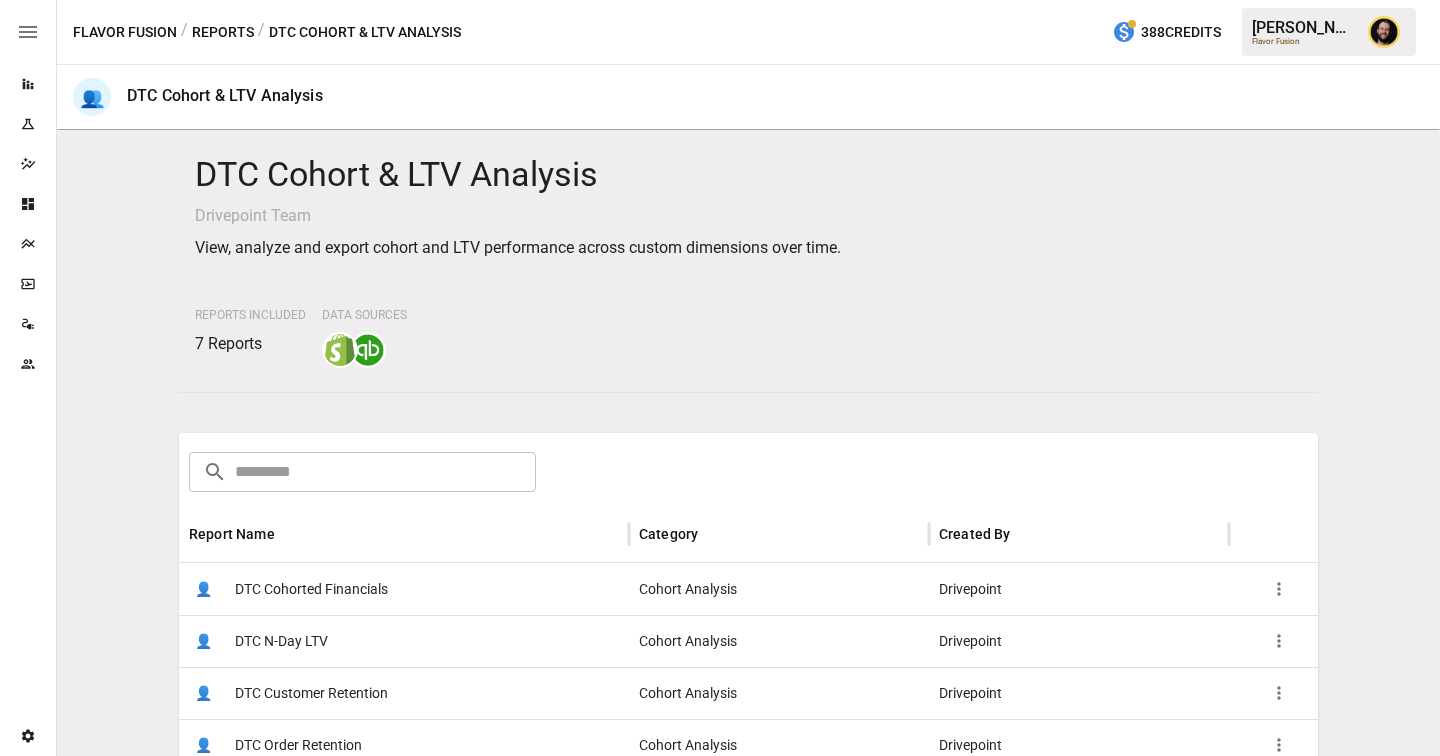 scroll, scrollTop: 406, scrollLeft: 0, axis: vertical 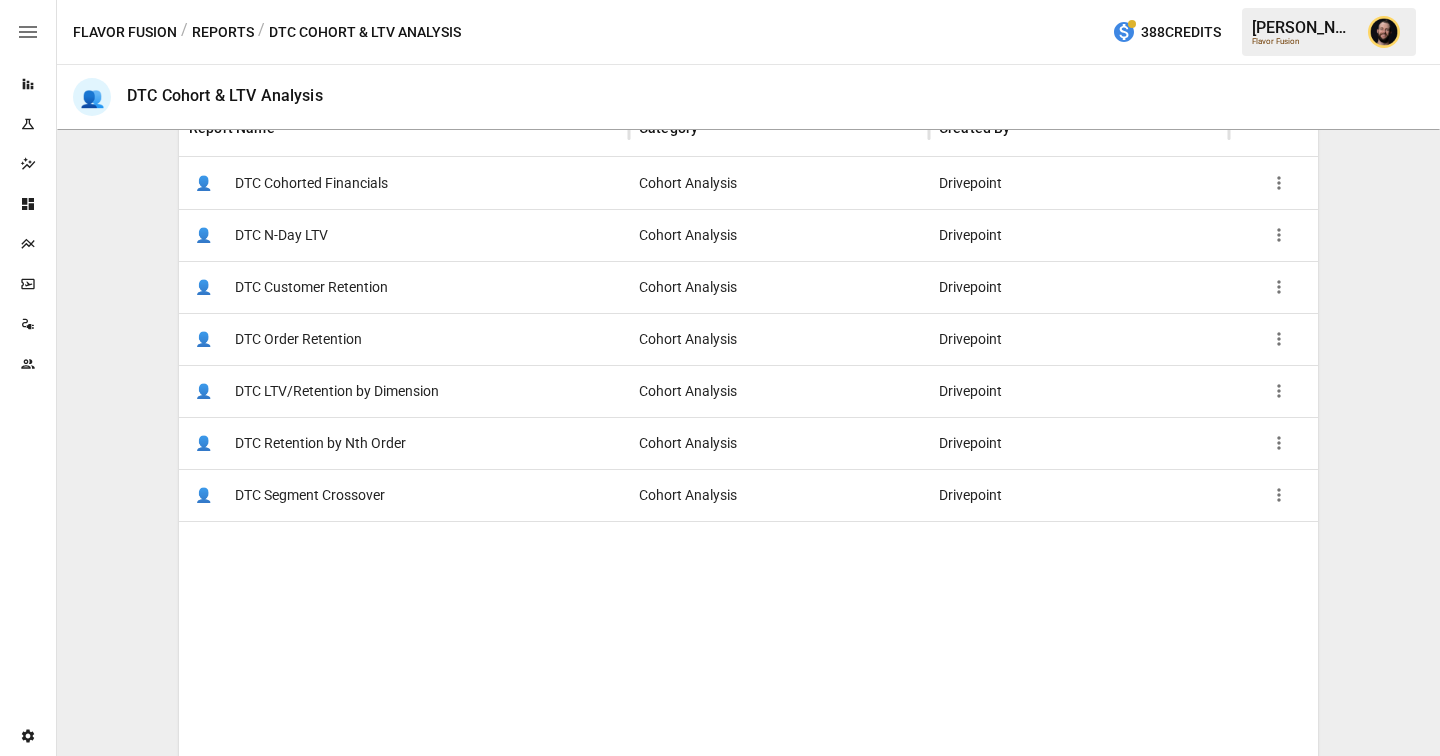 click on "DTC LTV/Retention by Dimension" at bounding box center (337, 391) 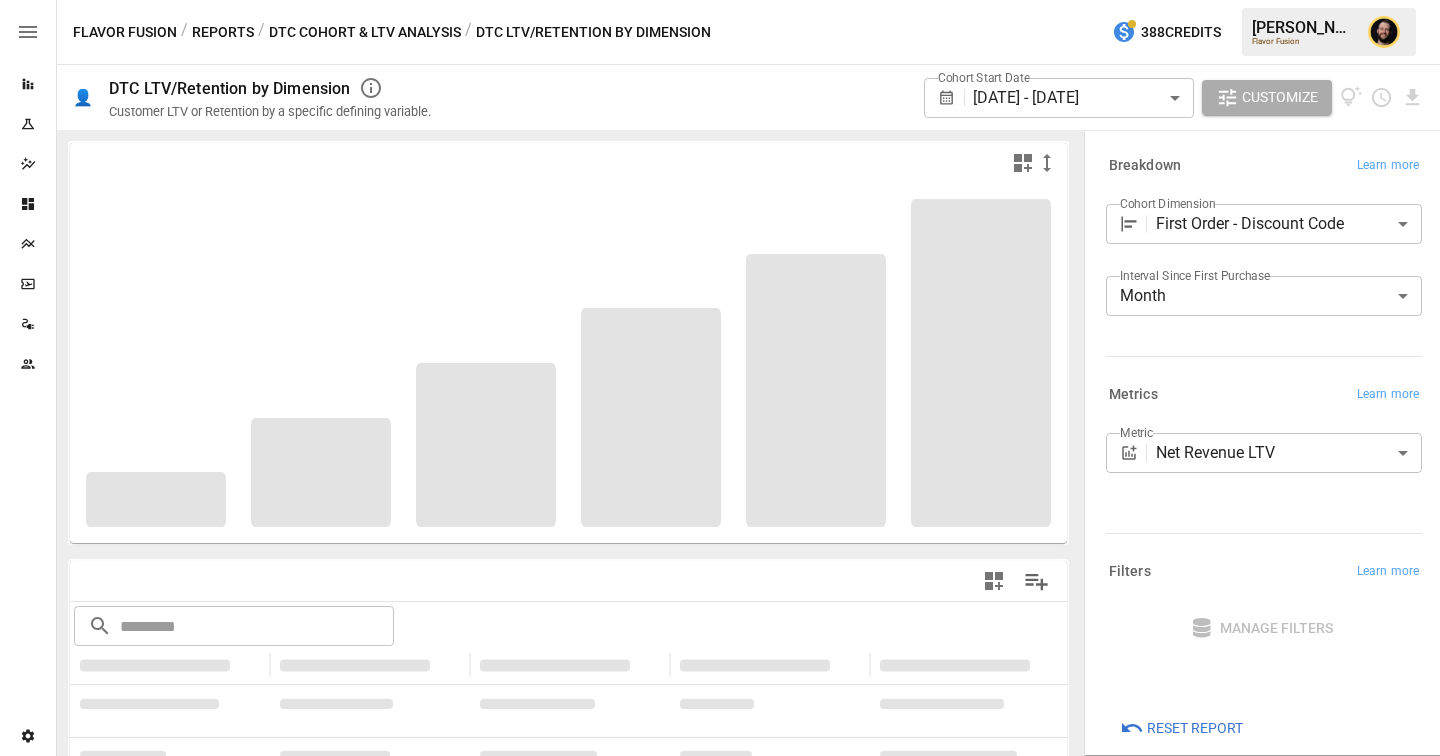 click on "**********" at bounding box center (720, 0) 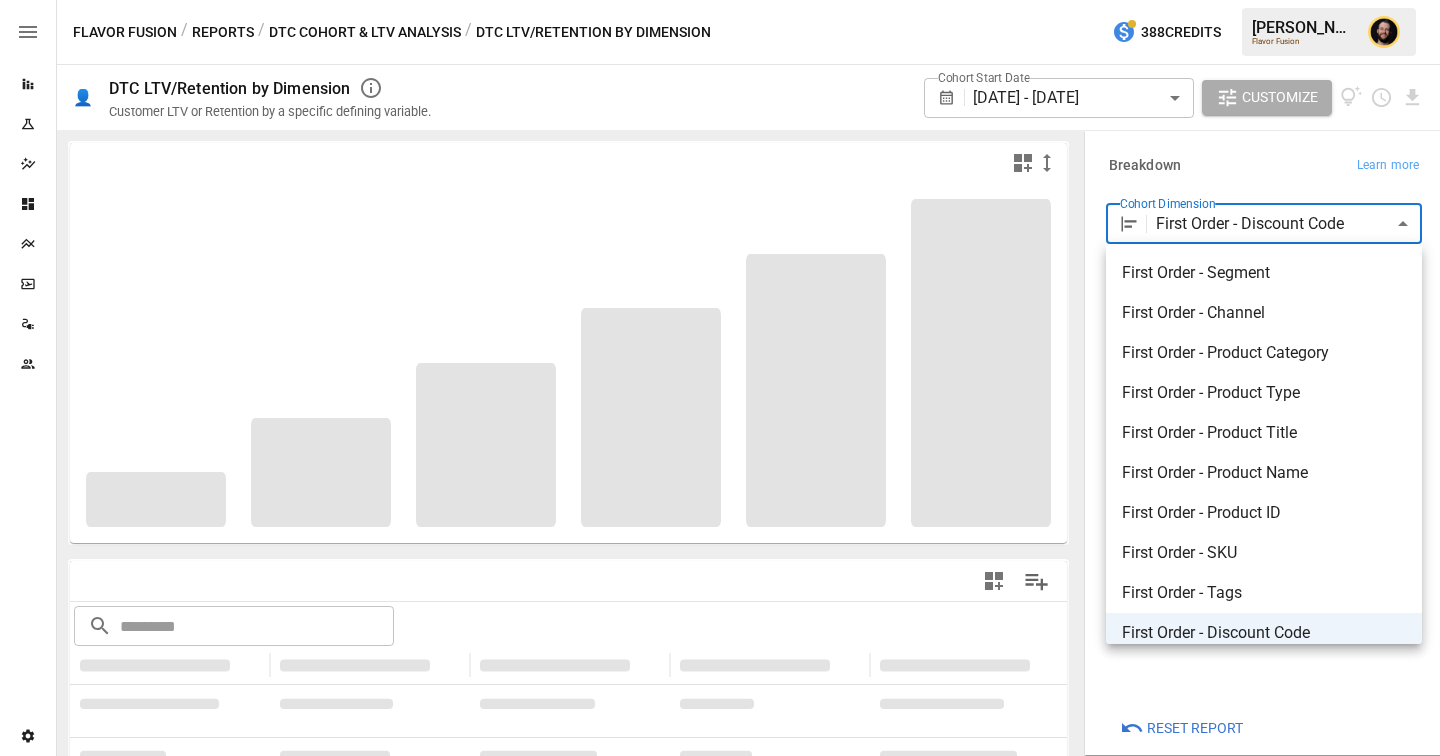 scroll, scrollTop: 0, scrollLeft: 0, axis: both 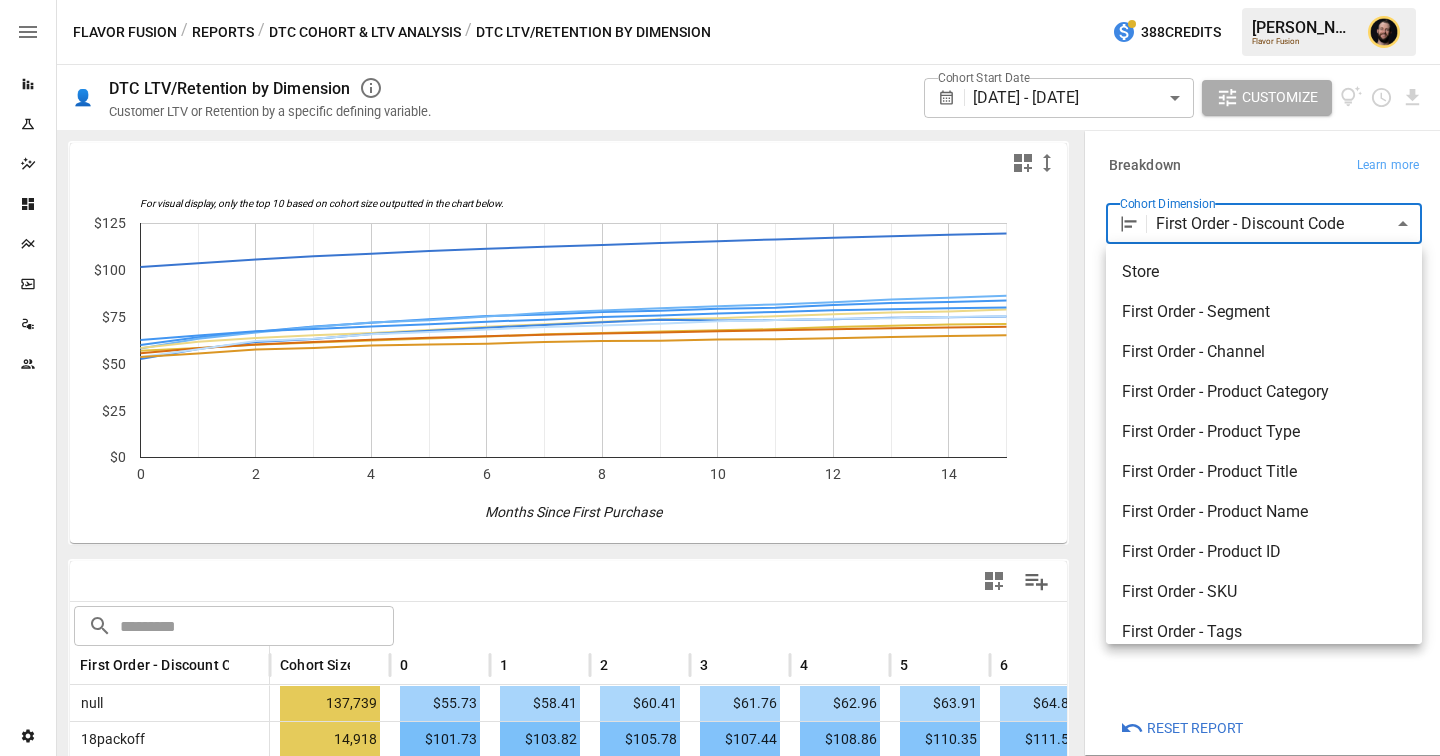 click at bounding box center (720, 378) 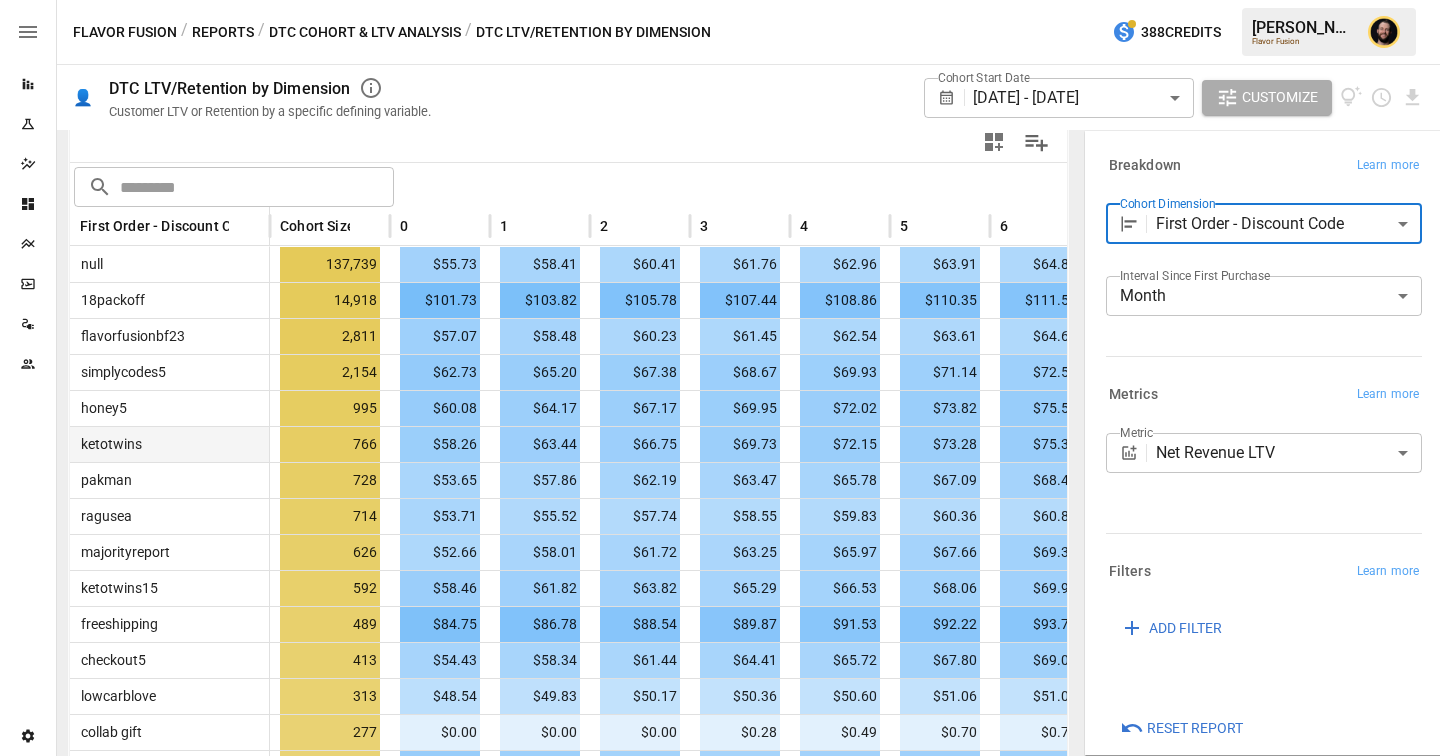 scroll, scrollTop: 423, scrollLeft: 0, axis: vertical 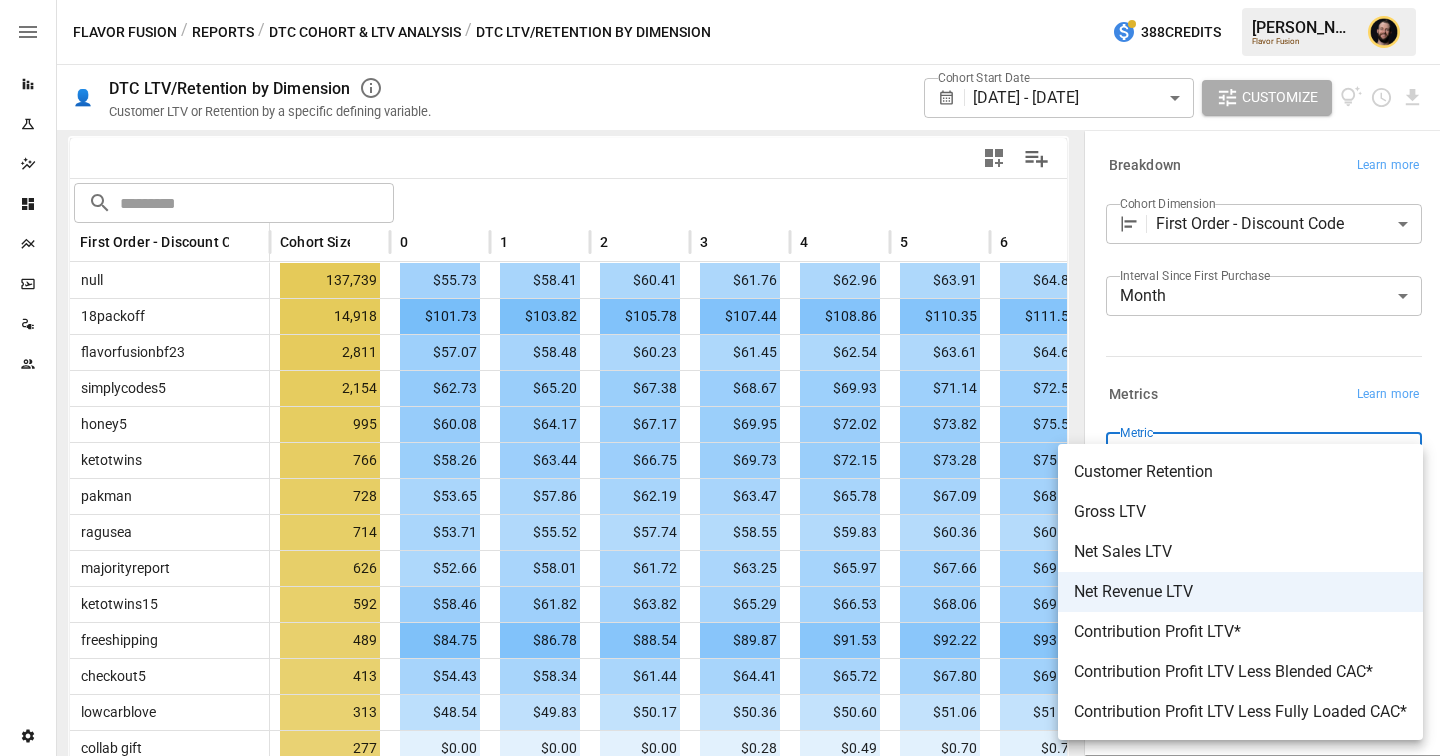 click on "Reports Experiments Dazzler Studio Dashboards Plans SmartModel ™ Data Sources Team Settings Flavor Fusion / Reports / DTC Cohort & LTV Analysis / DTC LTV/Retention by Dimension 388  Credits Ciaran N. Flavor Fusion 👤 DTC LTV/Retention by Dimension Customer LTV or Retention by a specific defining variable. Cohort Start Date 03/31/2023 - 03/31/2024 ****** ​ Customize For visual display, only the top 10 based on cohort size outputted in the chart below. 0 2 4 6 8 10 12 14 $0 $25 $50 $75 $100 $125 Months Since First Purchase For visual display, only the top 10 based on cohort size outputted in the chart below. ​ ​ First Order - Discount Code  Cohort Size   0   1   2   3   4   5   6   7   8 null 137,739 $55.73 $58.41 $60.41 $61.76 $62.96 $63.91 $64.82 $65.56 $66.25 18packoff 14,918 $101.73 $103.82 $105.78 $107.44 $108.86 $110.35 $111.51 $112.59 $113.55 flavorfusionbf23 2,811 $57.07 $58.48 $60.23 $61.45 $62.54 $63.61 $64.63 $65.80 $66.45 simplycodes5 2,154 $62.73 $65.20 $67.38 $68.67 $69.93 $71.14 $72.54" at bounding box center (720, 0) 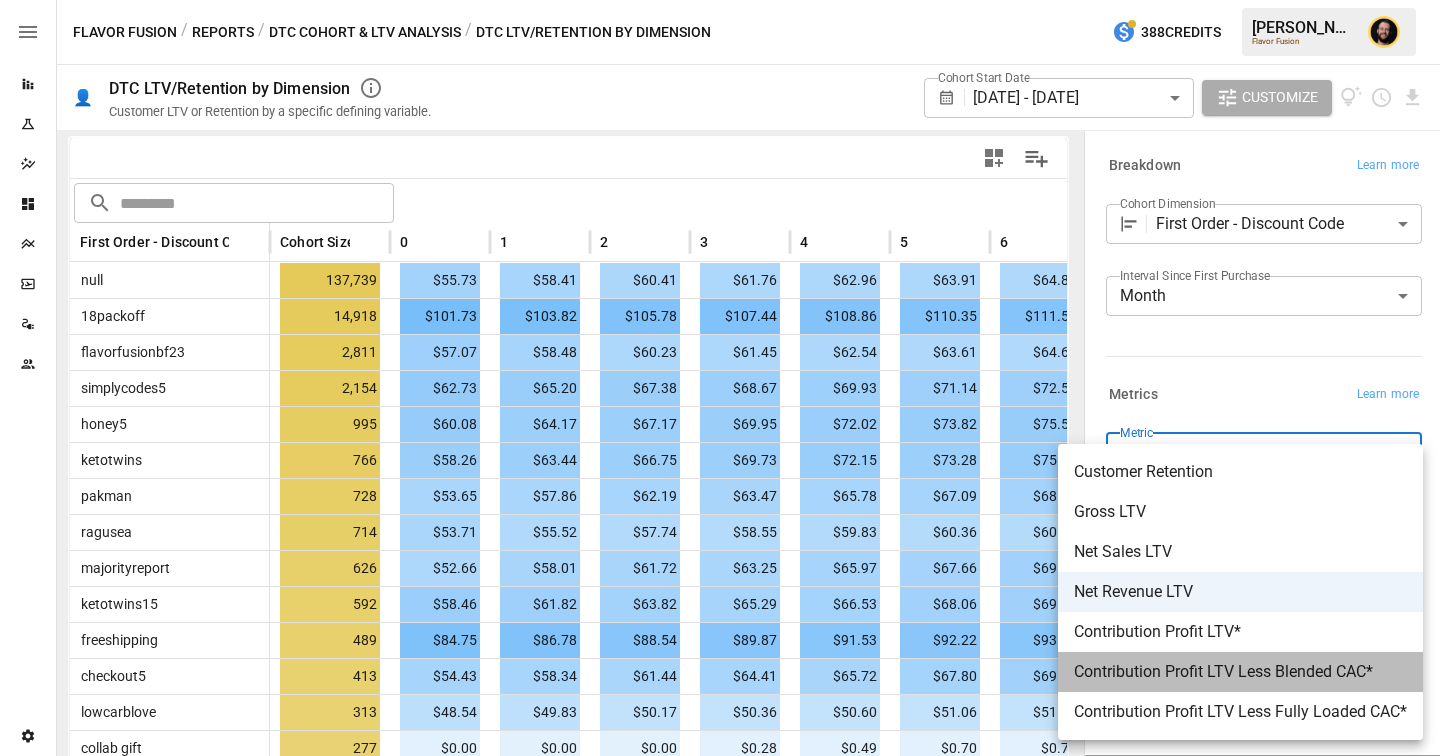 click on "Contribution Profit LTV Less Blended CAC*" at bounding box center (1240, 672) 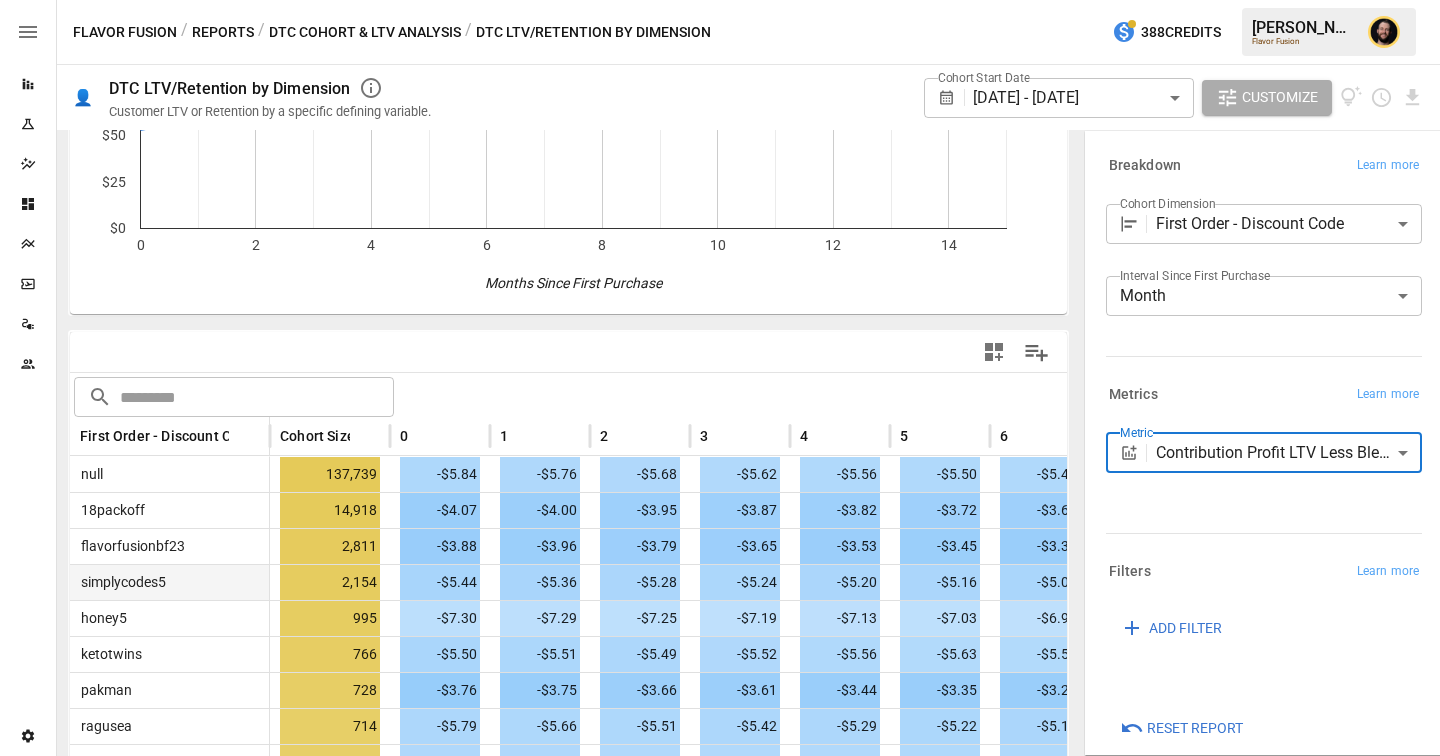 scroll, scrollTop: 423, scrollLeft: 0, axis: vertical 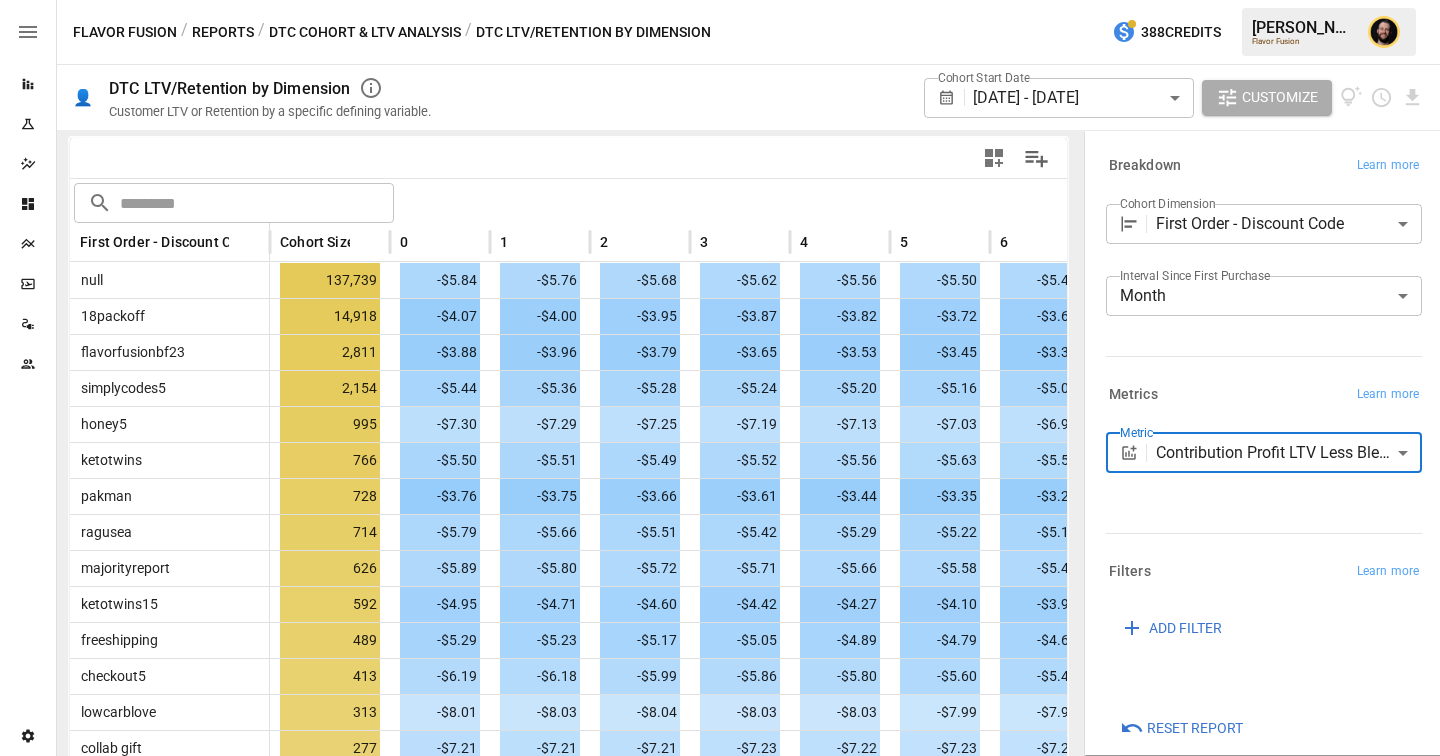 click on "​ ​" at bounding box center (568, 201) 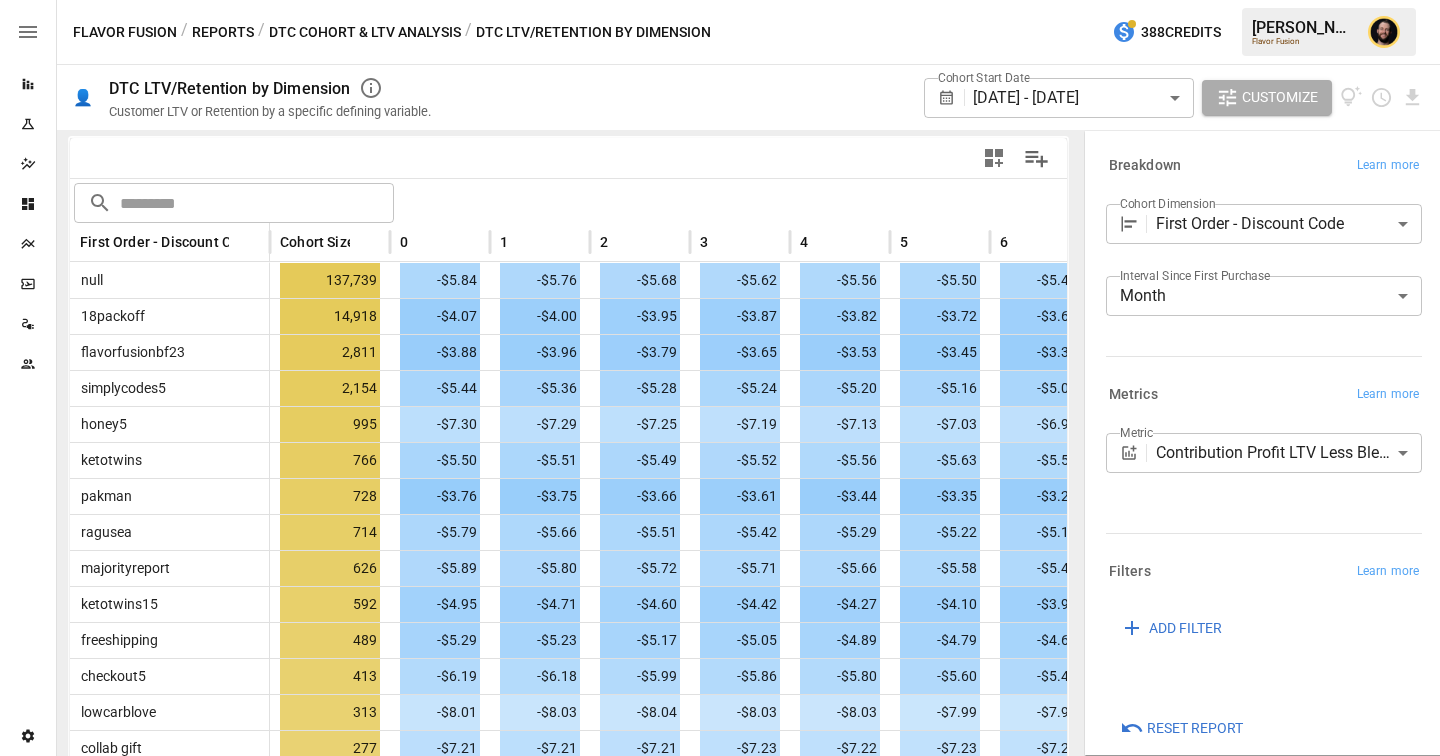 click on "Reports" at bounding box center [223, 32] 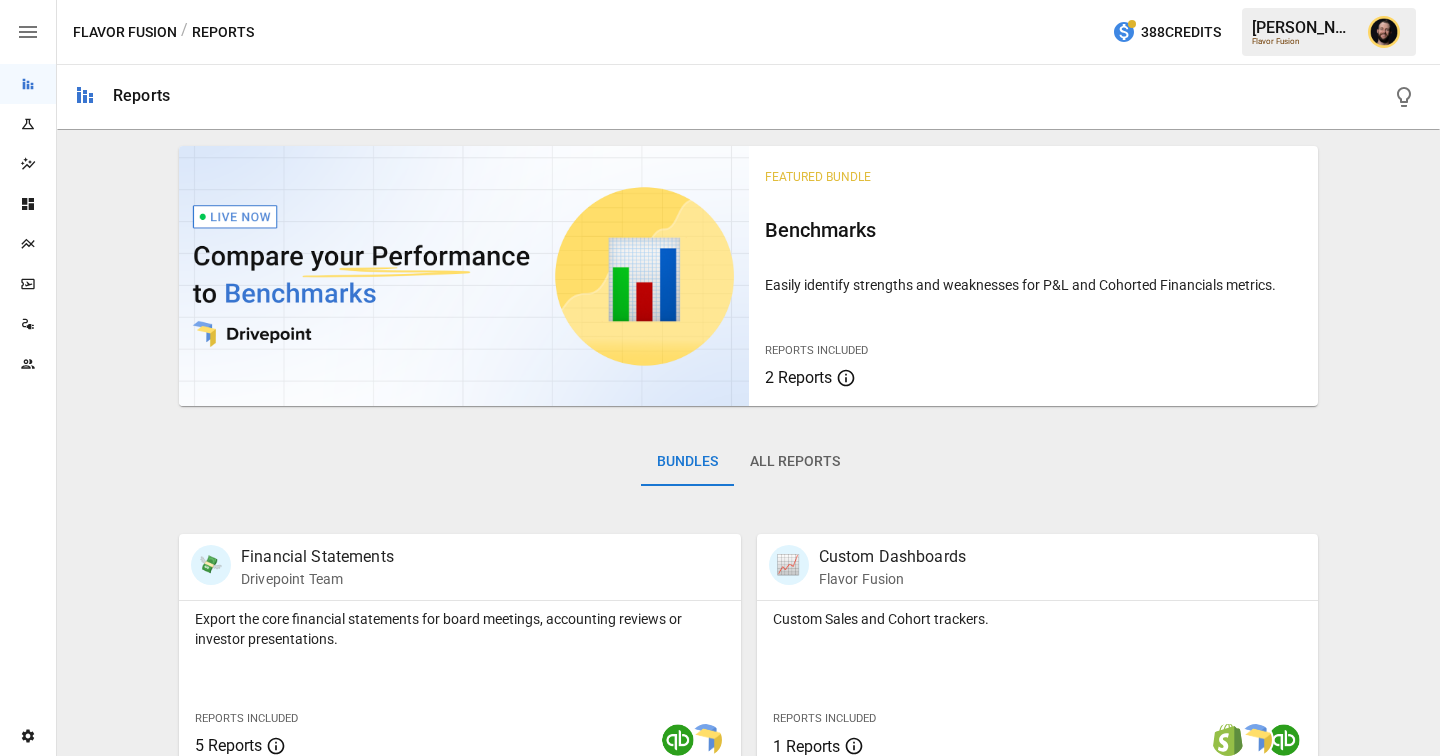 scroll, scrollTop: 364, scrollLeft: 0, axis: vertical 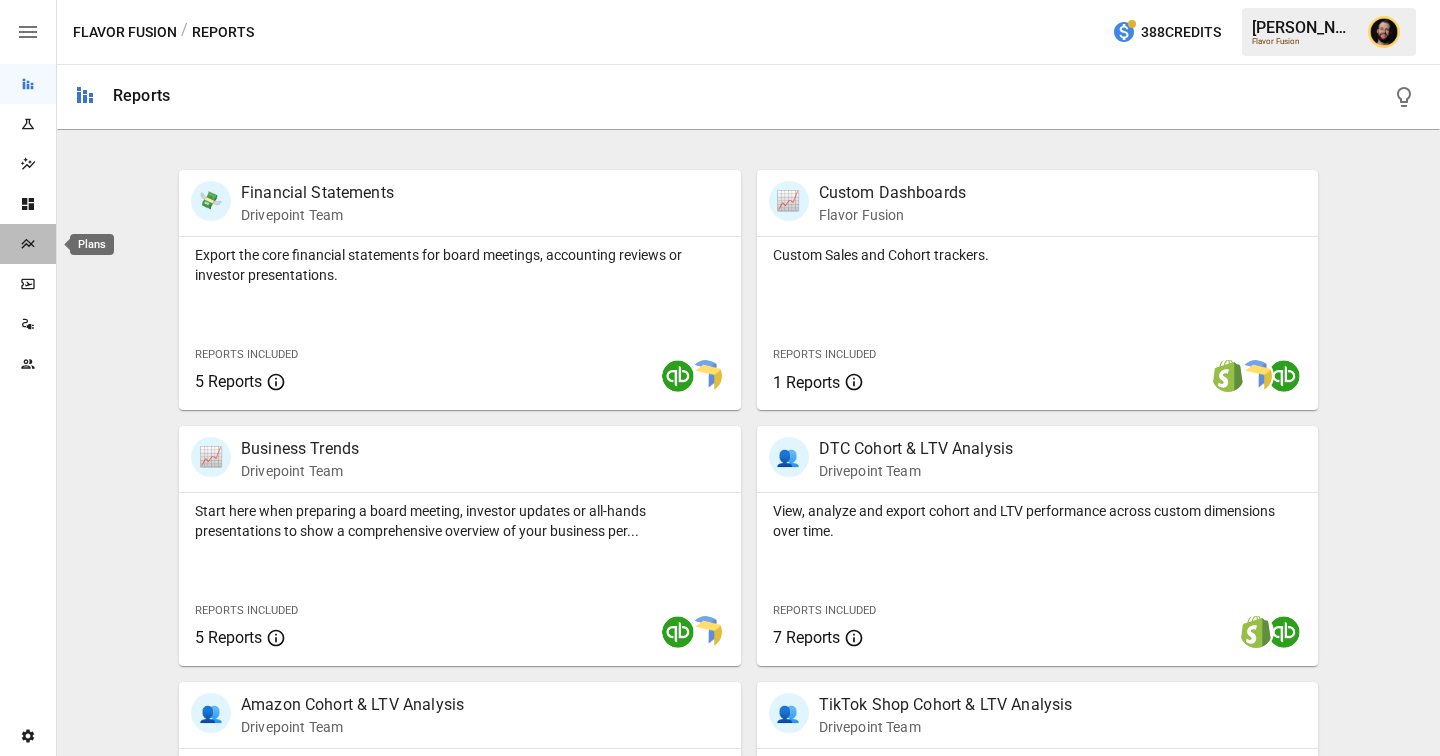 click 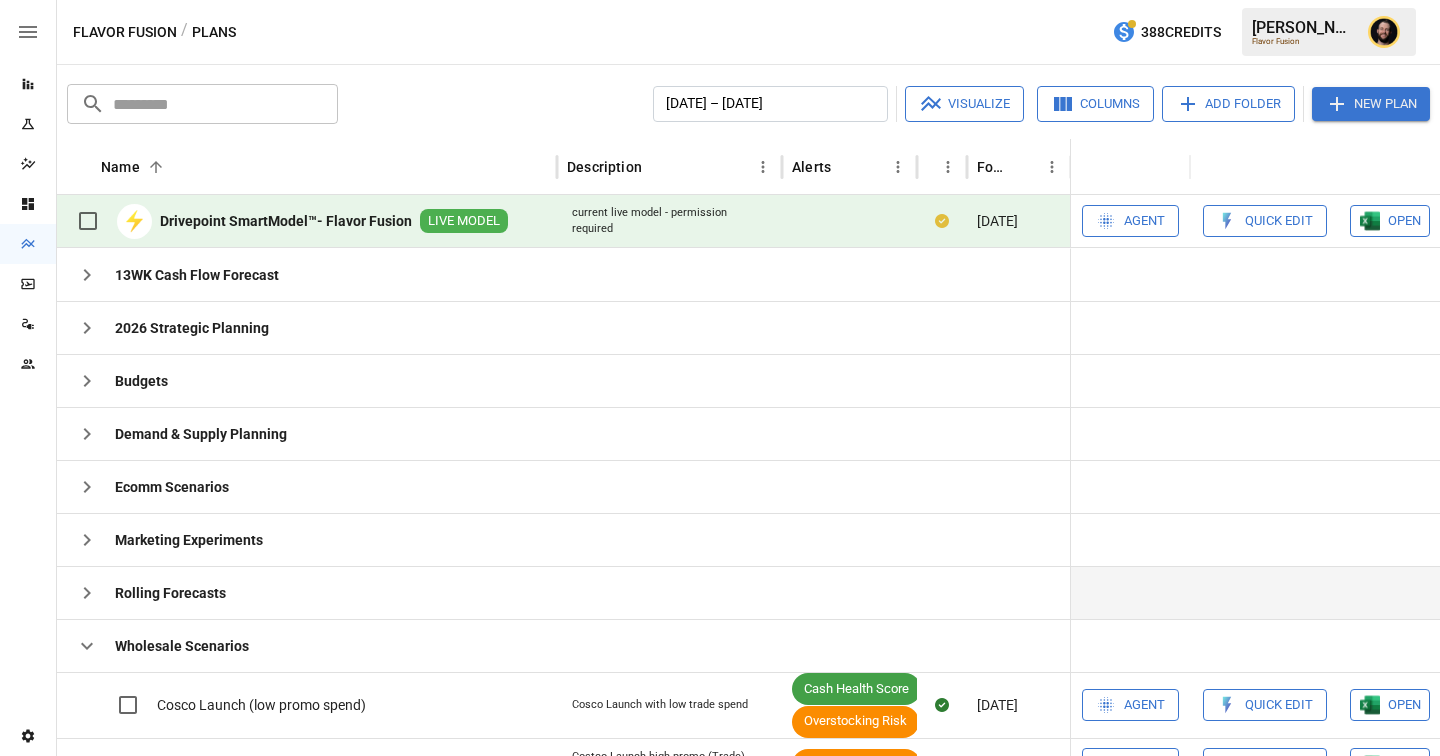 scroll, scrollTop: 195, scrollLeft: 0, axis: vertical 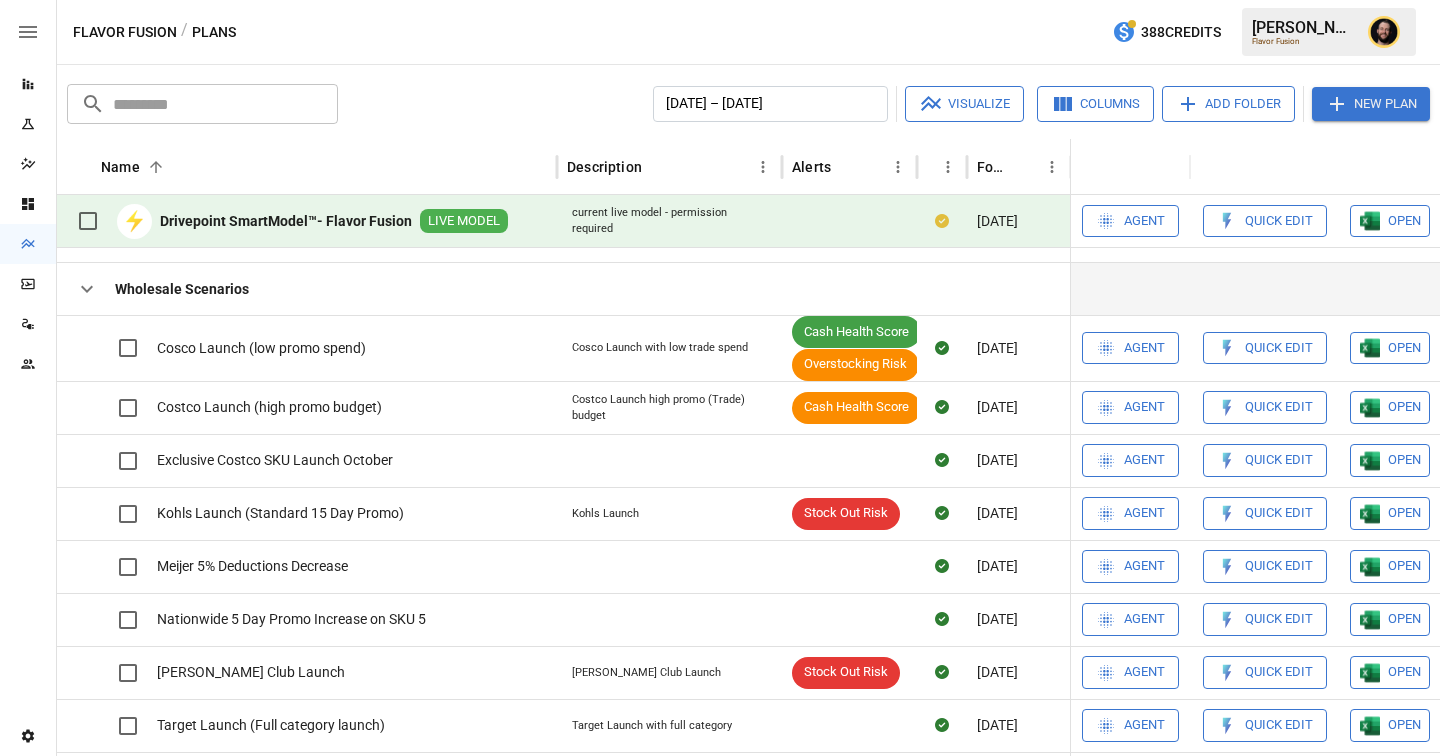 click 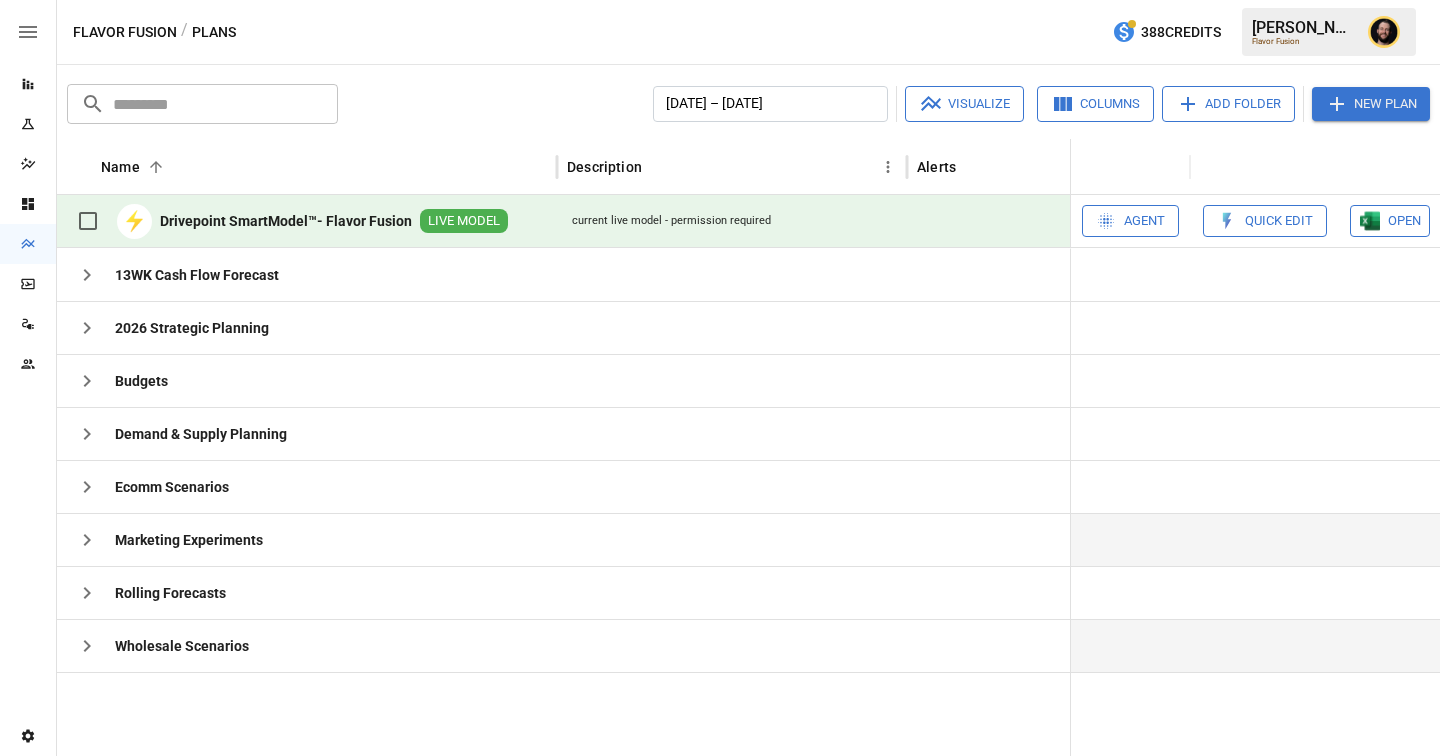 scroll, scrollTop: 0, scrollLeft: 0, axis: both 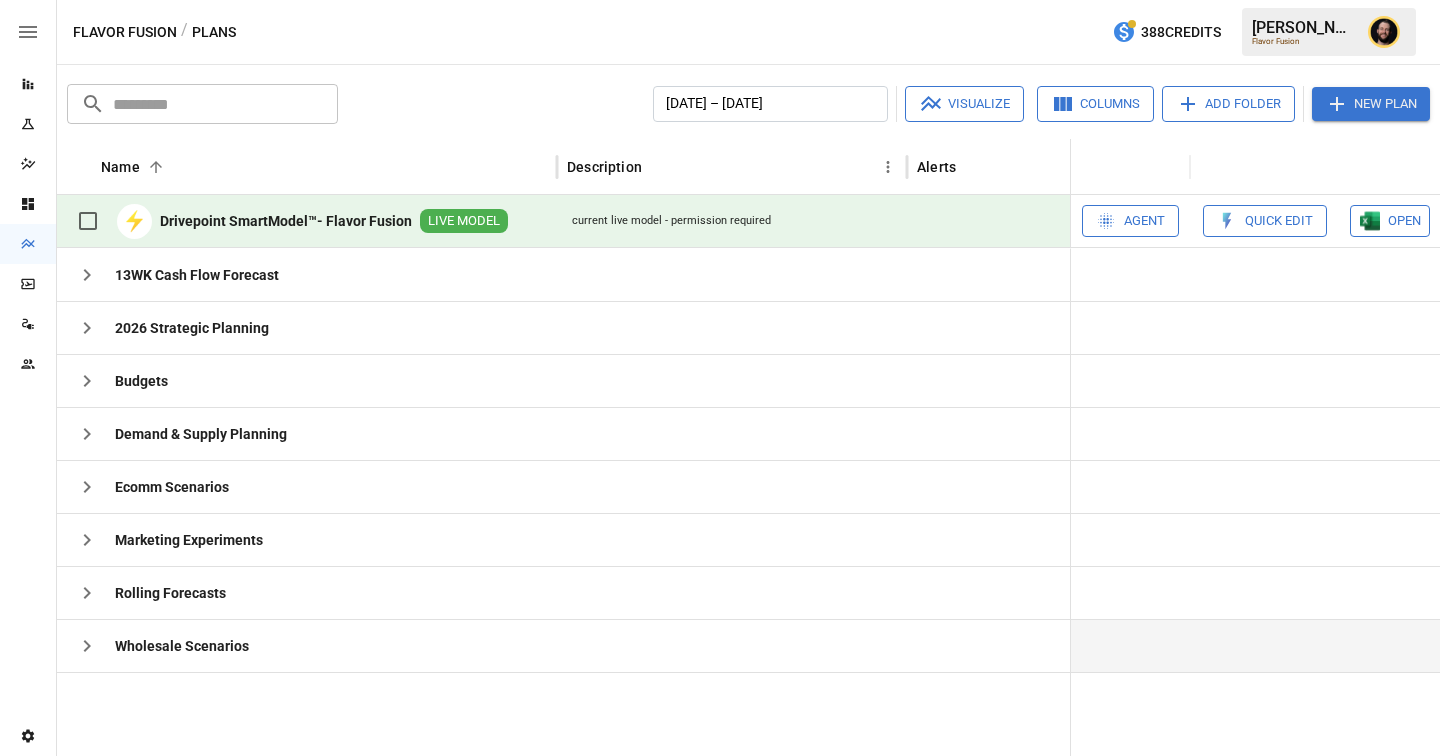 click 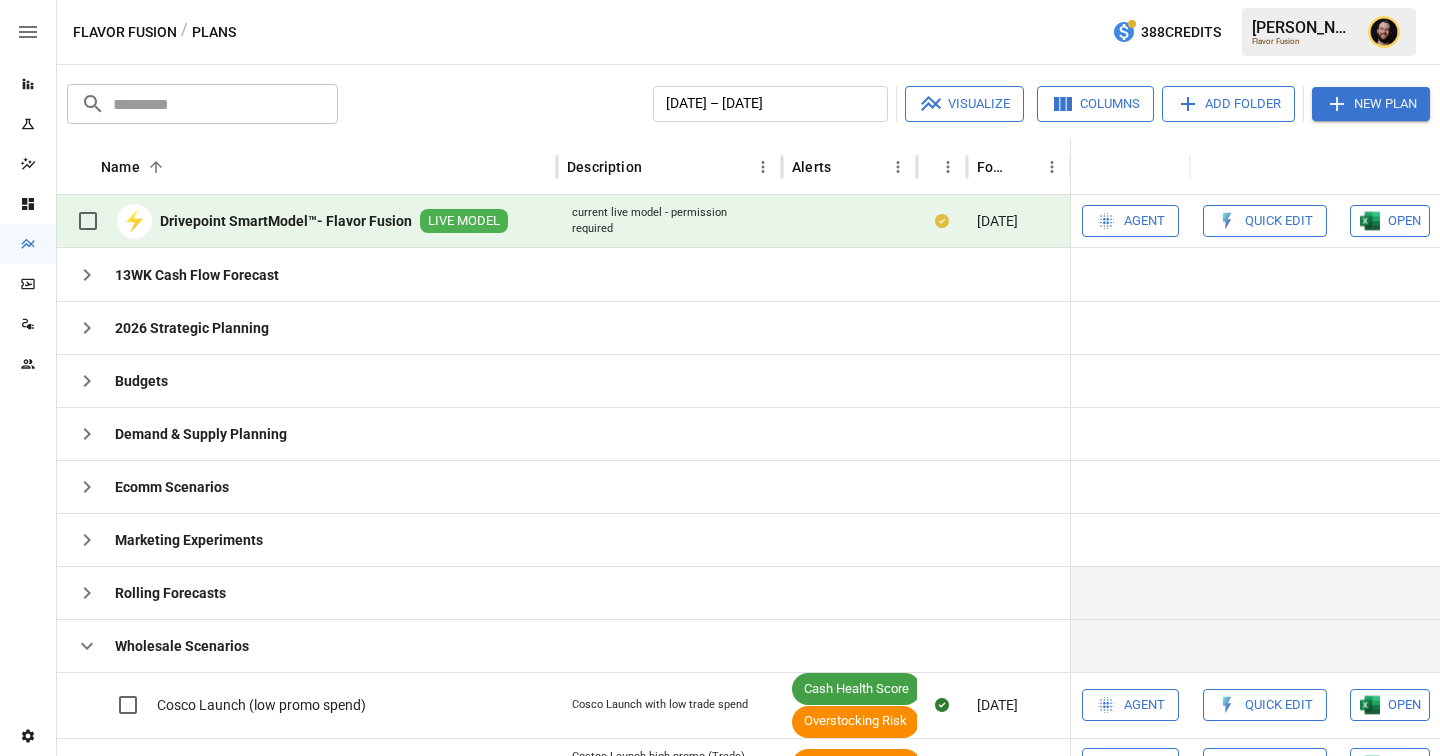 scroll, scrollTop: 248, scrollLeft: 0, axis: vertical 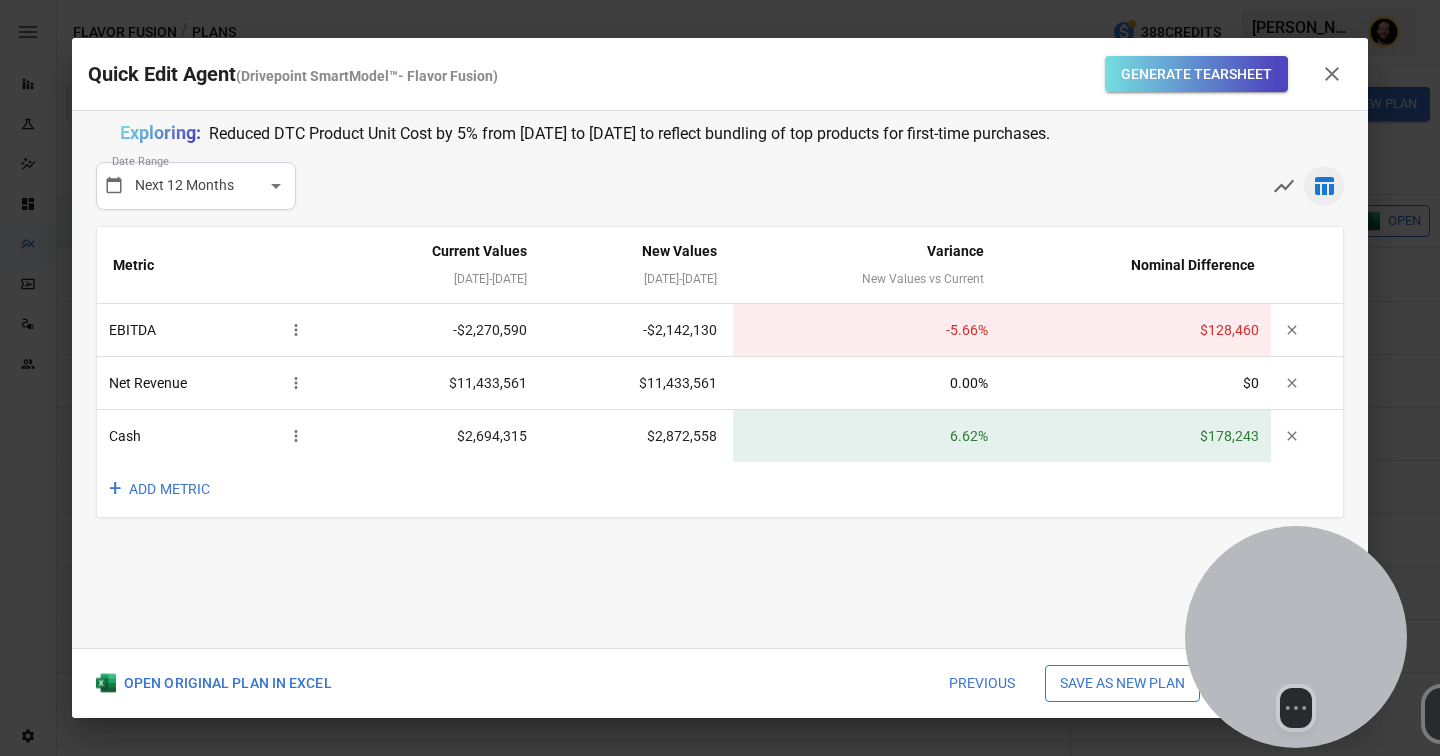 drag, startPoint x: 503, startPoint y: 607, endPoint x: 1299, endPoint y: 607, distance: 796 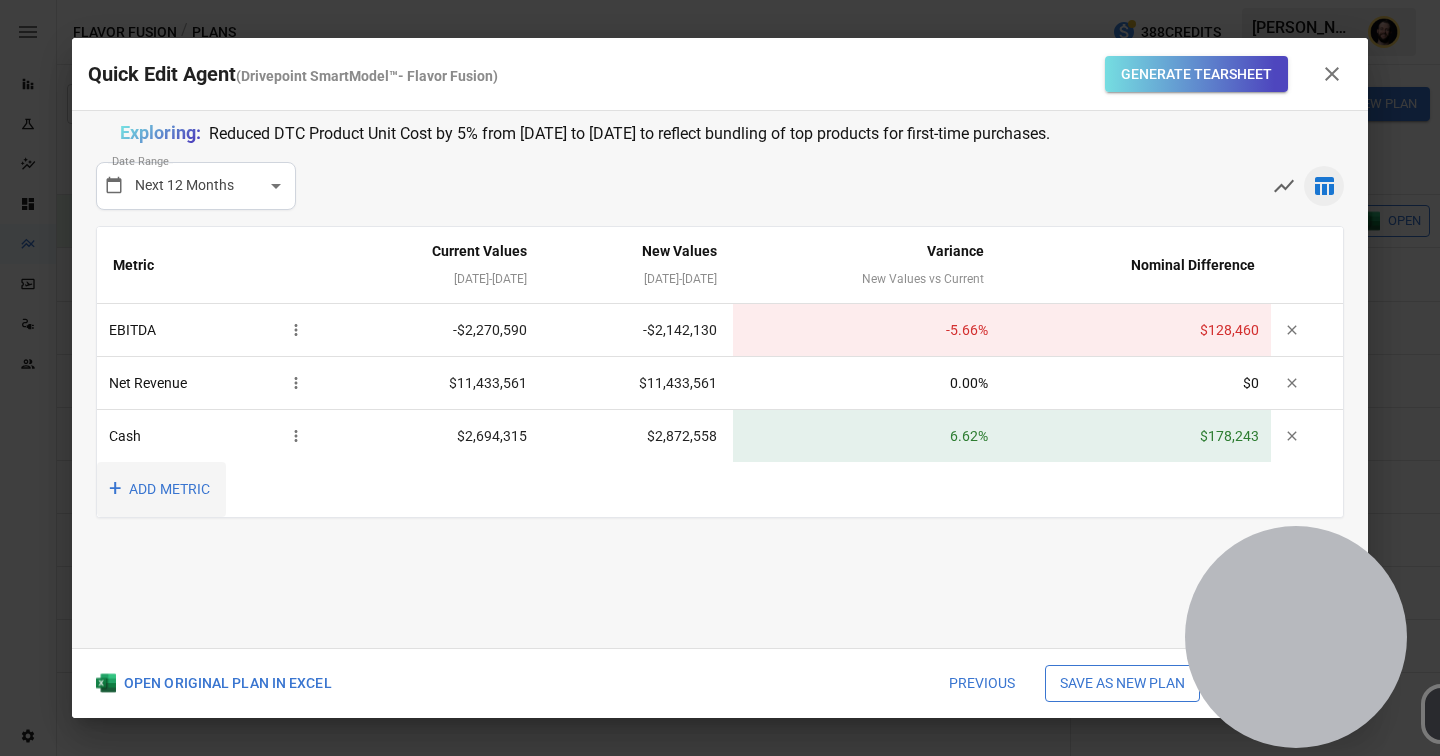 click on "+ ADD METRIC" at bounding box center (161, 489) 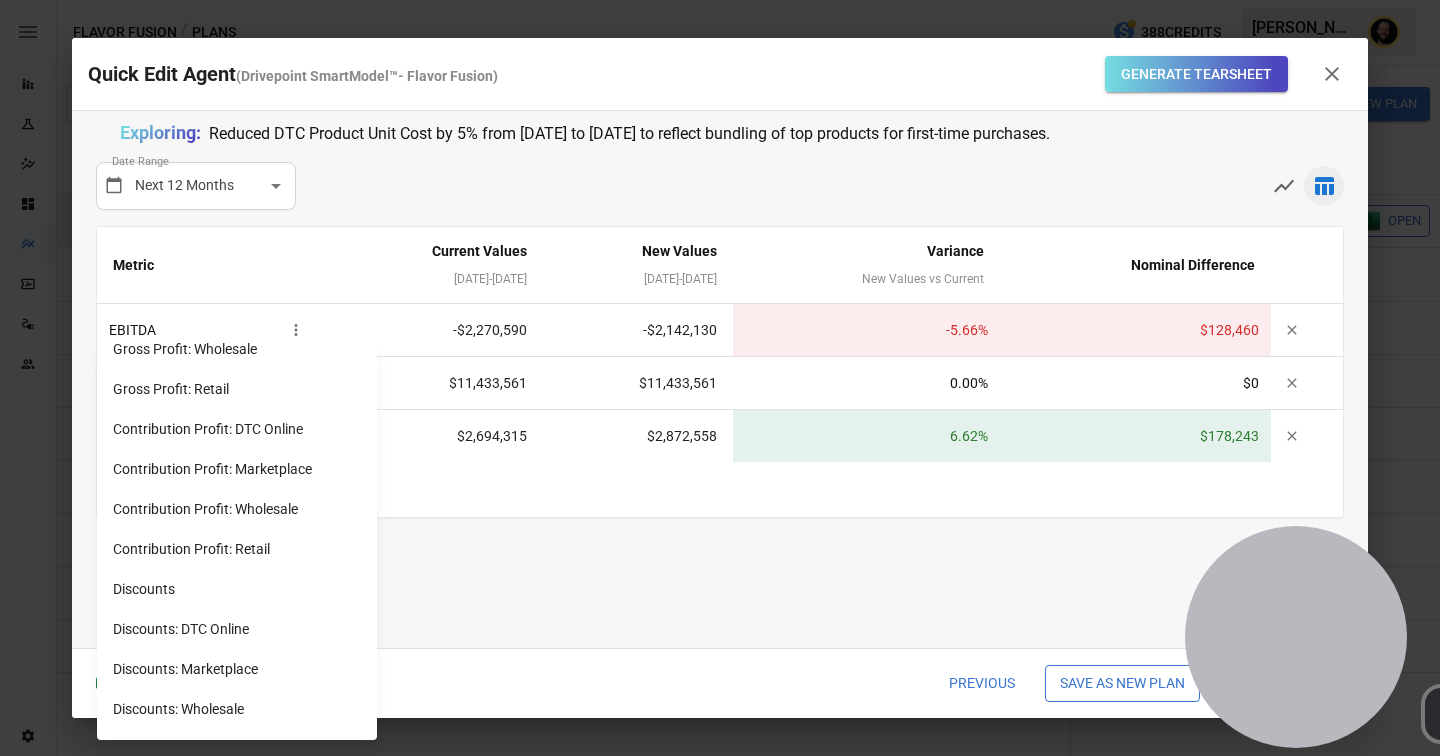 scroll, scrollTop: 167, scrollLeft: 0, axis: vertical 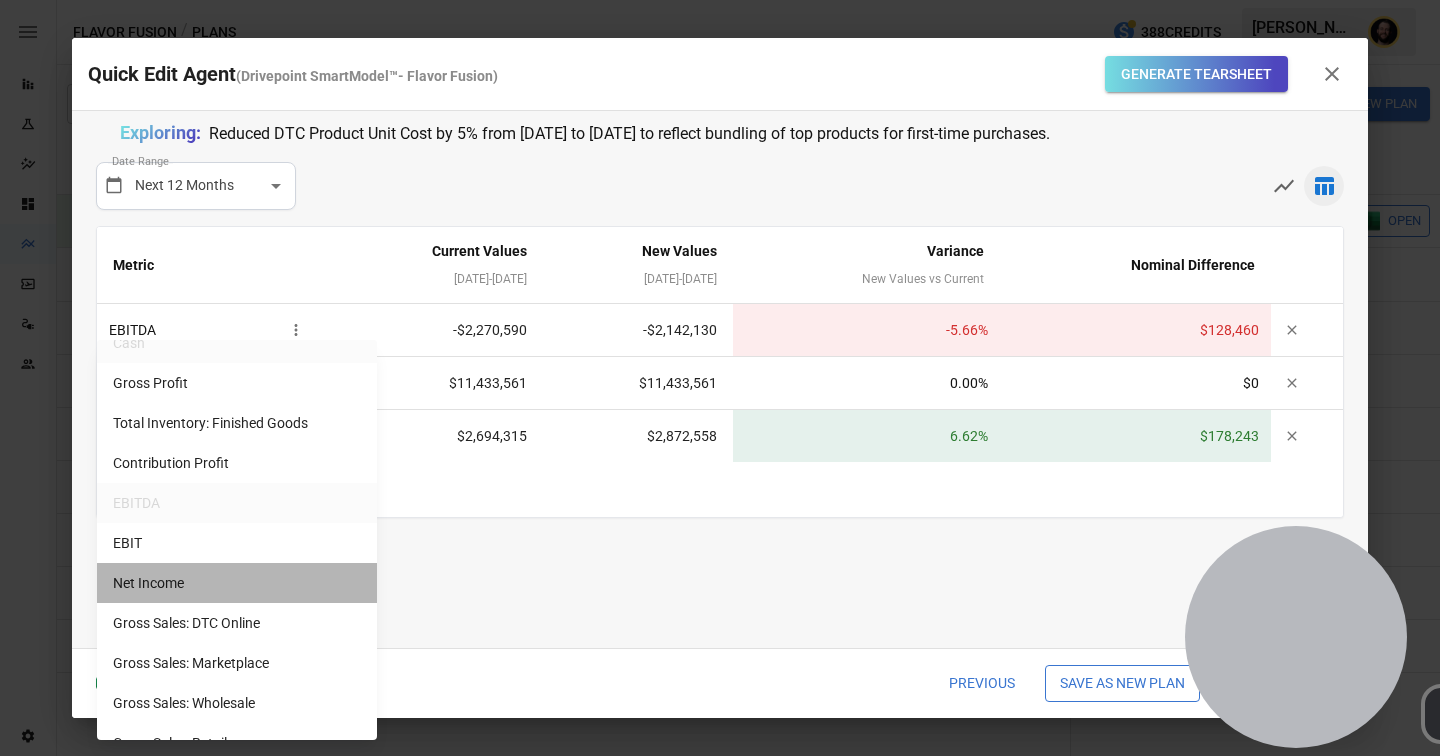 click on "Net Income" at bounding box center (237, 583) 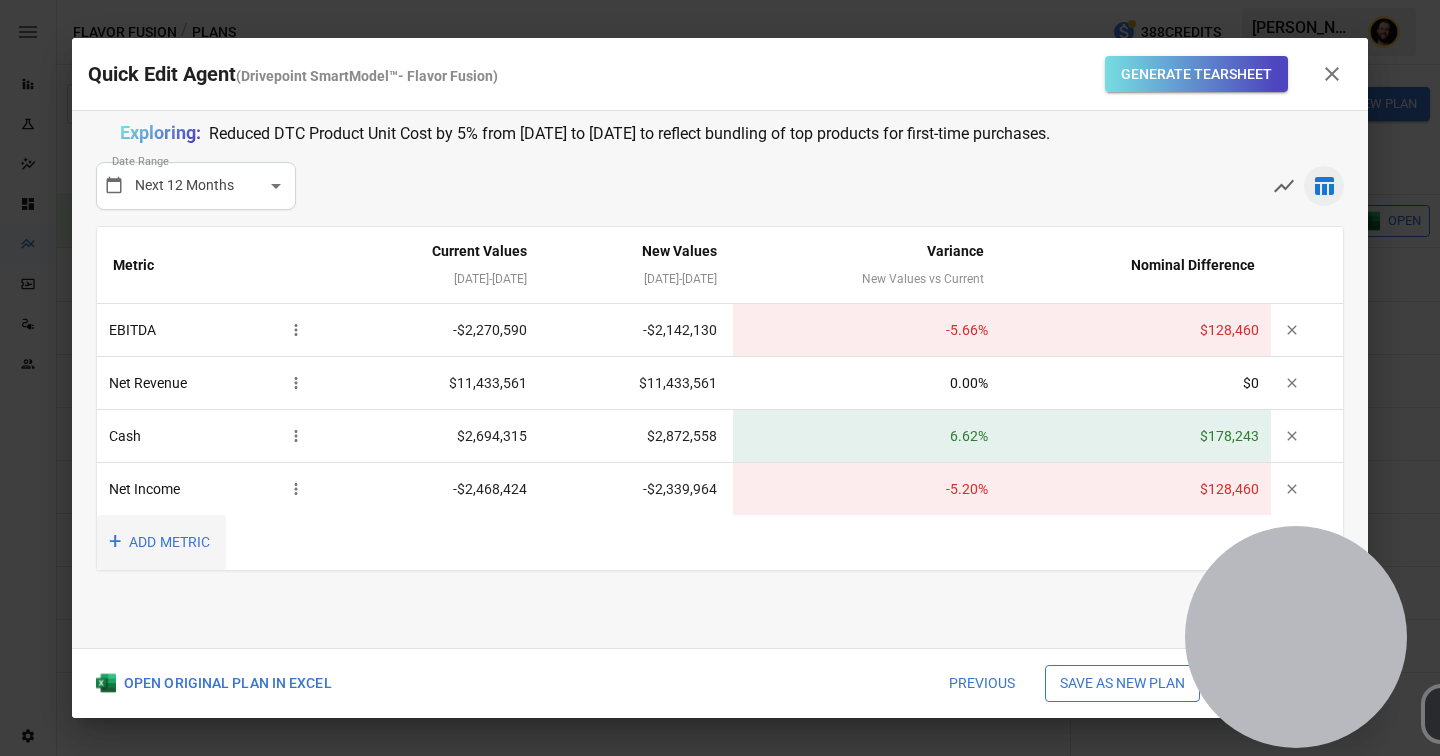 click on "+ ADD METRIC" at bounding box center [161, 542] 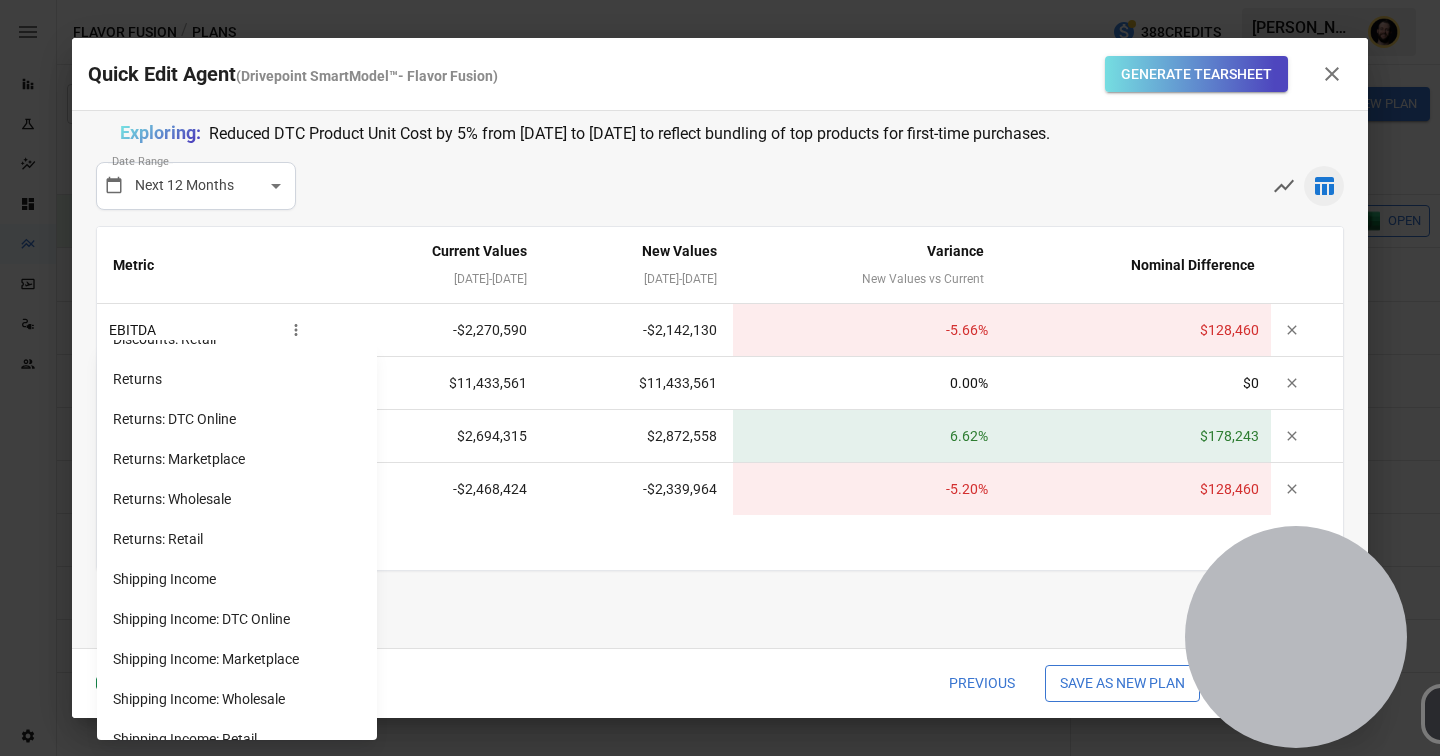 scroll, scrollTop: 1678, scrollLeft: 0, axis: vertical 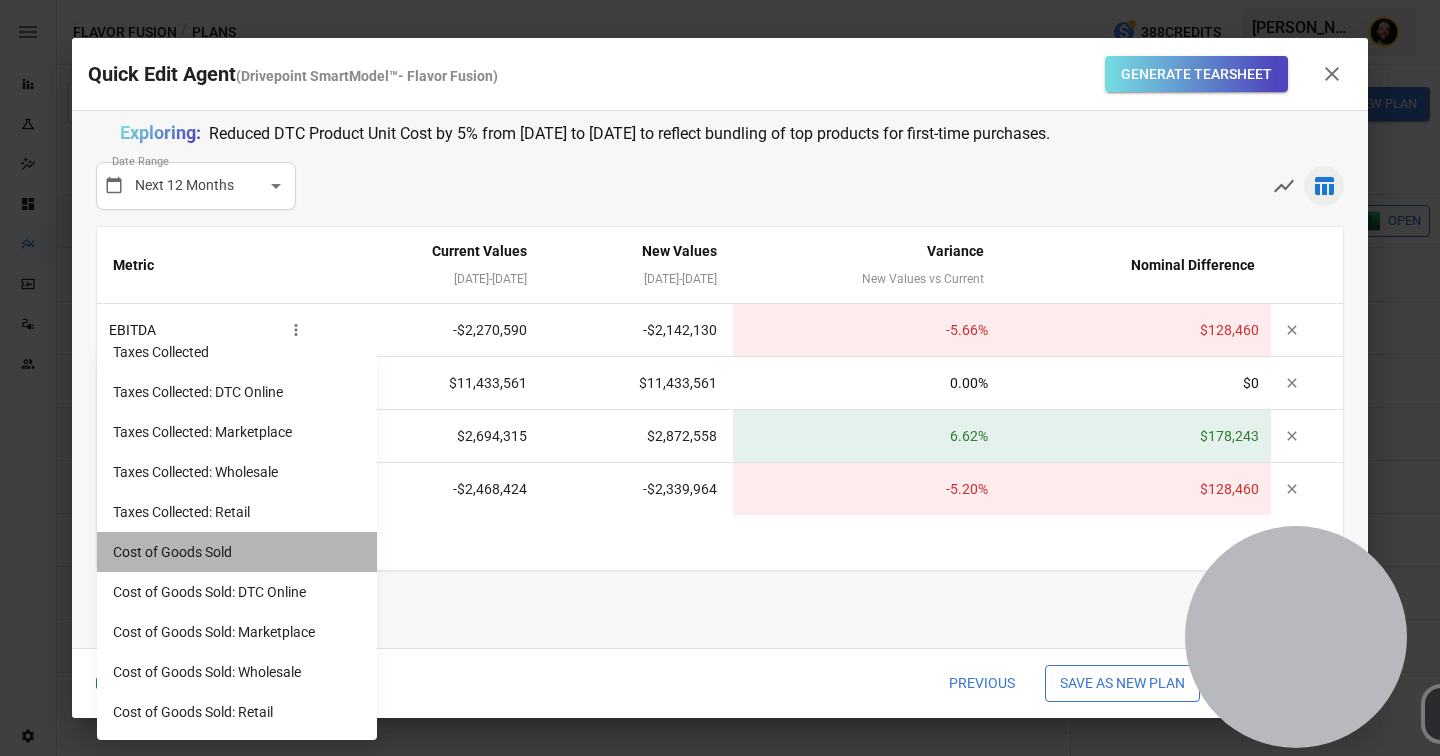click on "Cost of Goods Sold" at bounding box center [237, 552] 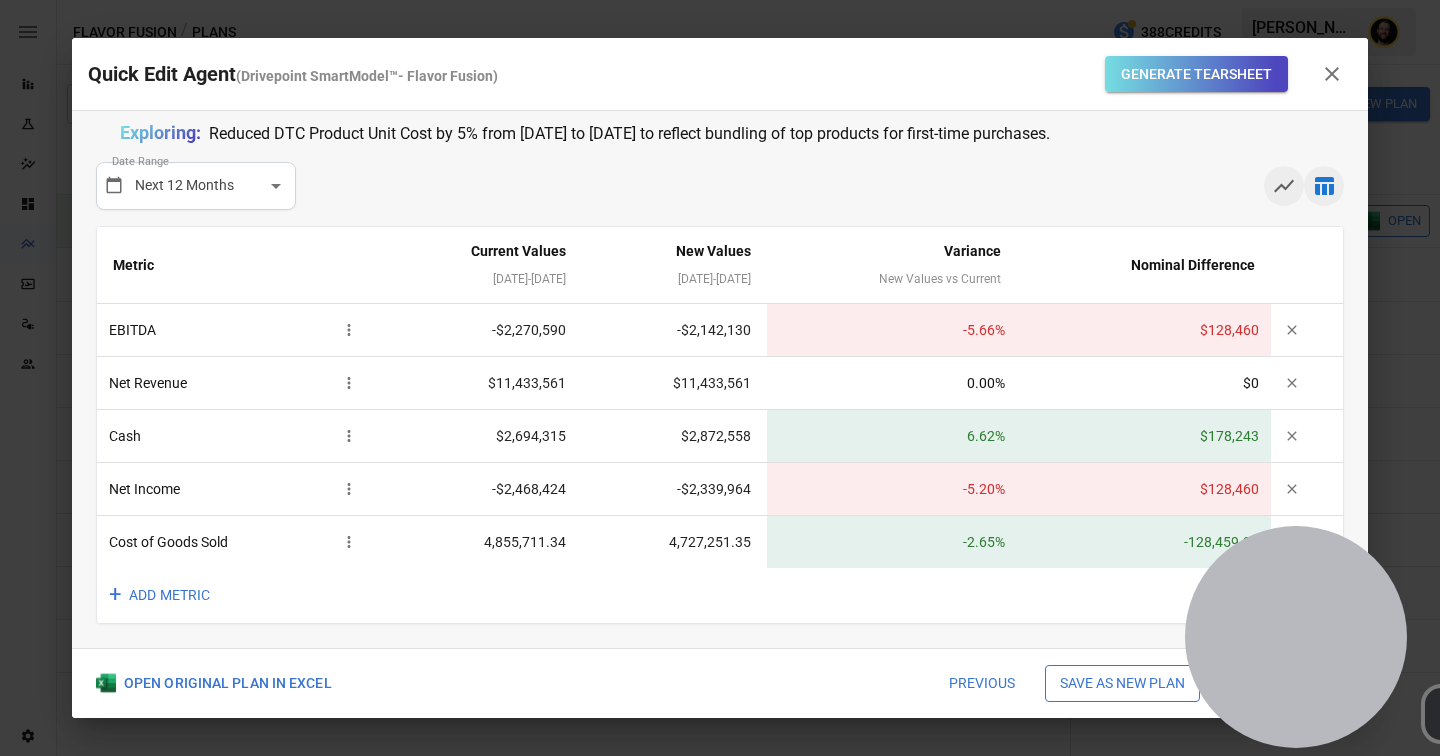 click 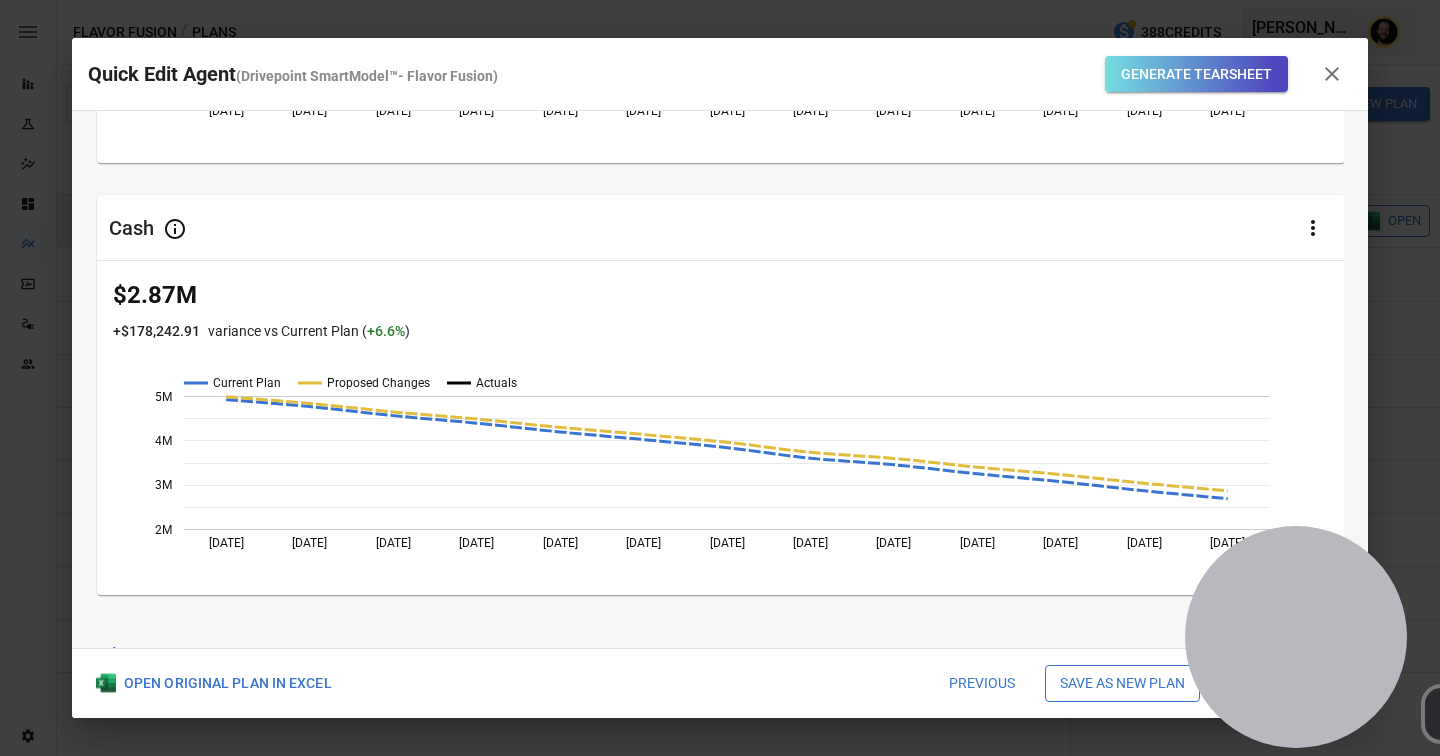 scroll, scrollTop: 0, scrollLeft: 0, axis: both 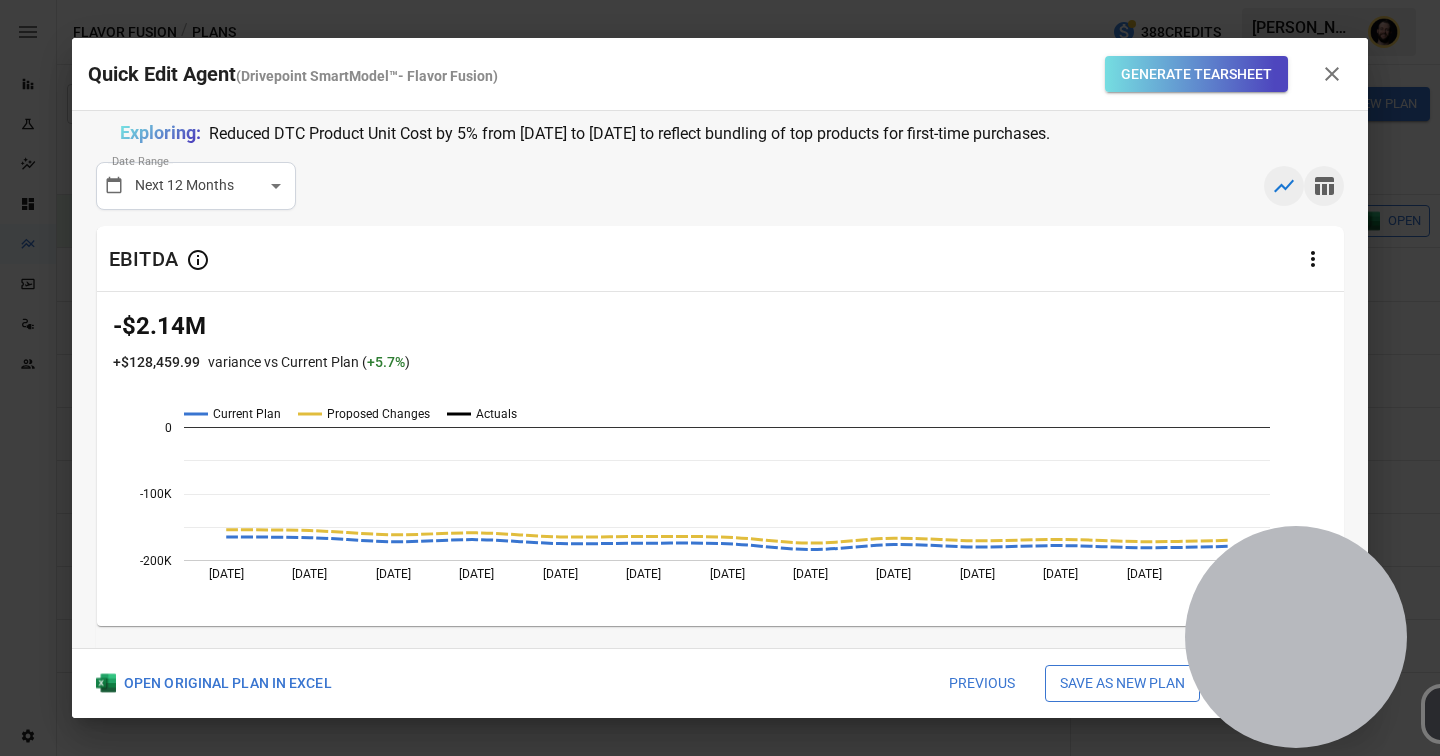 click 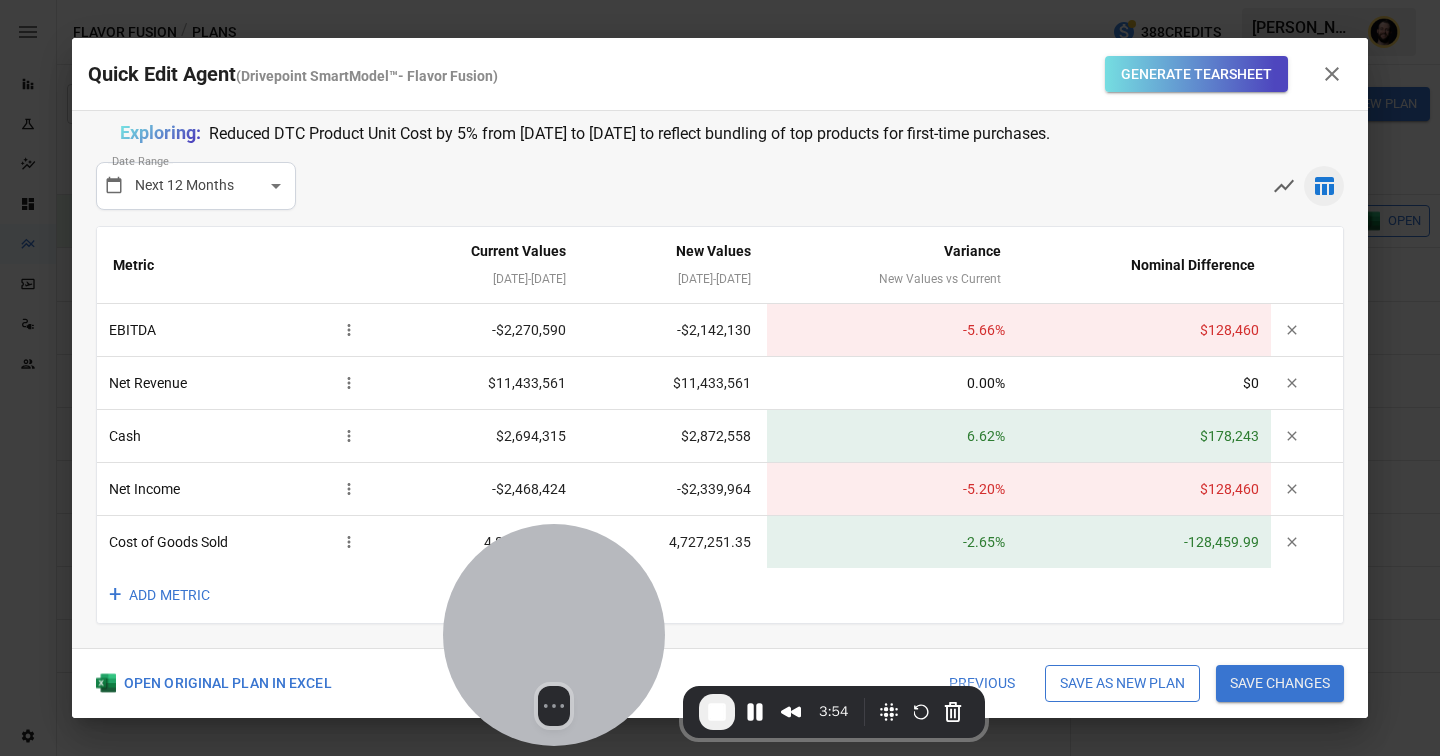 drag, startPoint x: 1312, startPoint y: 659, endPoint x: 568, endPoint y: 657, distance: 744.0027 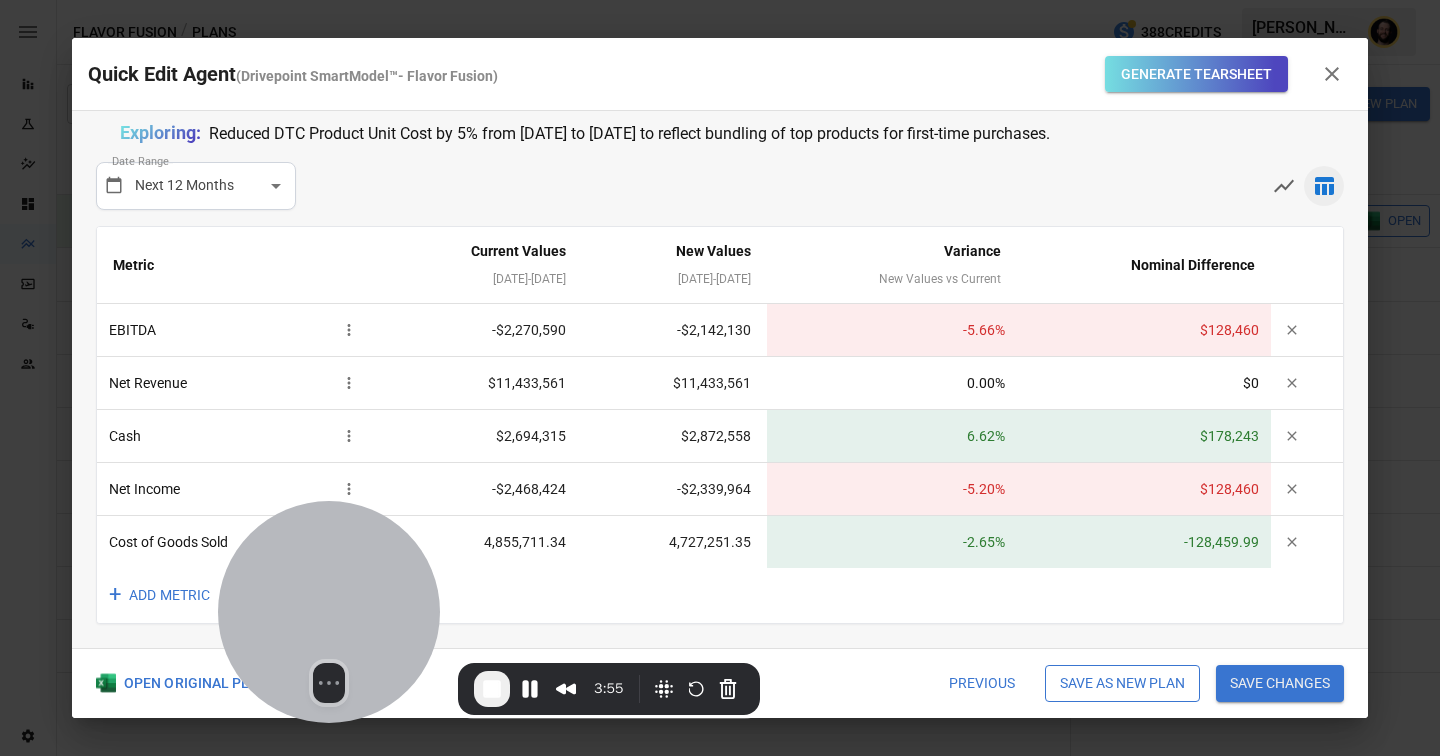 drag, startPoint x: 568, startPoint y: 657, endPoint x: 347, endPoint y: 634, distance: 222.1936 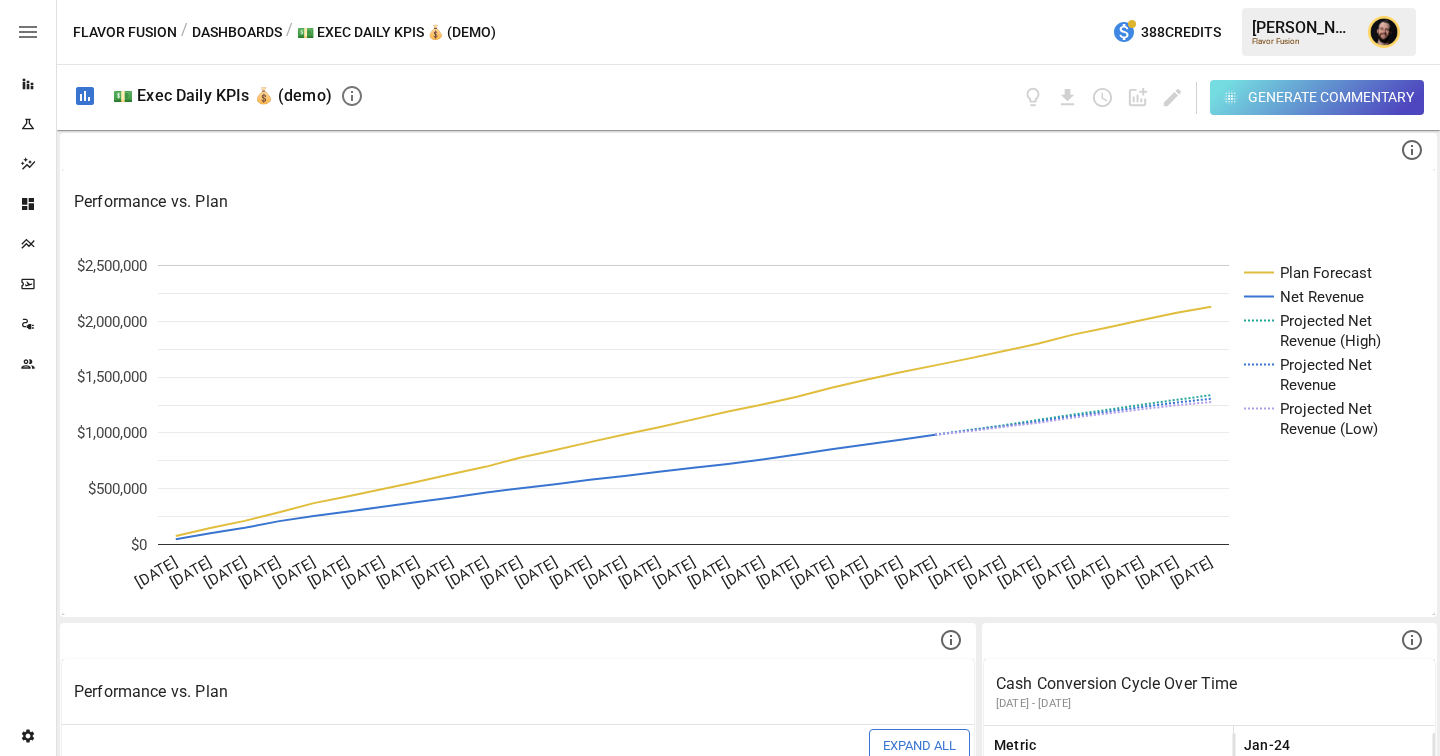 scroll, scrollTop: 0, scrollLeft: 0, axis: both 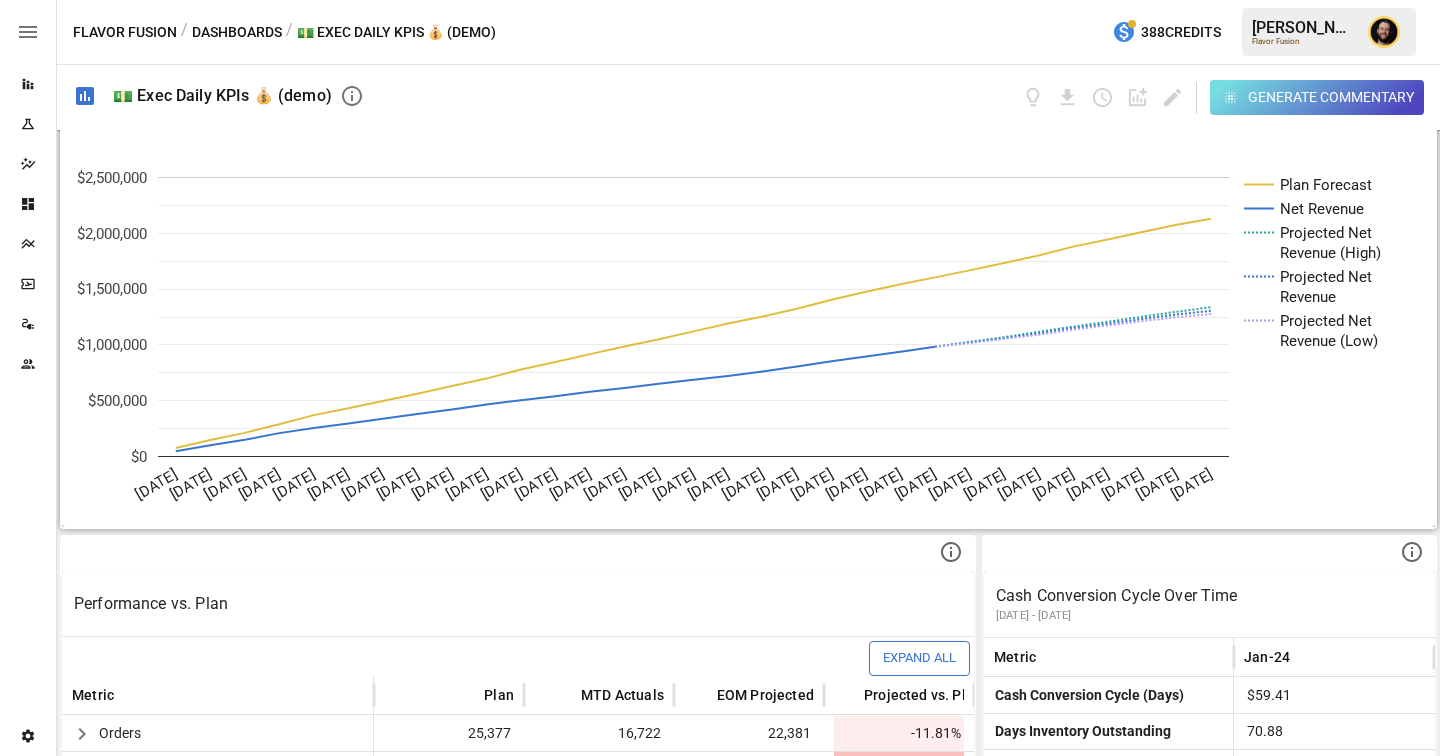 click on "Performance vs. Plan" at bounding box center [748, 114] 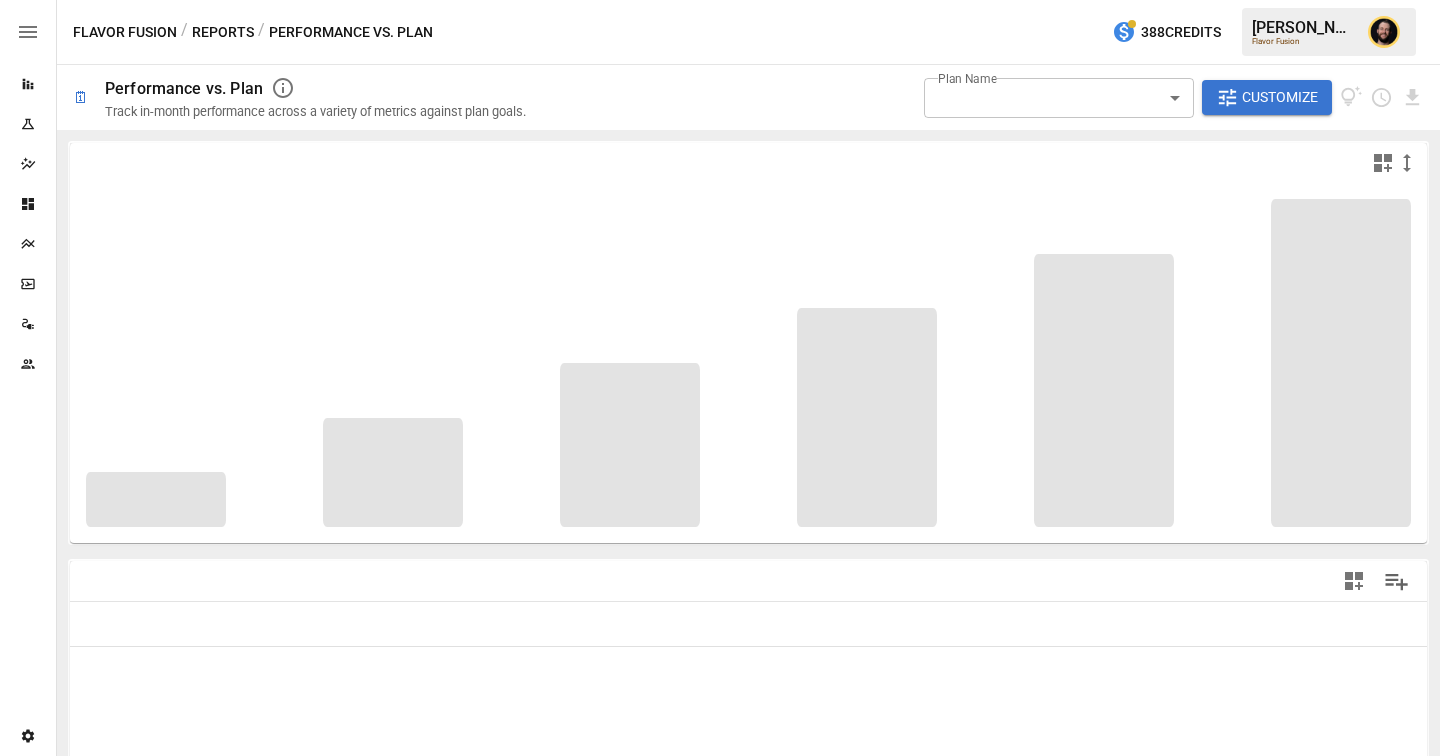 type on "**********" 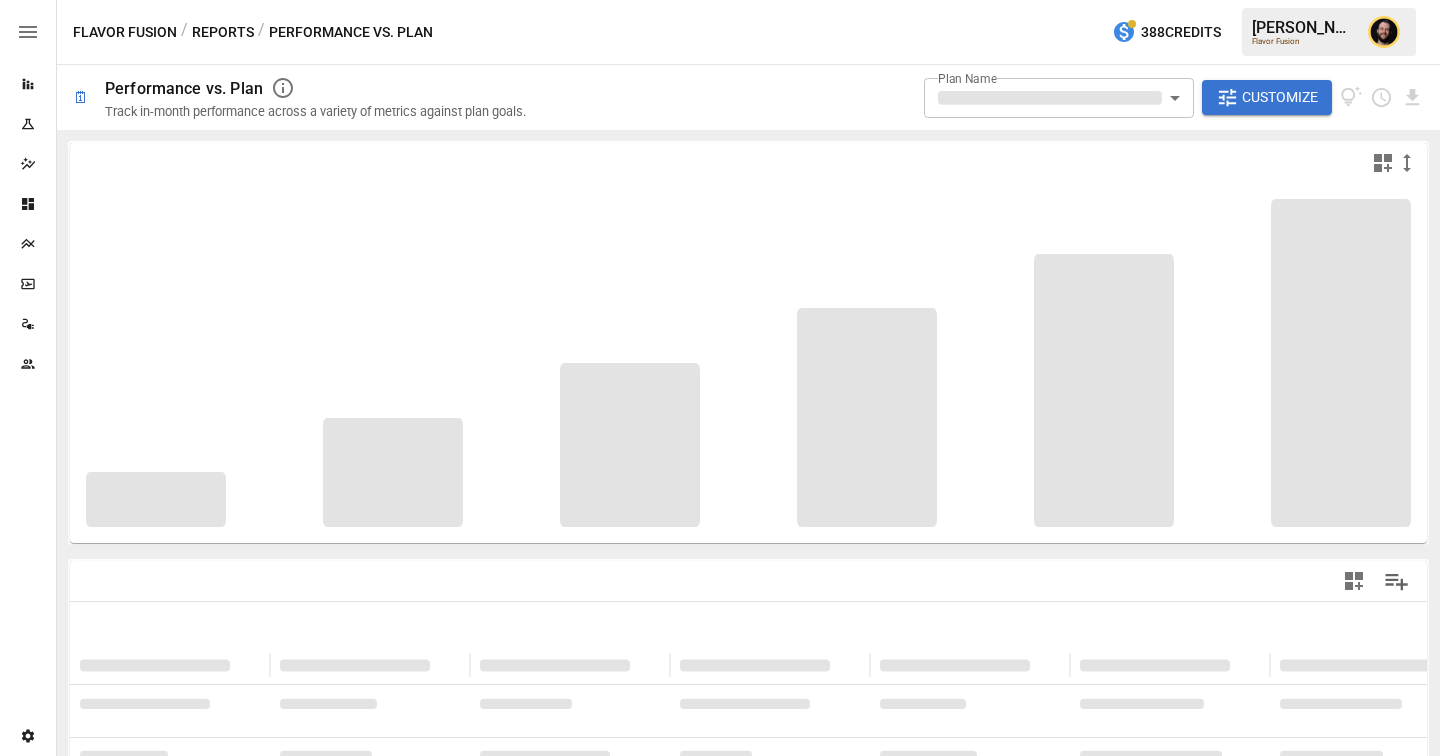 click on "Flavor Fusion / Reports / Performance vs. Plan 388  Credits [PERSON_NAME] Flavor Fusion" at bounding box center [748, 32] 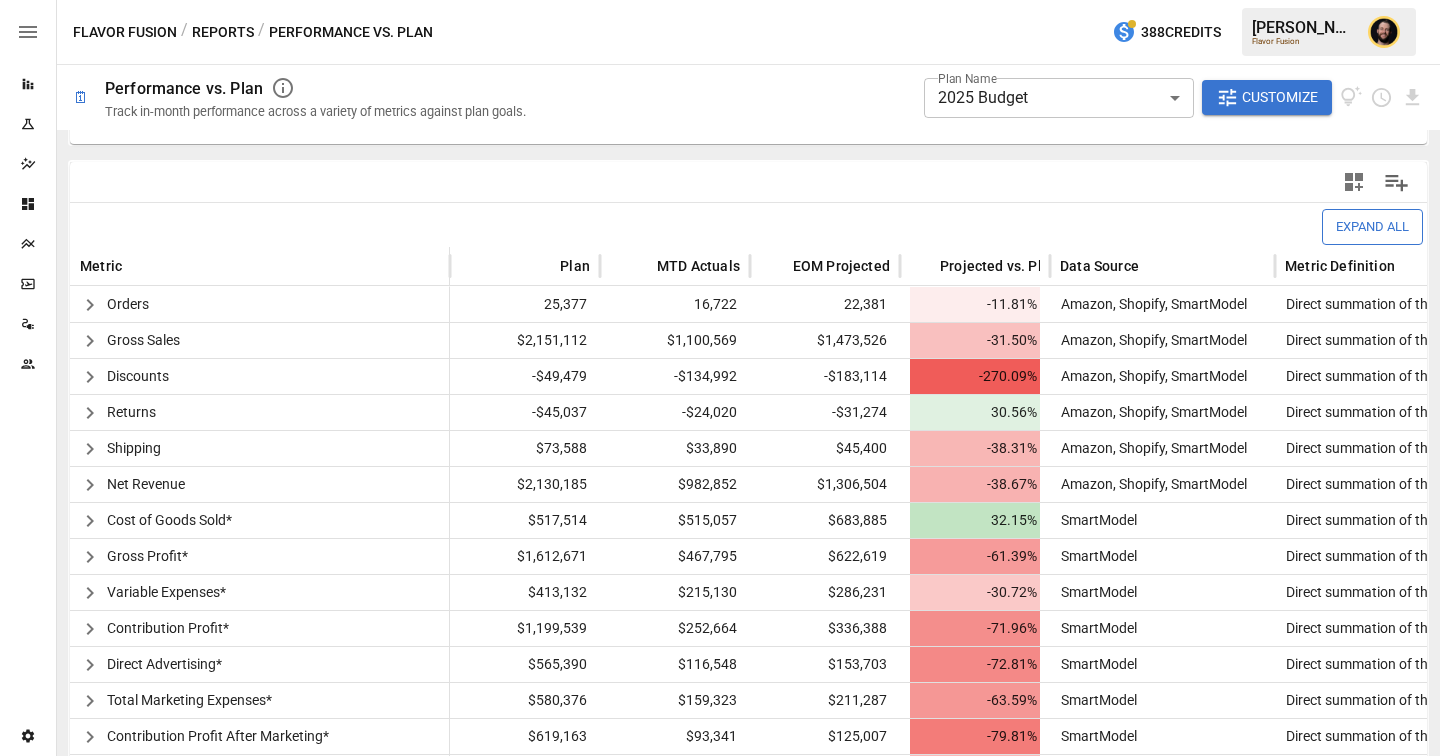 scroll, scrollTop: 398, scrollLeft: 0, axis: vertical 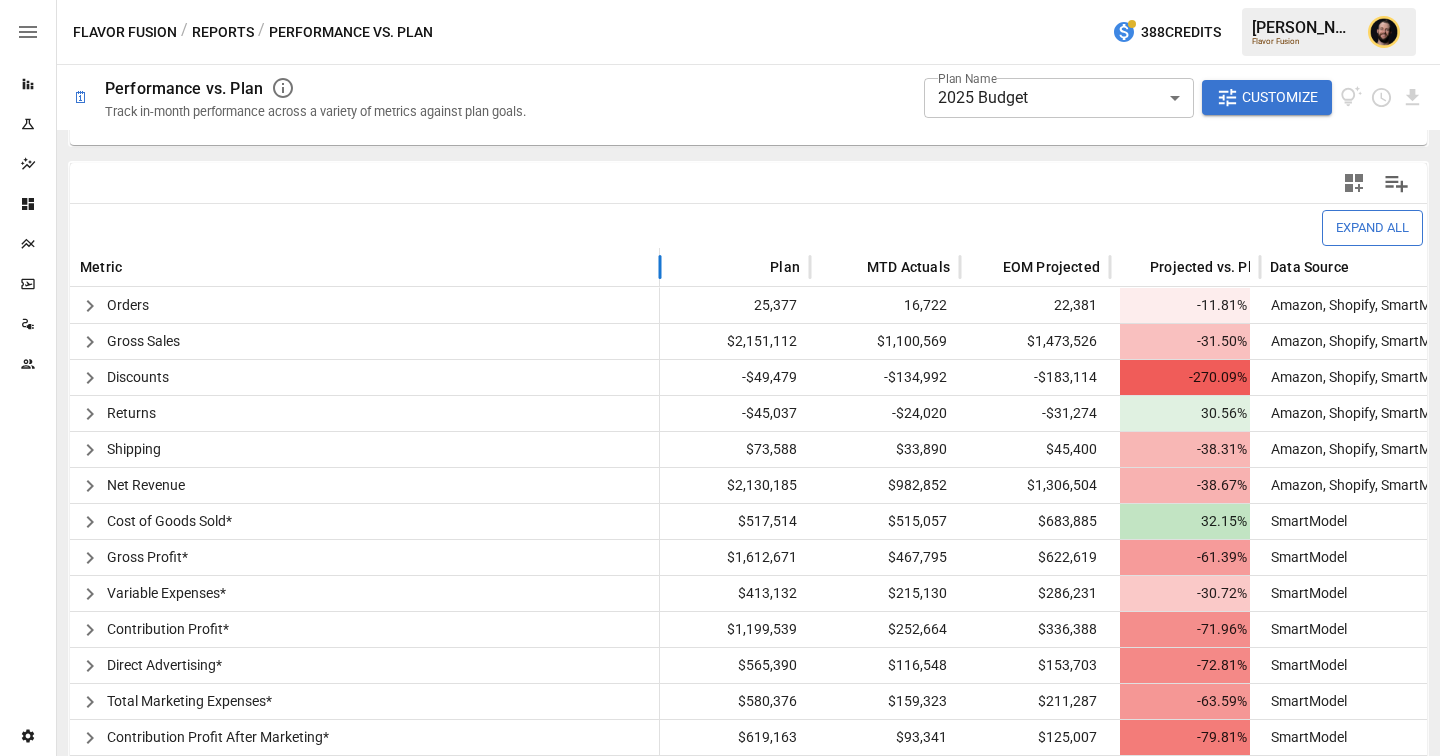 drag, startPoint x: 450, startPoint y: 269, endPoint x: 658, endPoint y: 280, distance: 208.29066 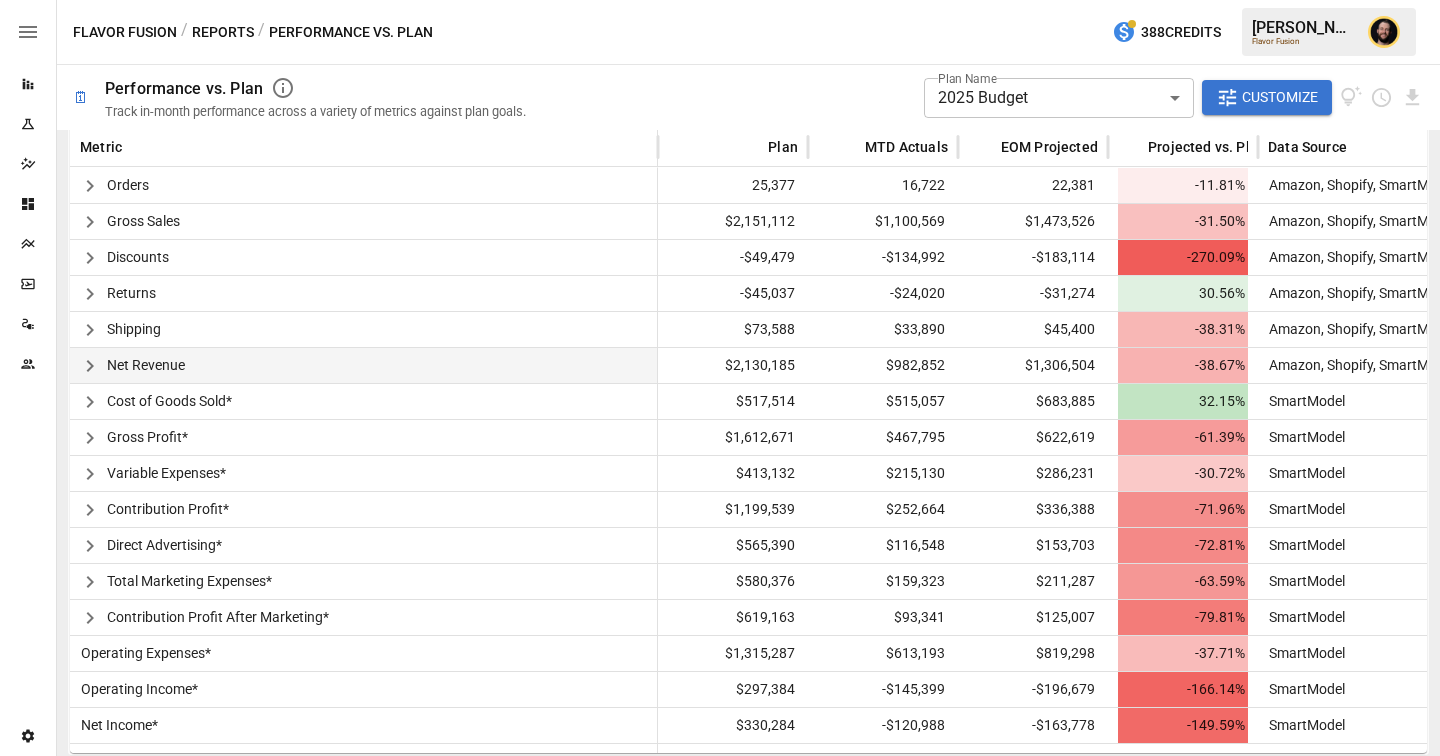 scroll, scrollTop: 0, scrollLeft: 0, axis: both 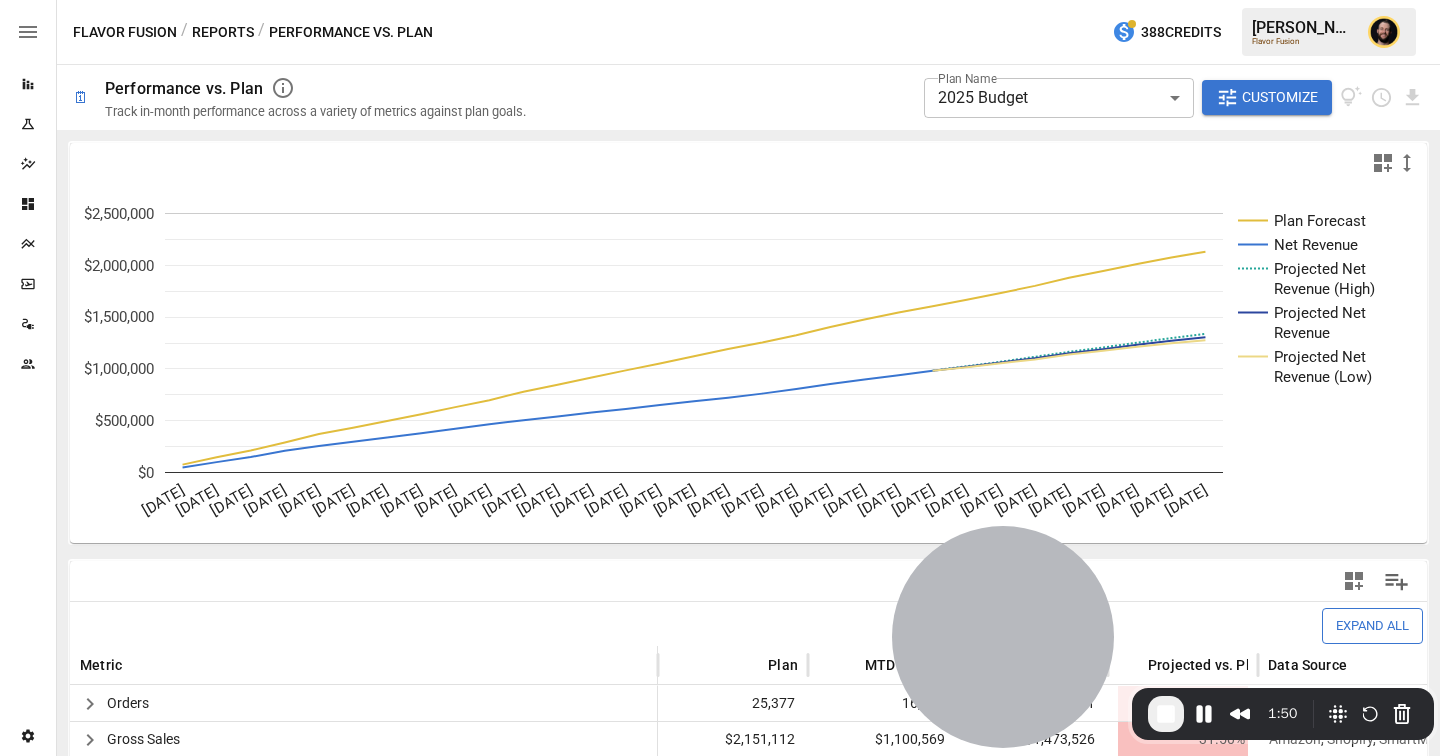 click on "**********" at bounding box center (720, 0) 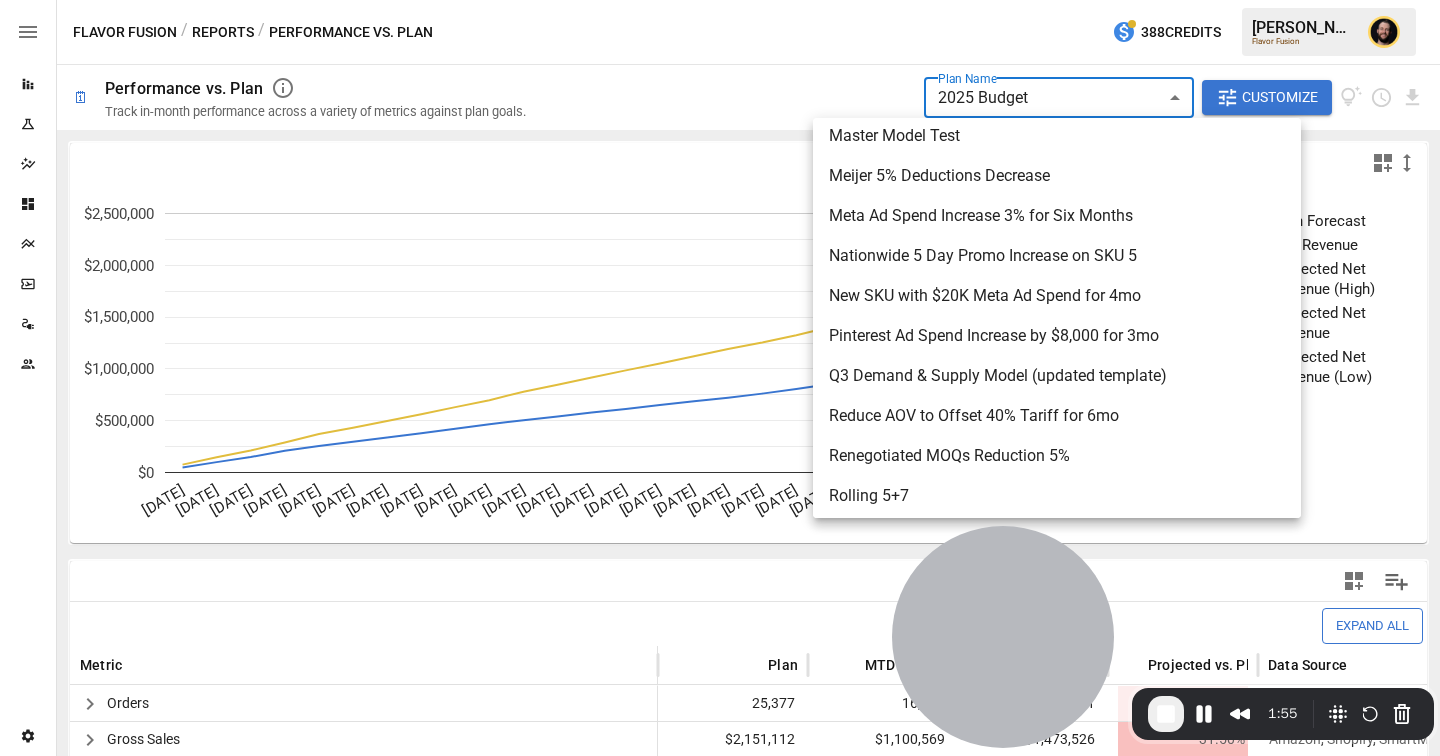 scroll, scrollTop: 1764, scrollLeft: 0, axis: vertical 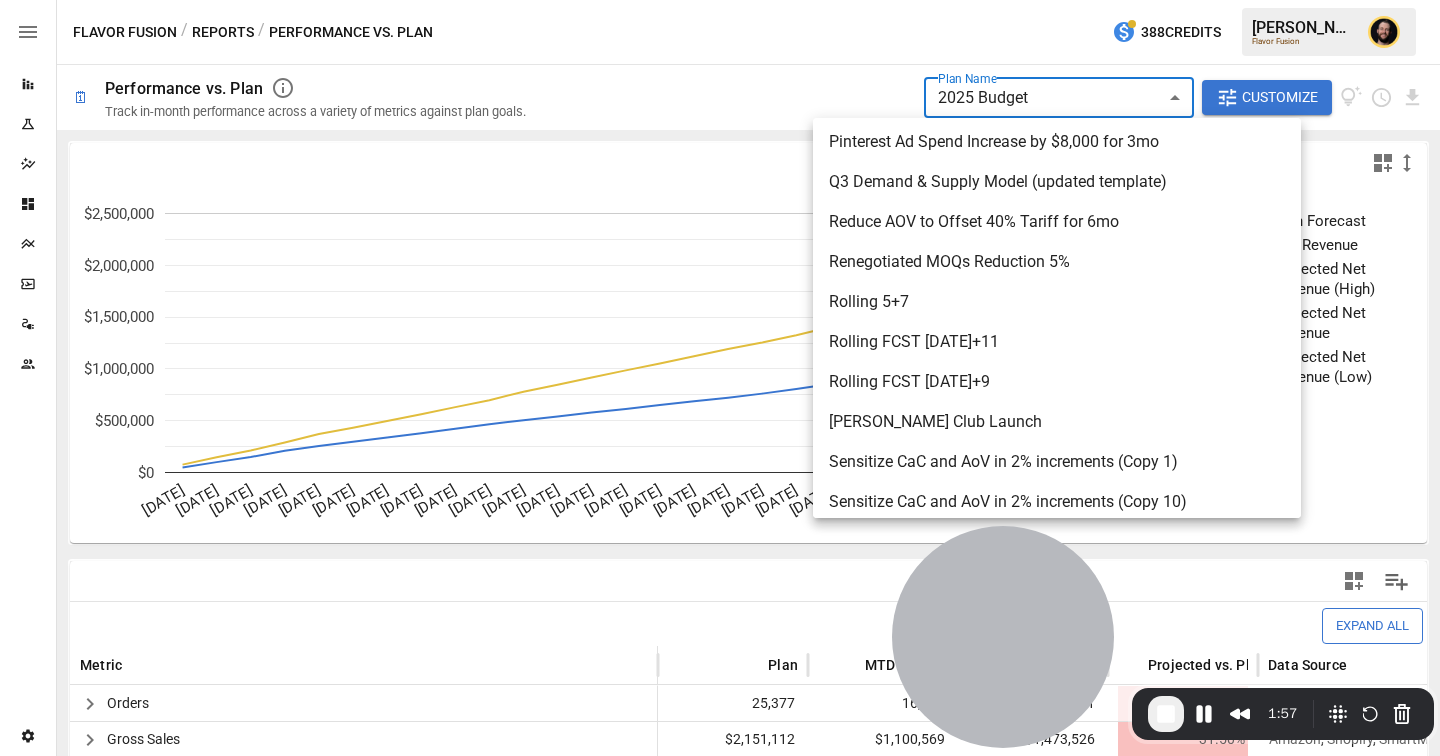click at bounding box center (720, 378) 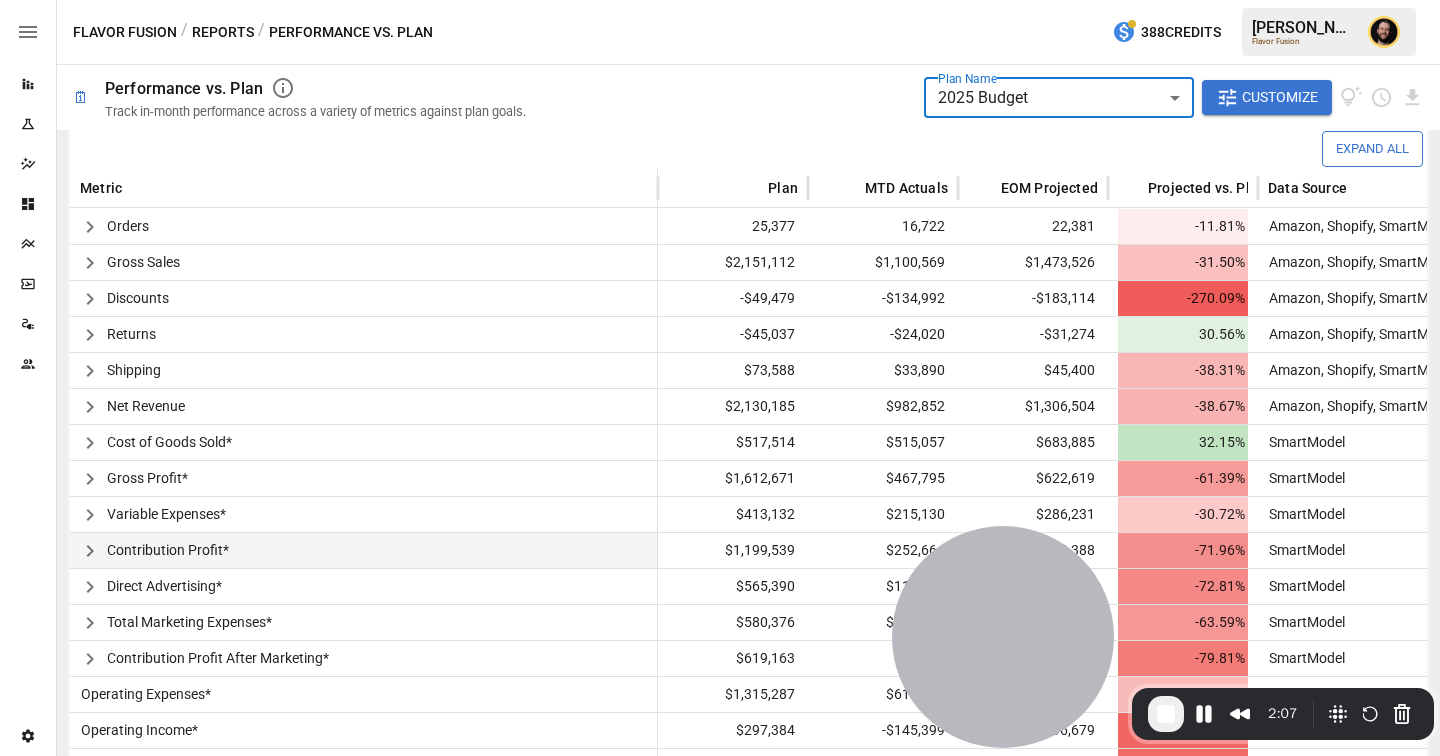 scroll, scrollTop: 470, scrollLeft: 0, axis: vertical 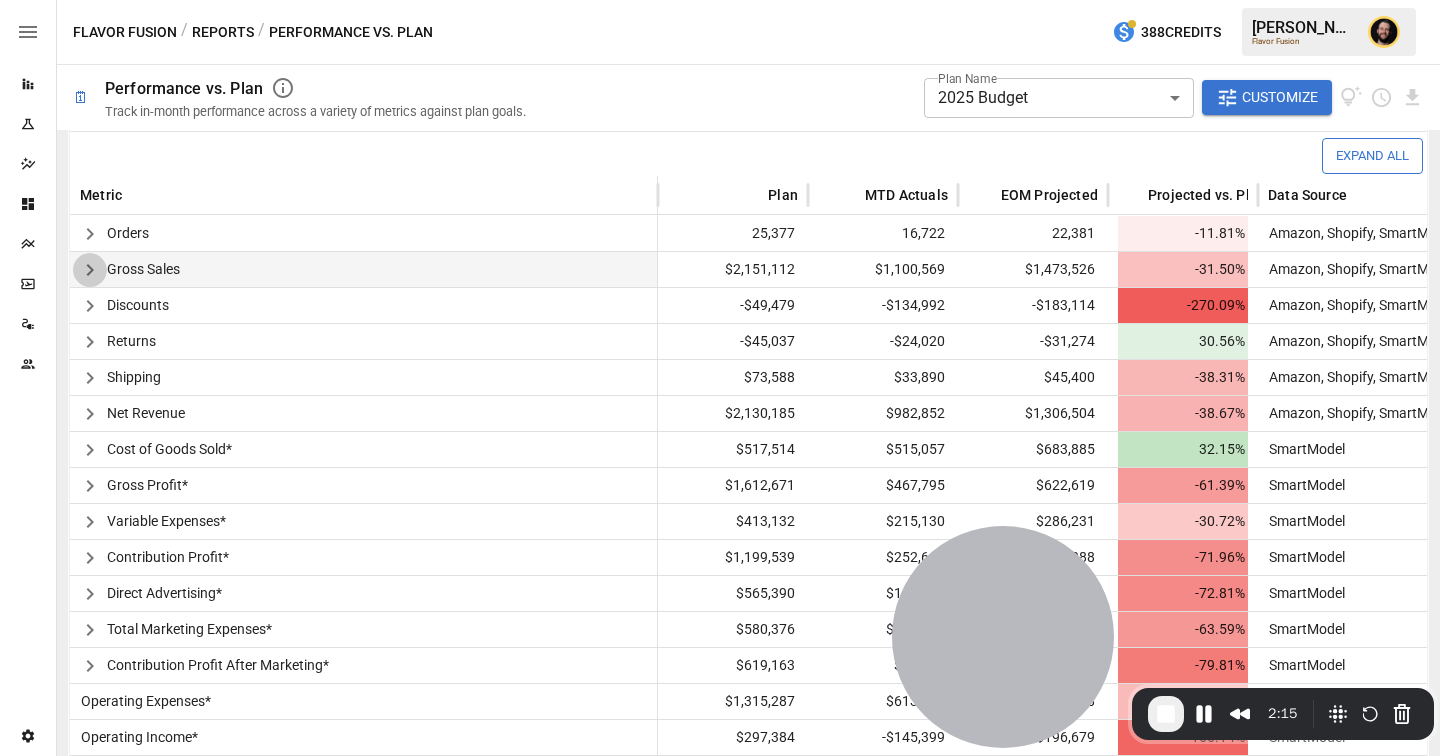 click 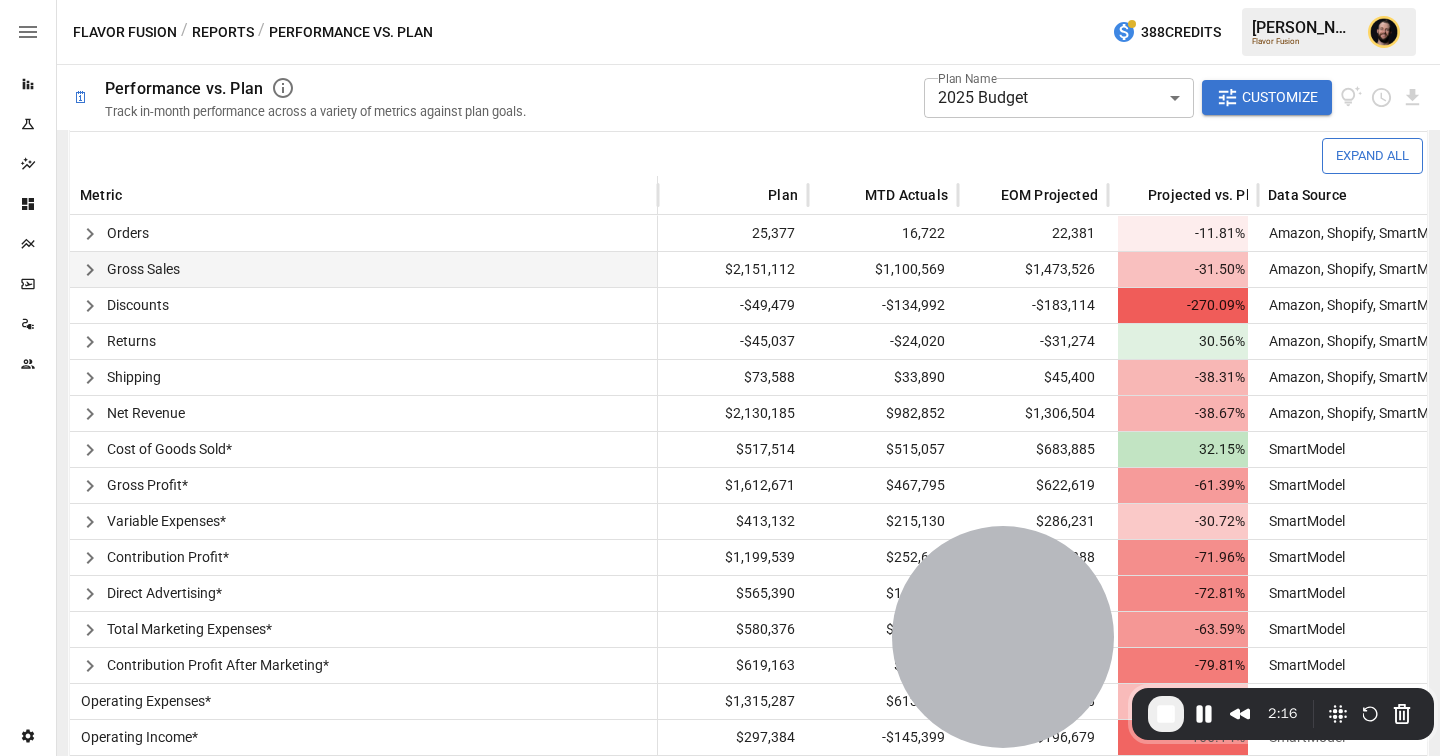click 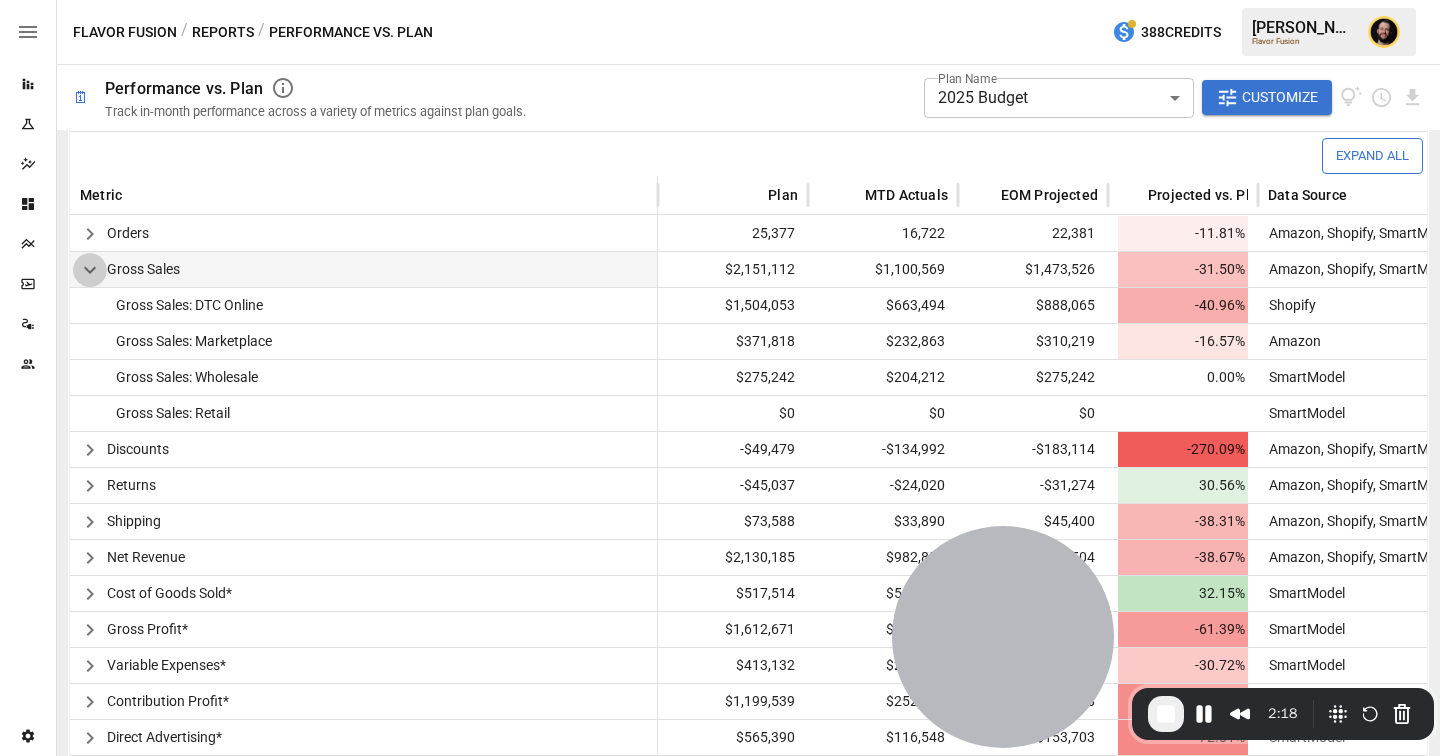 click 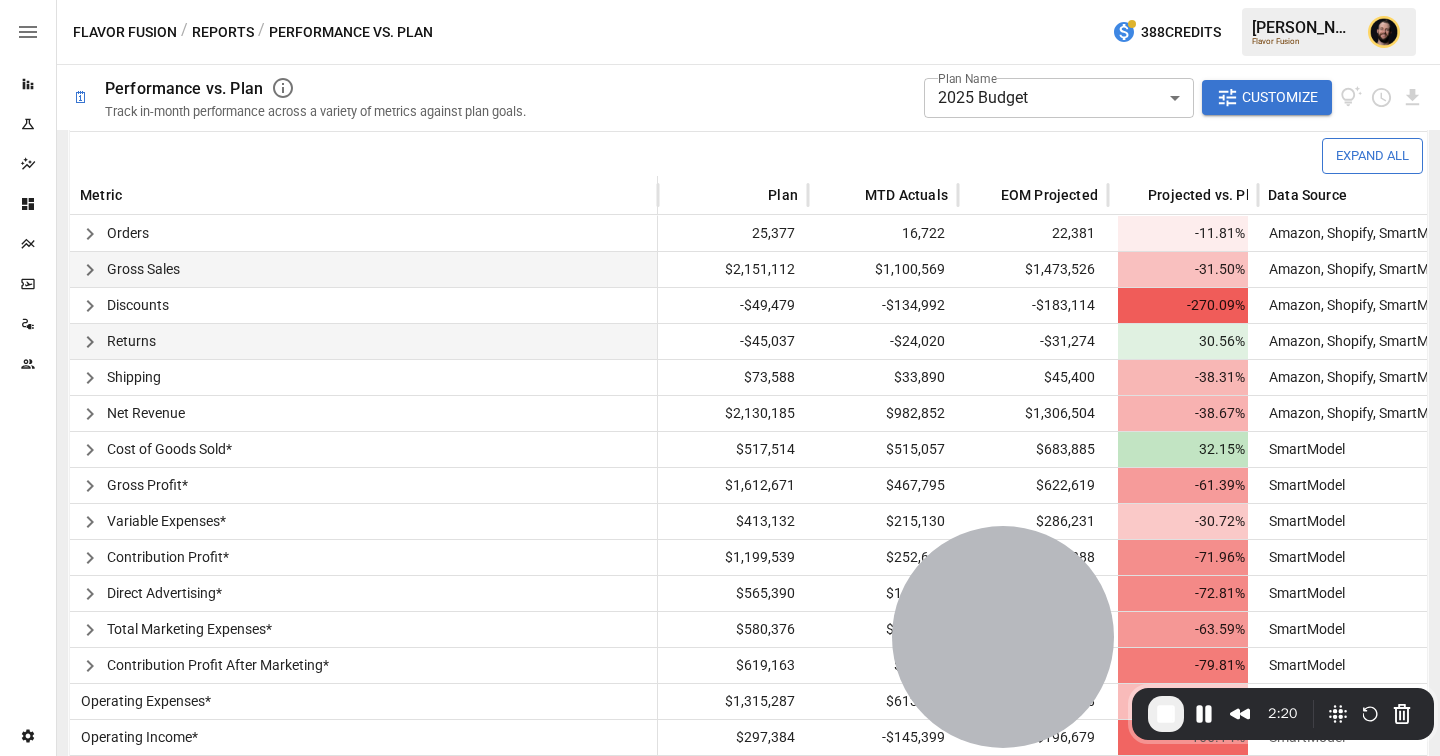 scroll, scrollTop: 518, scrollLeft: 0, axis: vertical 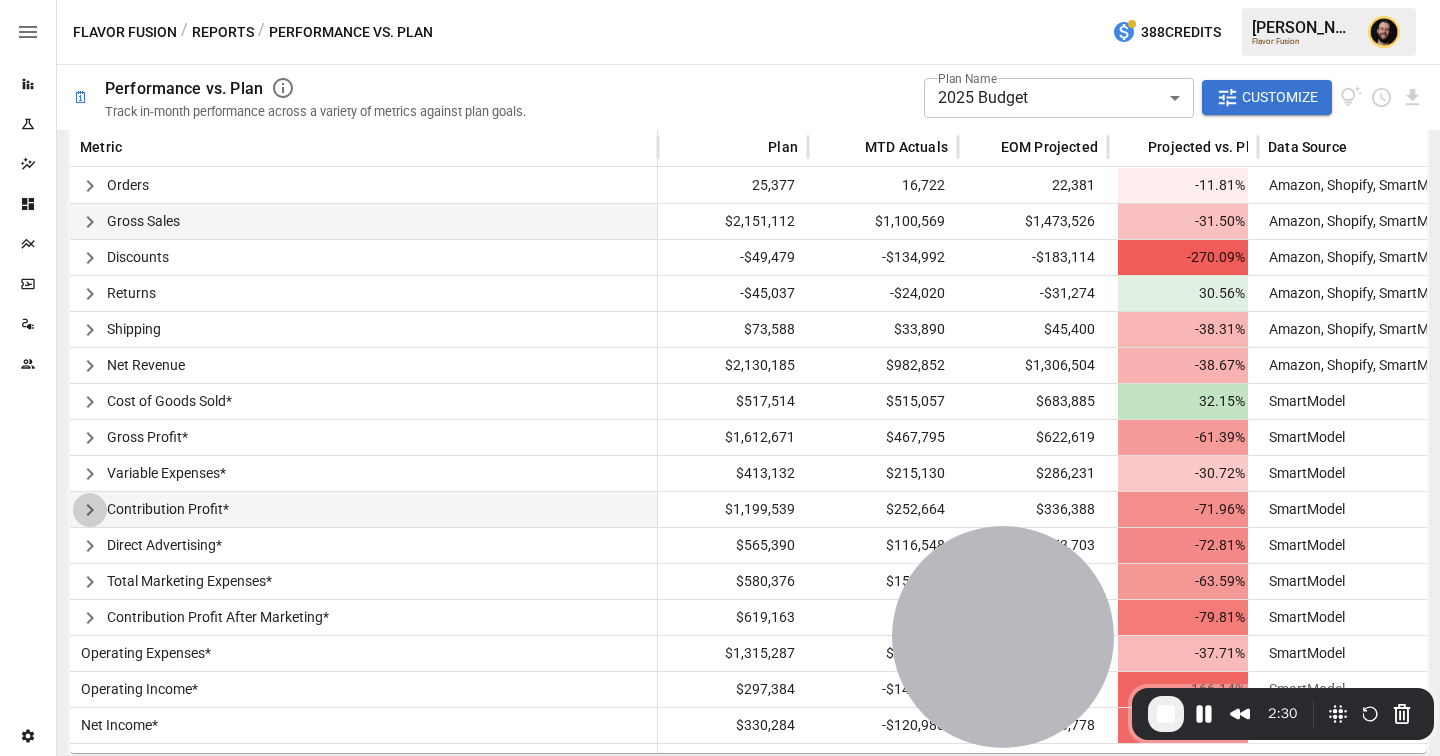 click 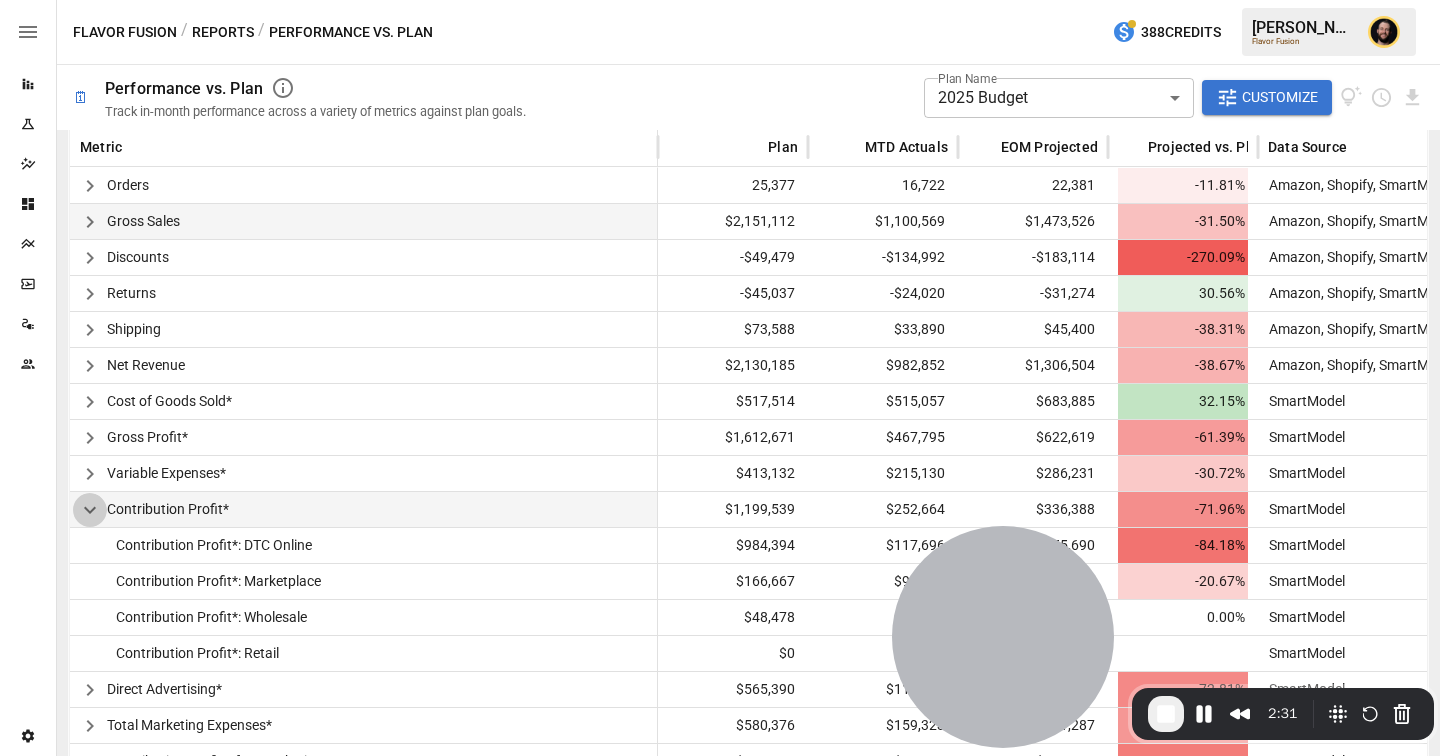 click 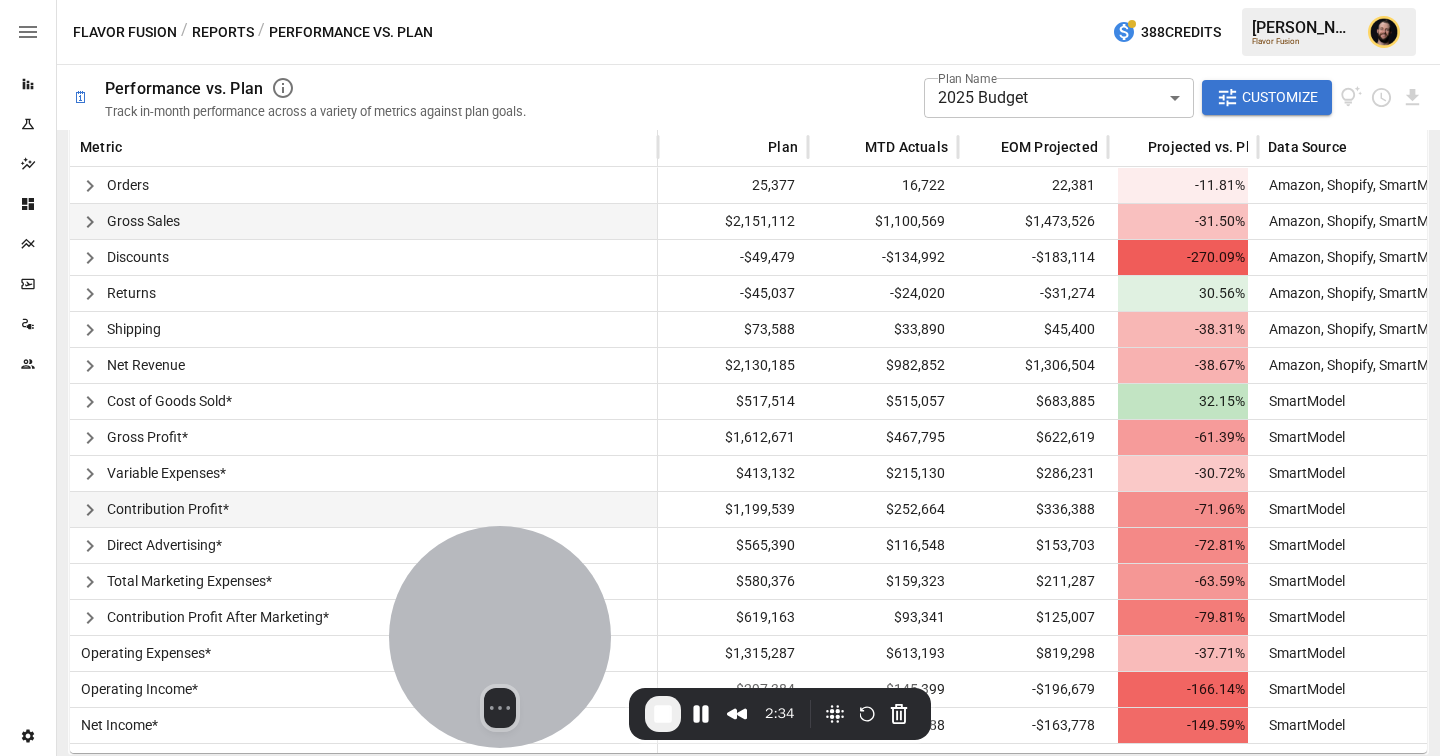 drag, startPoint x: 1039, startPoint y: 616, endPoint x: 536, endPoint y: 624, distance: 503.06363 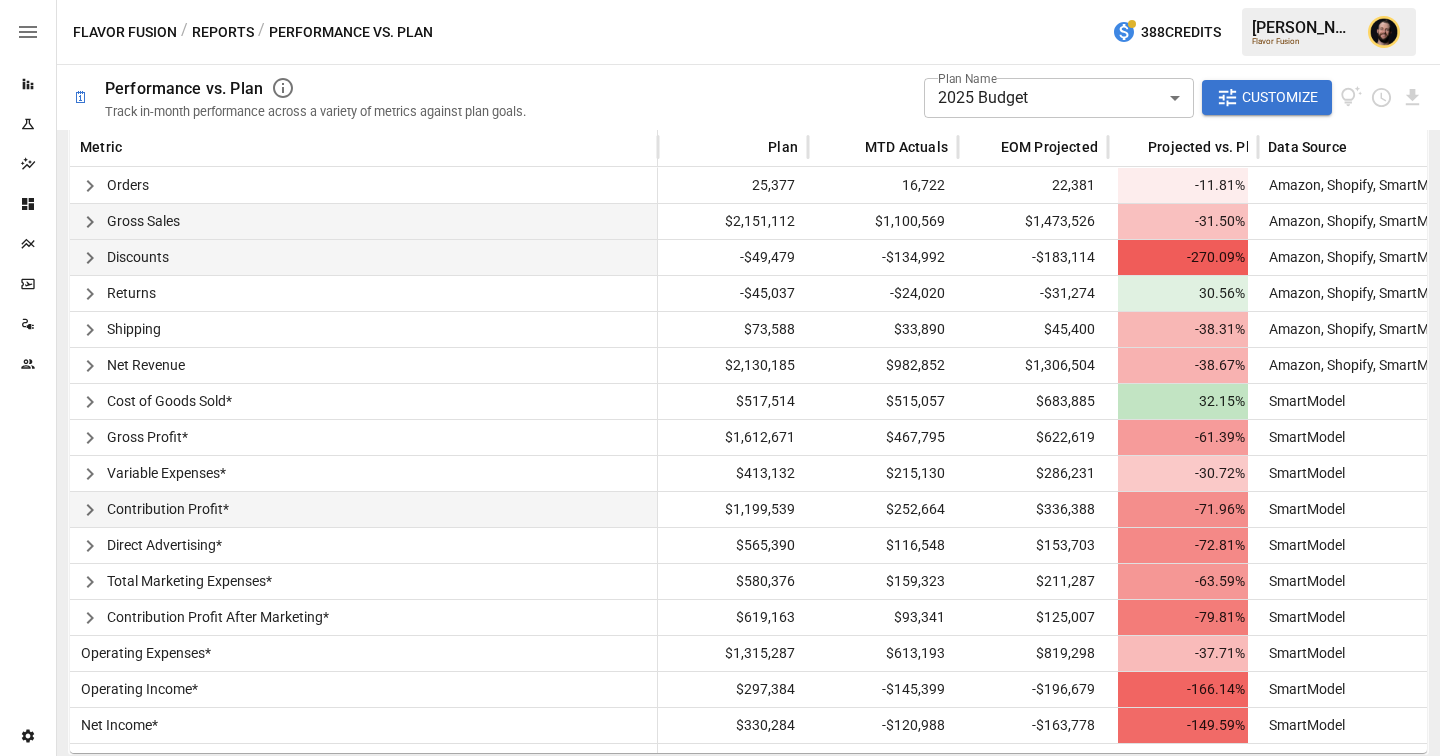 scroll, scrollTop: 0, scrollLeft: 0, axis: both 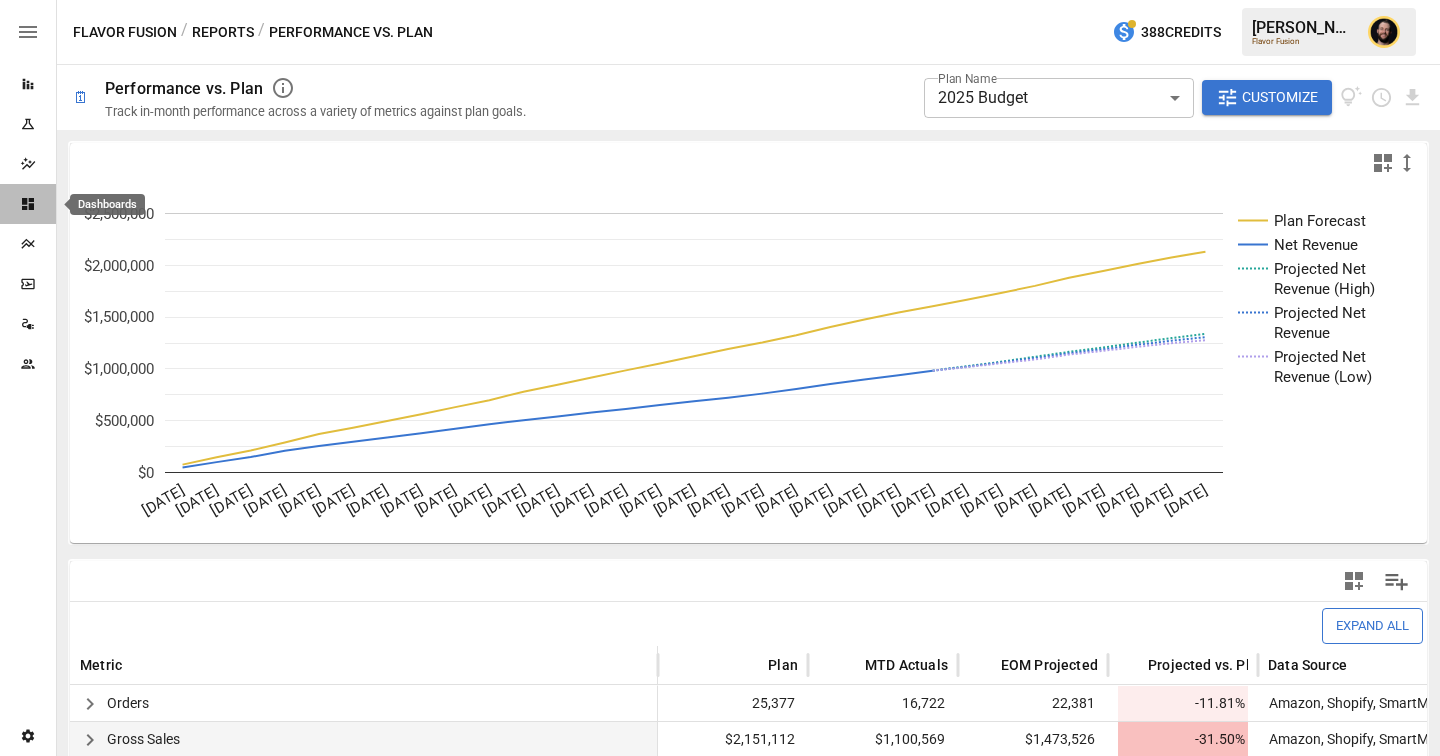 click 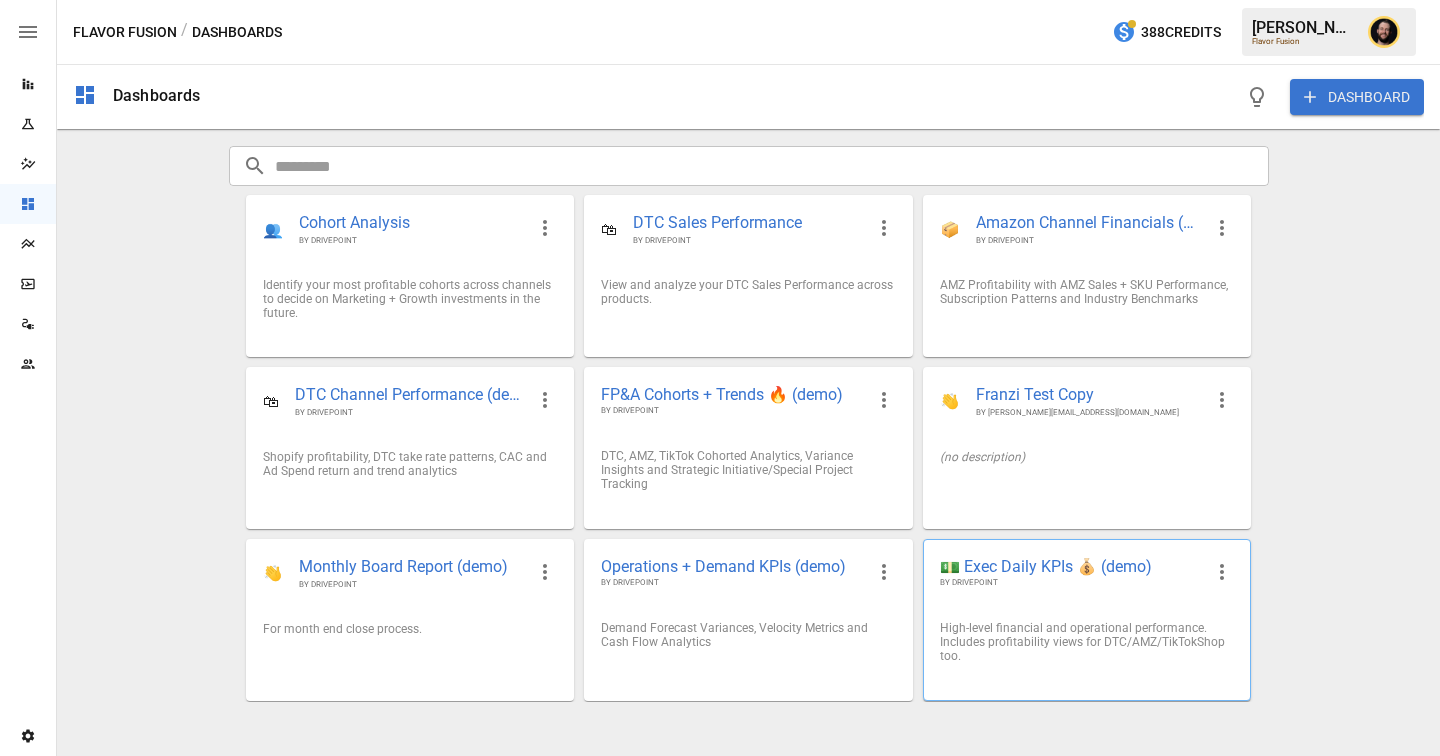 click on "💵 Exec Daily KPIs 💰 (demo) BY DRIVEPOINT" at bounding box center [1087, 572] 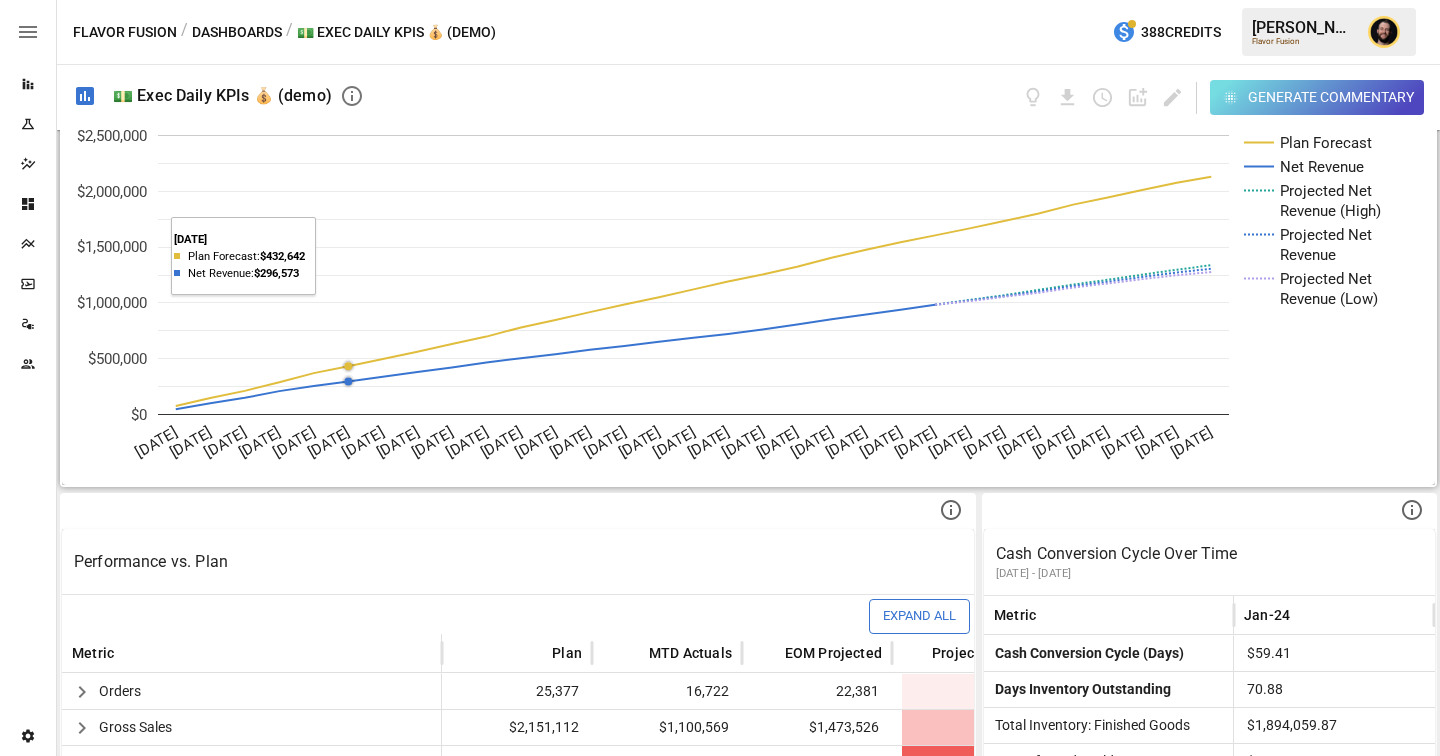 scroll, scrollTop: 509, scrollLeft: 0, axis: vertical 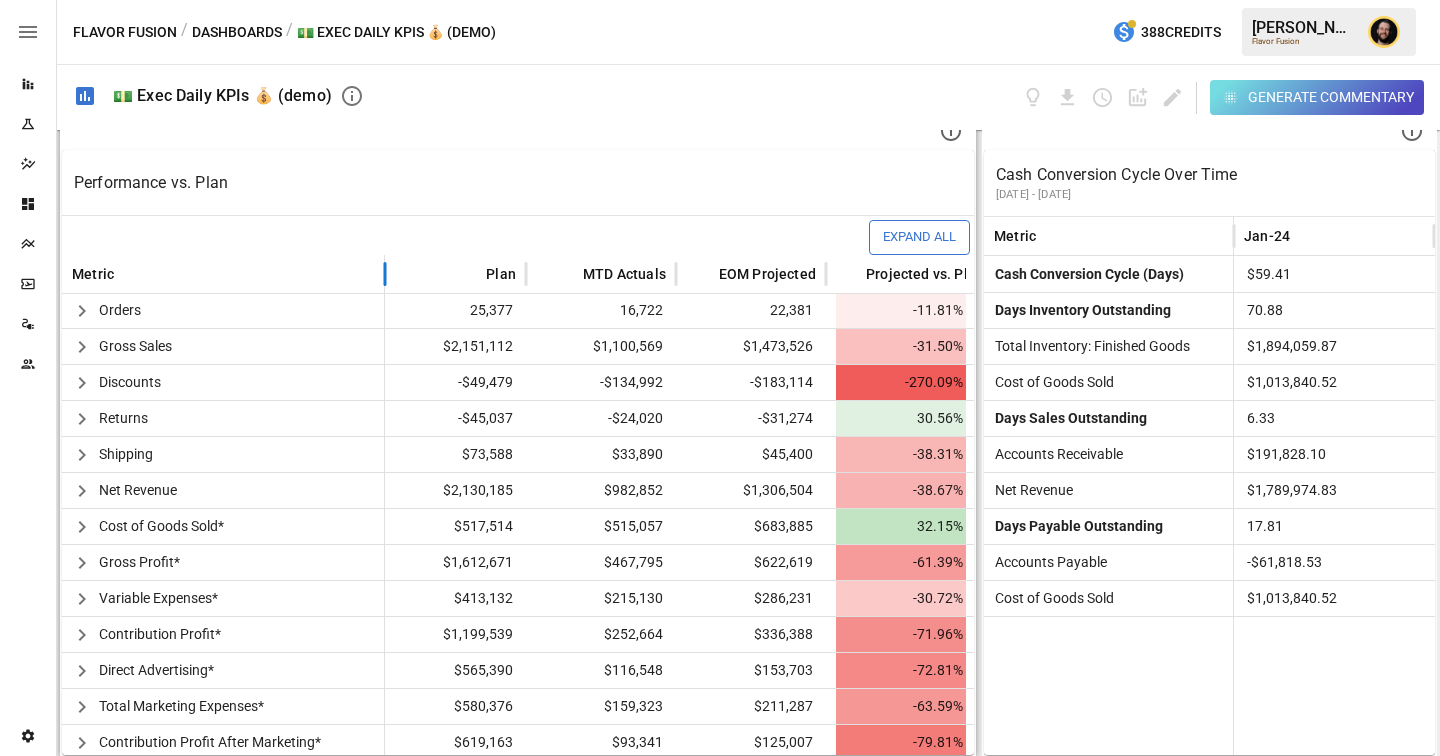 drag, startPoint x: 439, startPoint y: 272, endPoint x: 381, endPoint y: 272, distance: 58 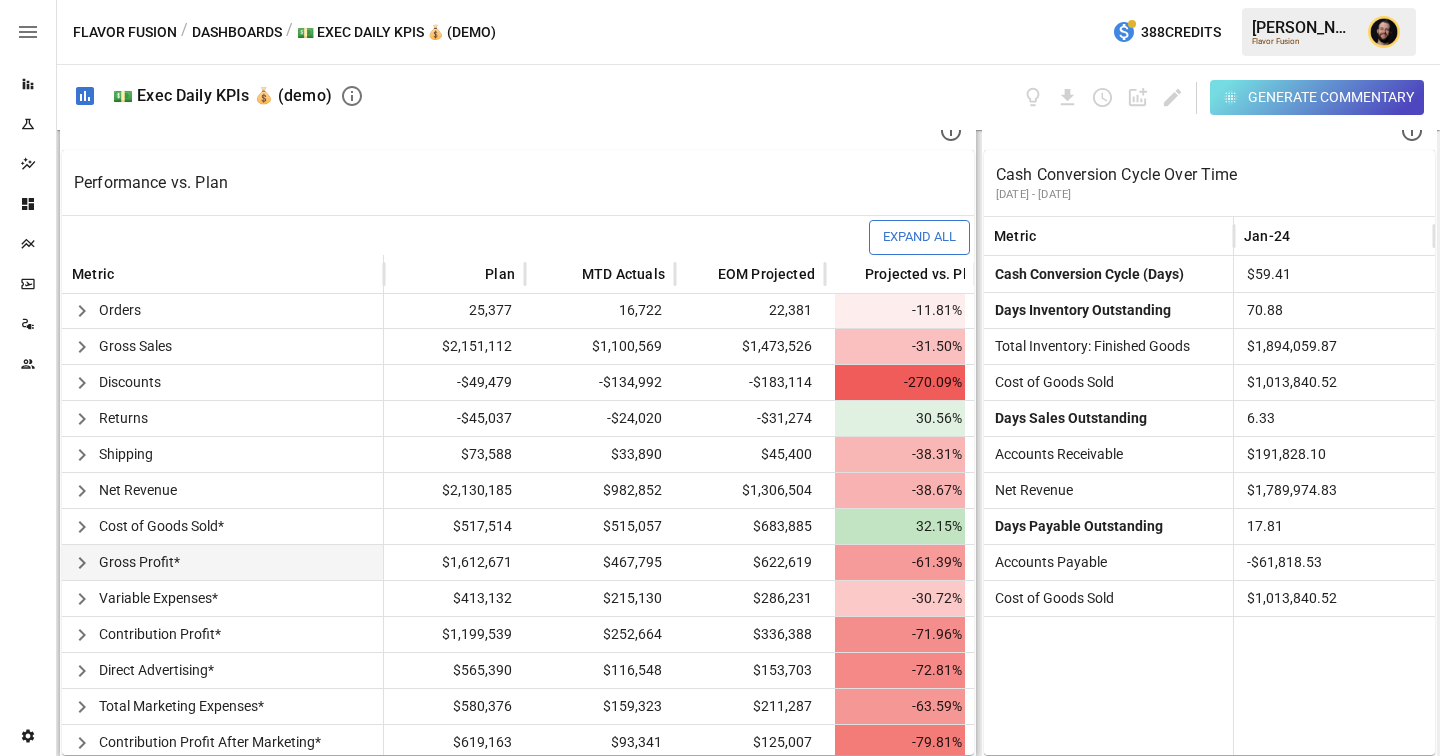 scroll, scrollTop: 3, scrollLeft: 18, axis: both 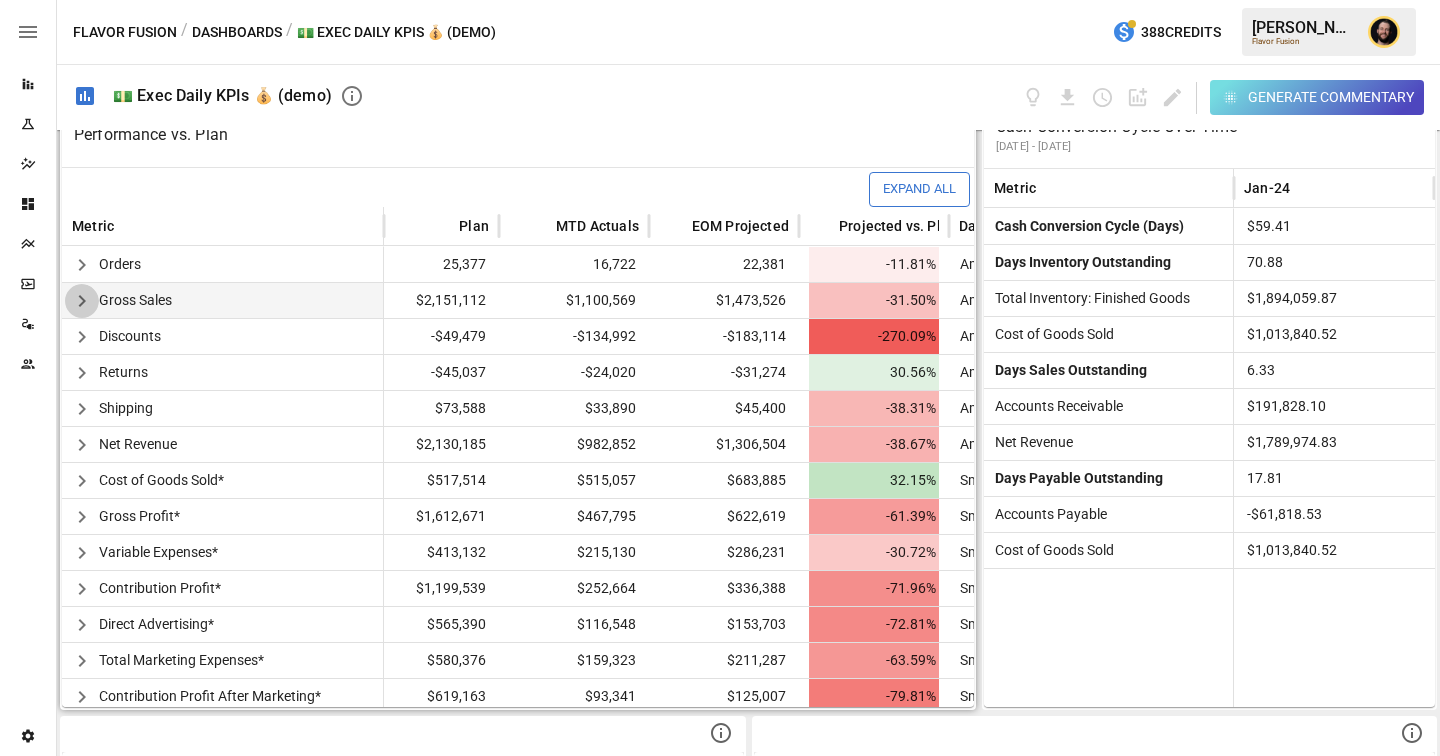 click 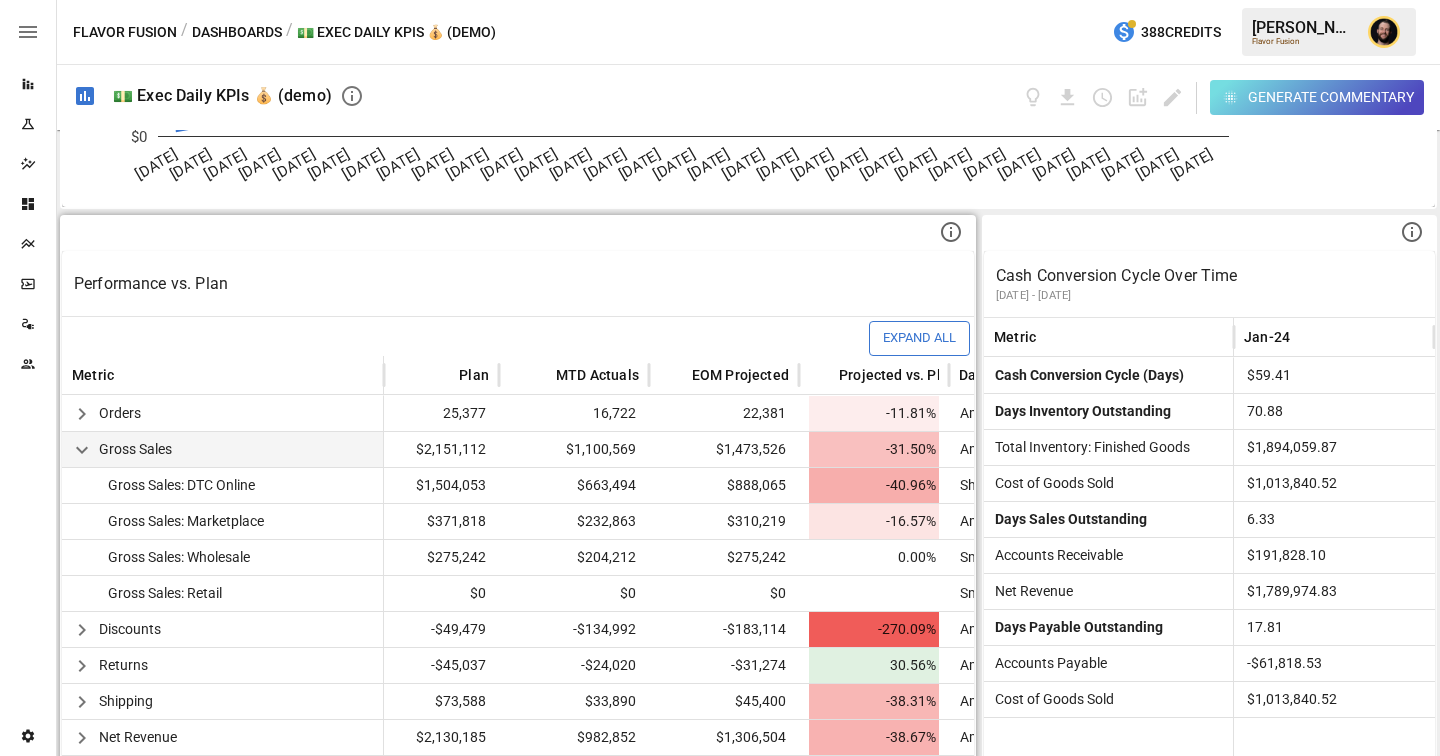 scroll, scrollTop: 518, scrollLeft: 0, axis: vertical 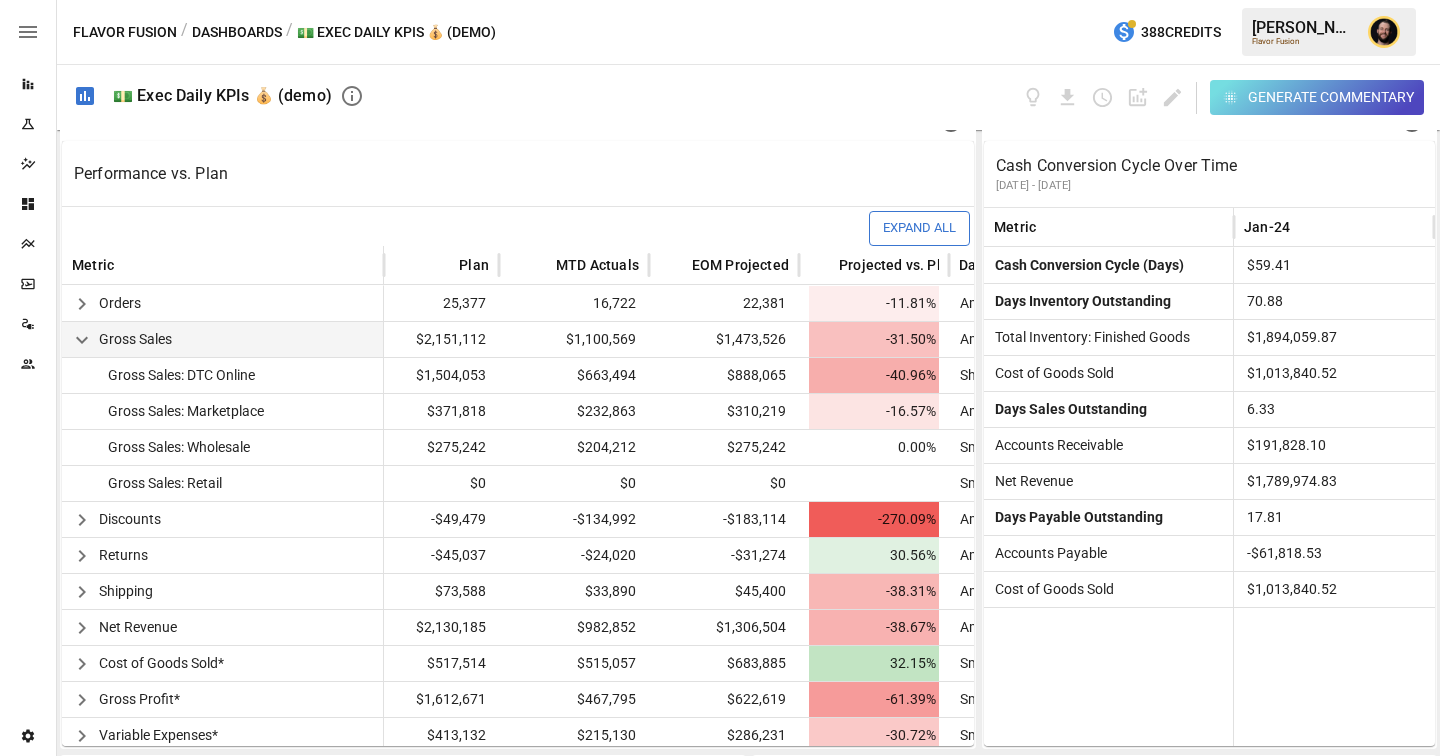 click 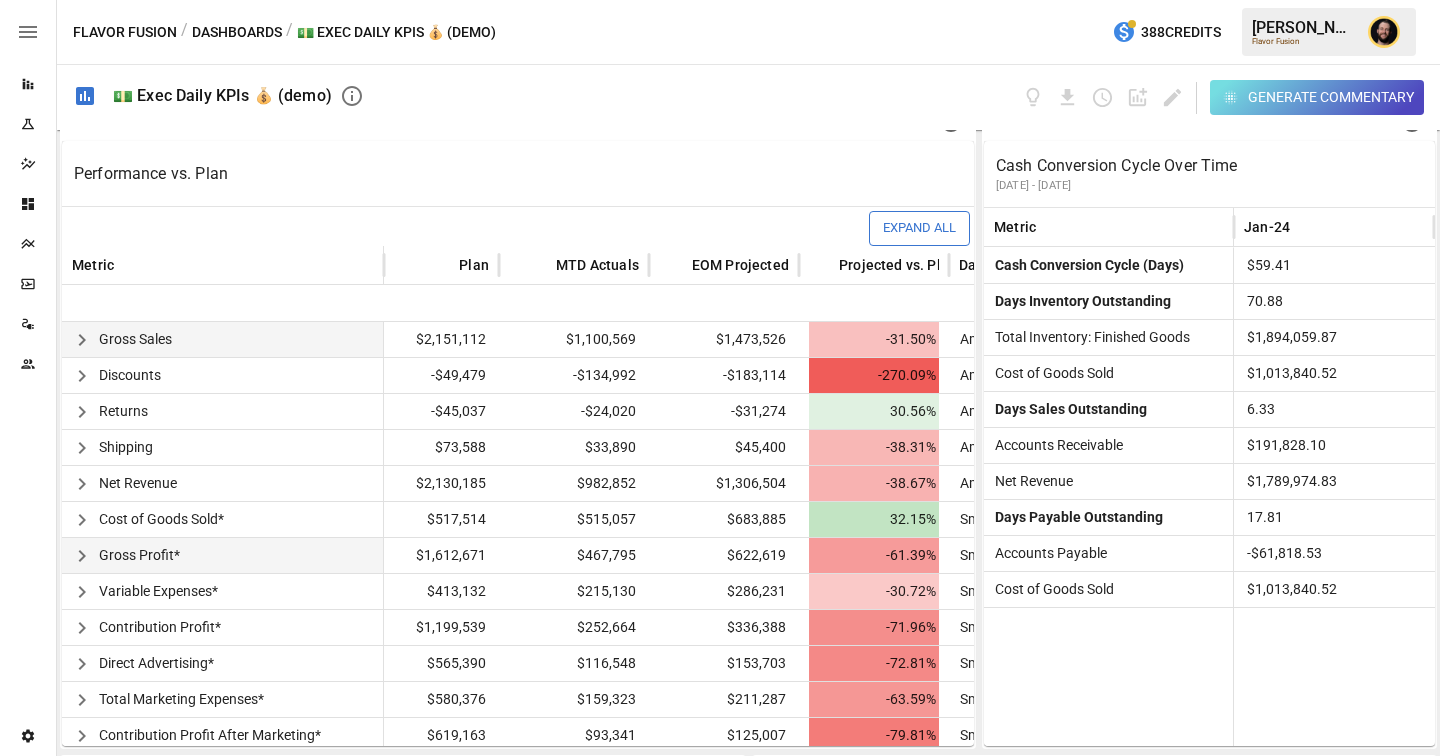 scroll, scrollTop: 115, scrollLeft: 35, axis: both 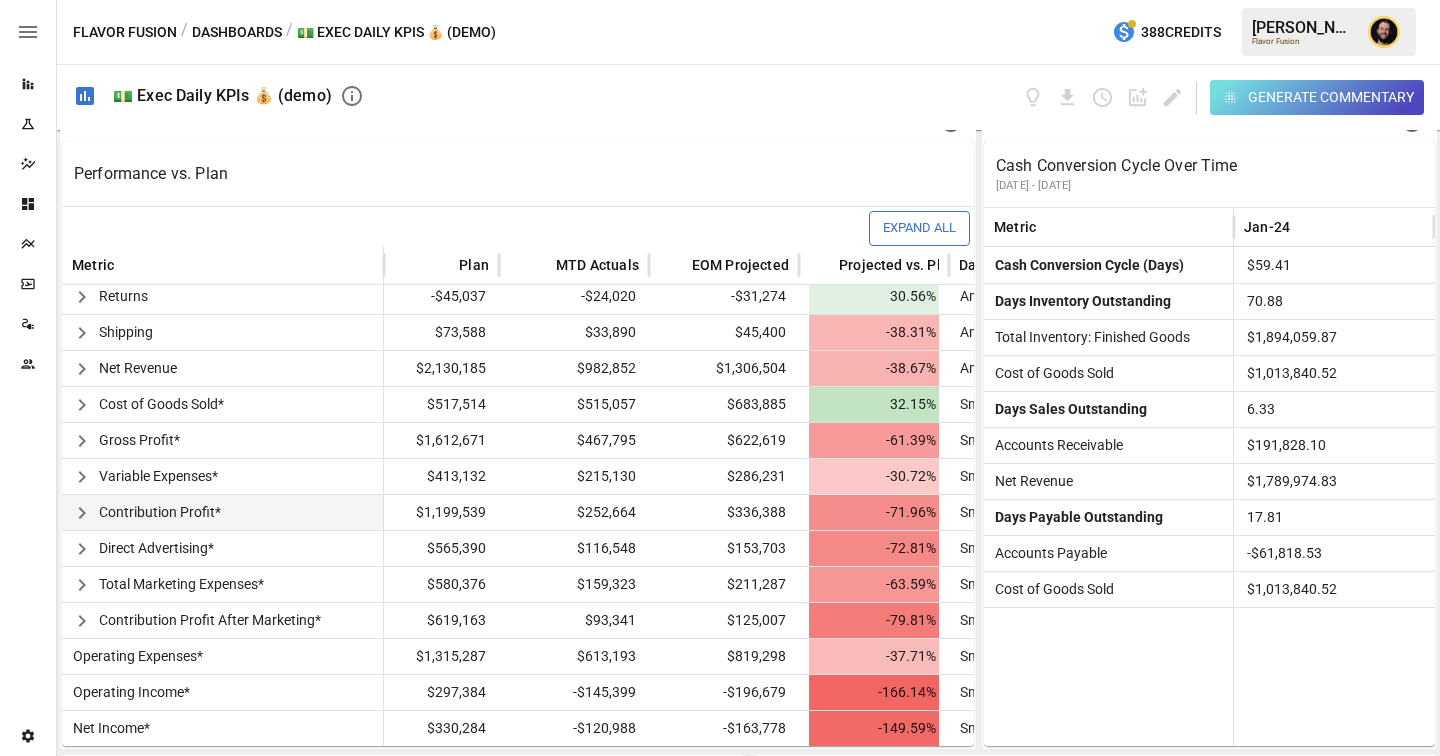 click 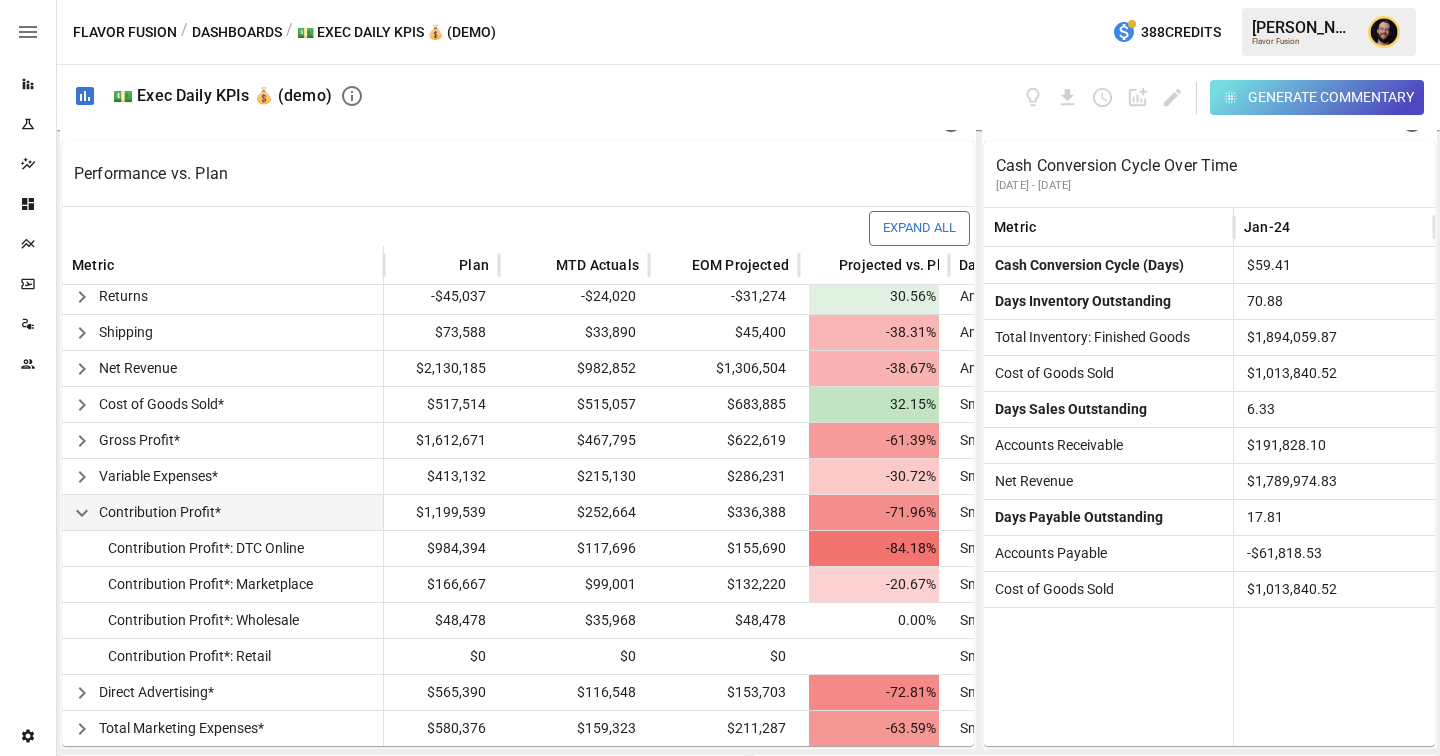scroll, scrollTop: 203, scrollLeft: 35, axis: both 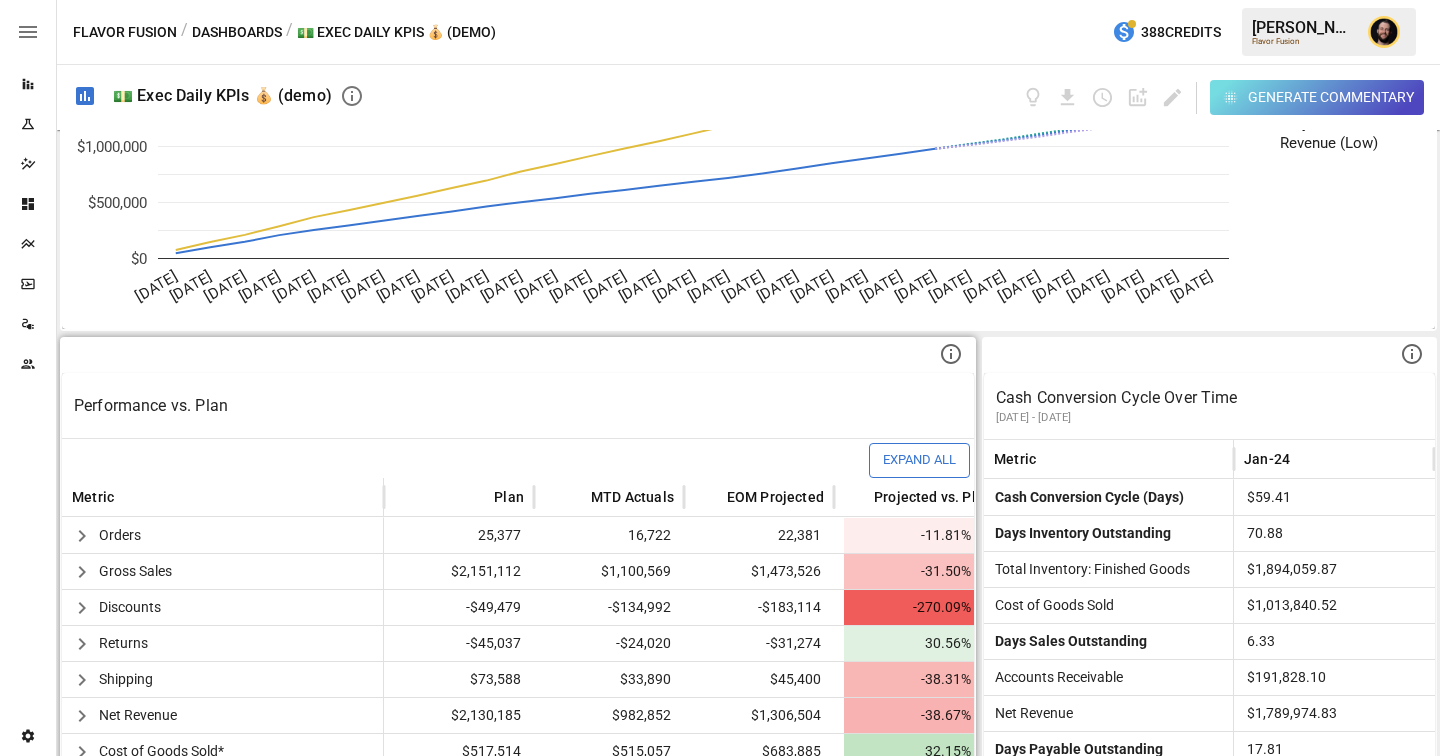 click on "Performance vs. Plan" at bounding box center [518, 405] 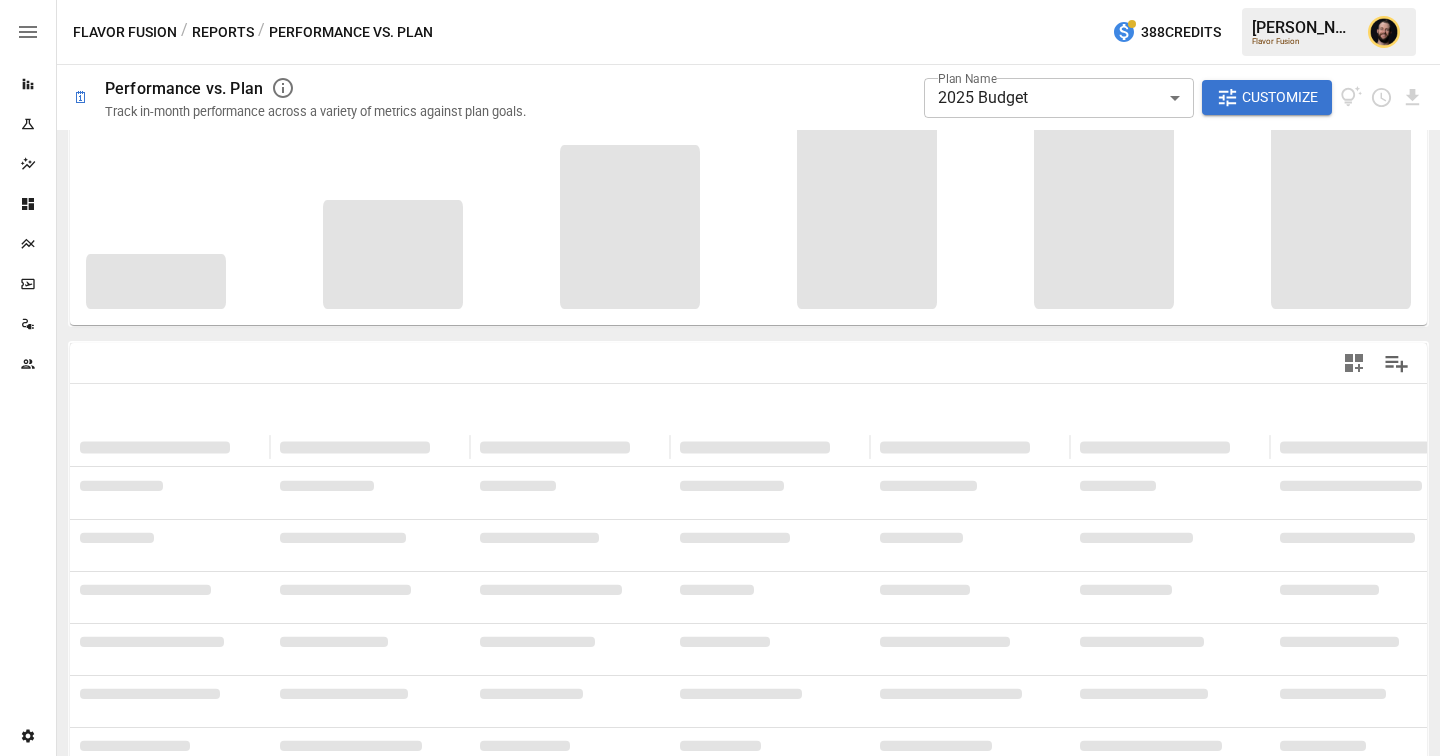 click on "**********" at bounding box center [720, 0] 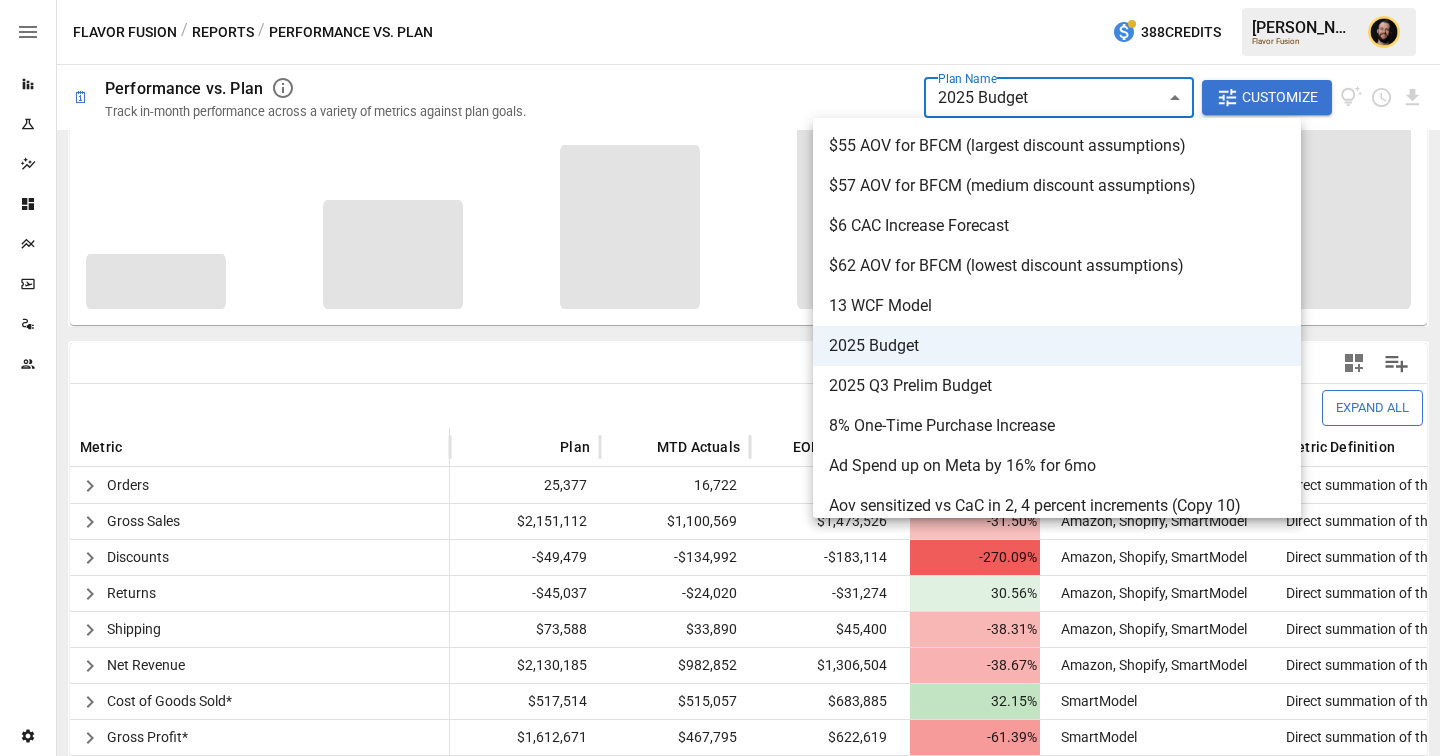 click at bounding box center [720, 378] 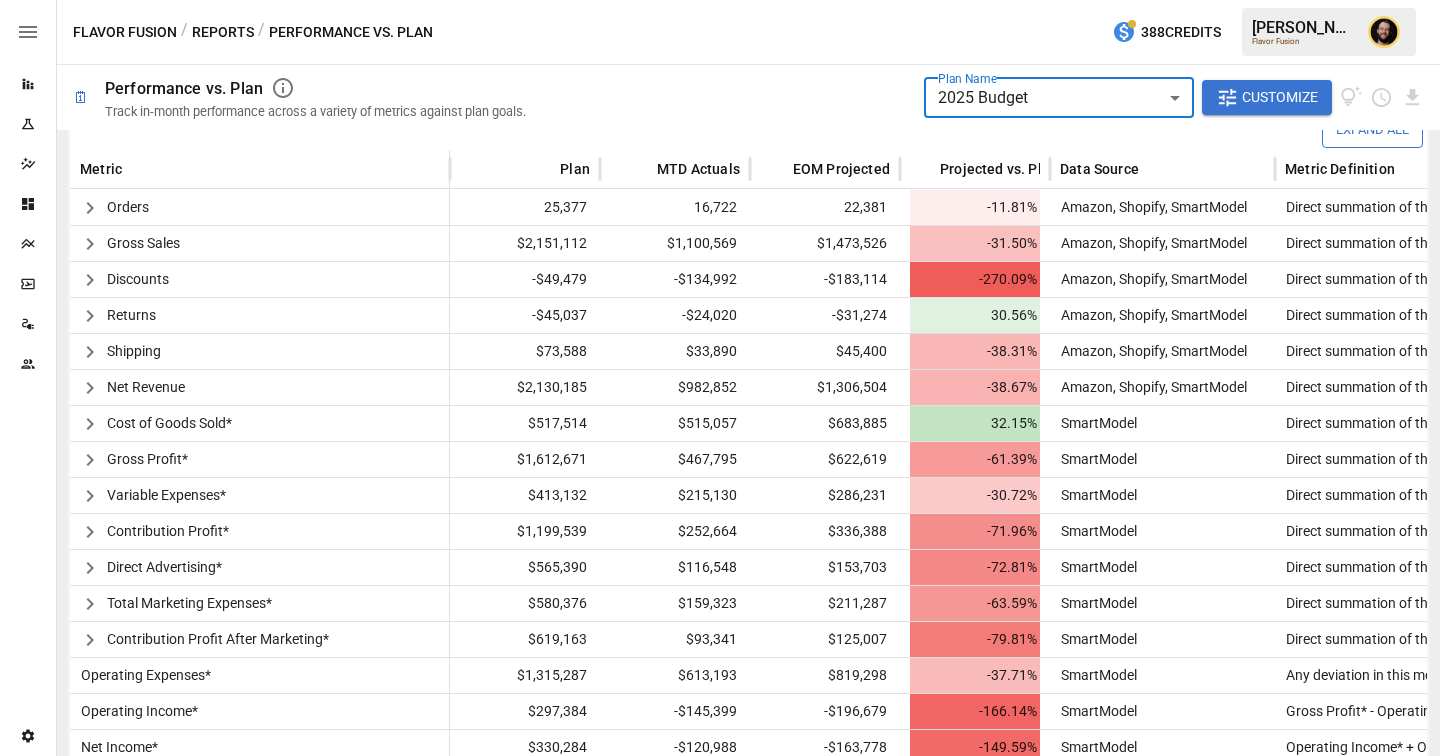 click on "**********" at bounding box center (720, 0) 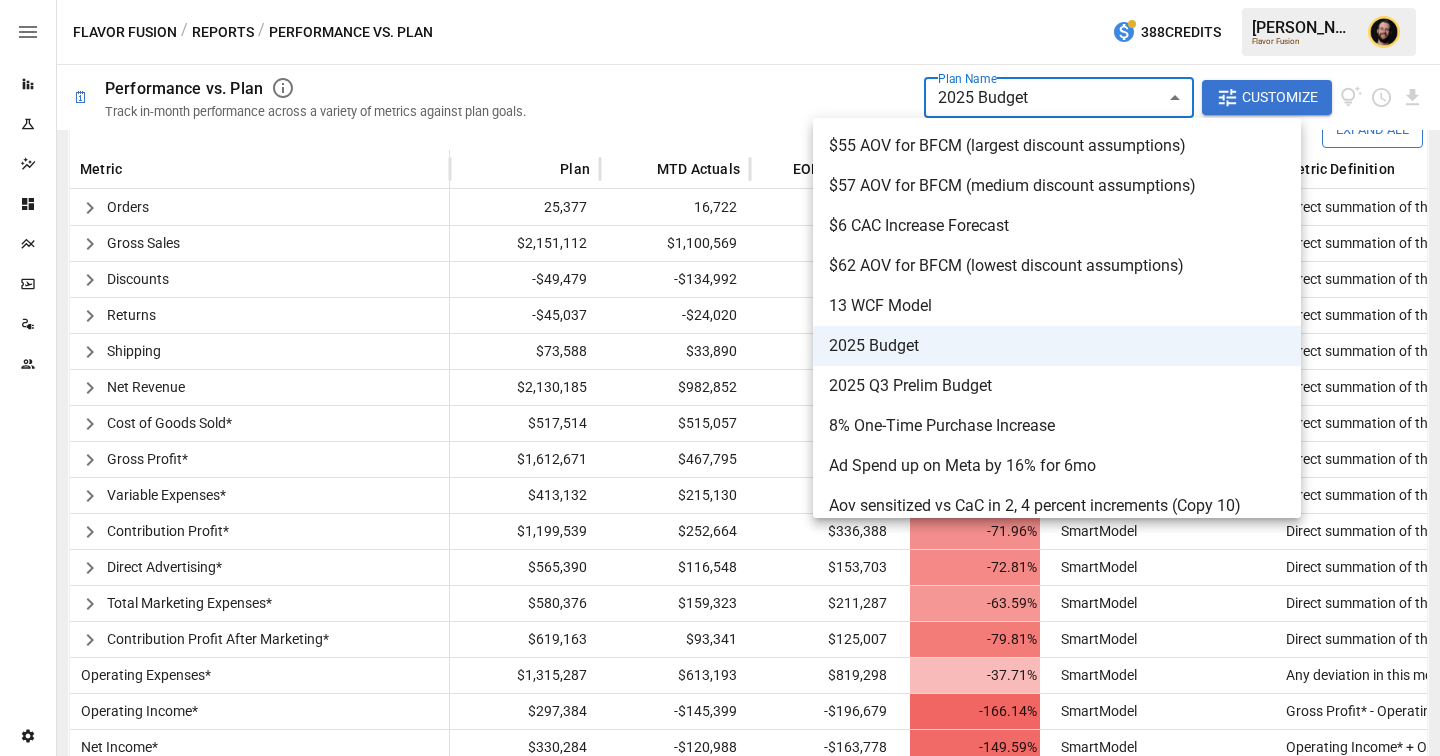 click at bounding box center (720, 378) 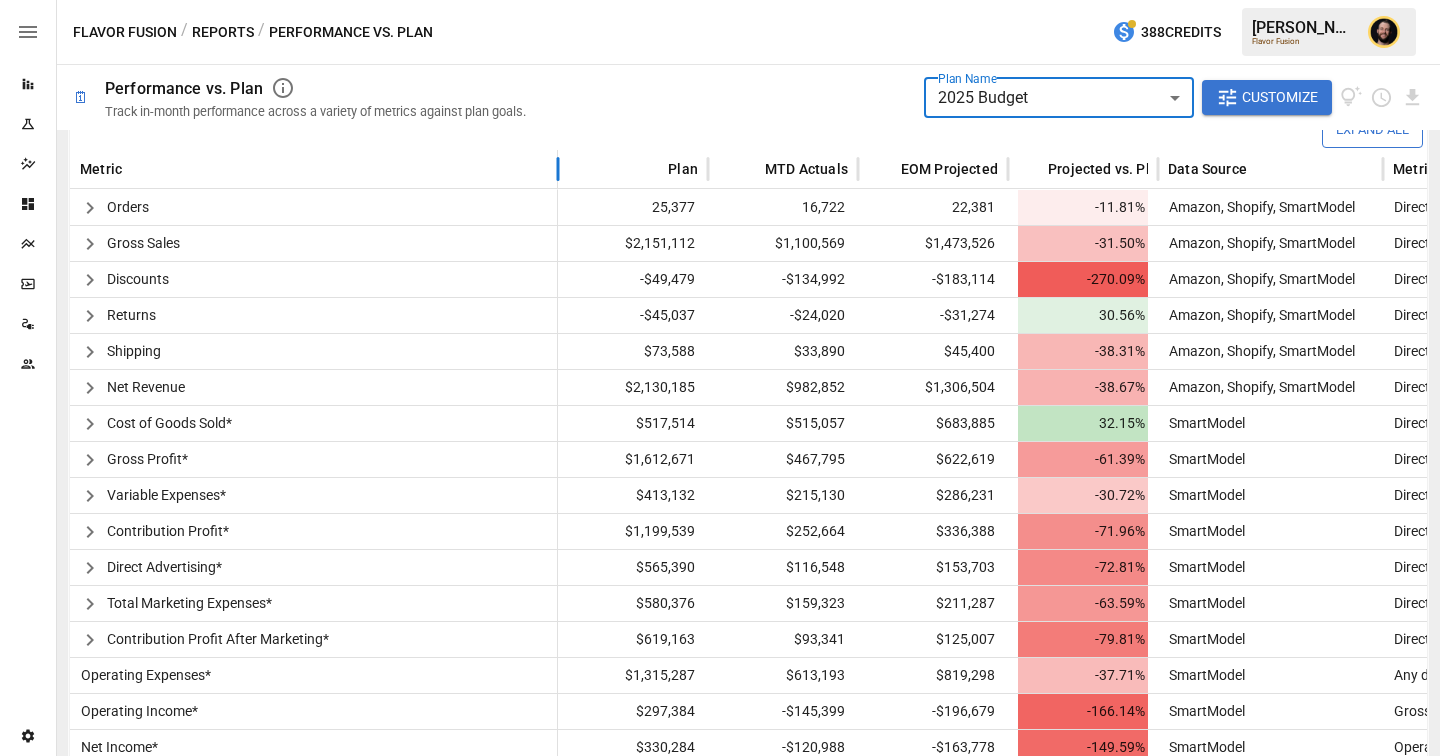 drag, startPoint x: 449, startPoint y: 165, endPoint x: 556, endPoint y: 172, distance: 107.22873 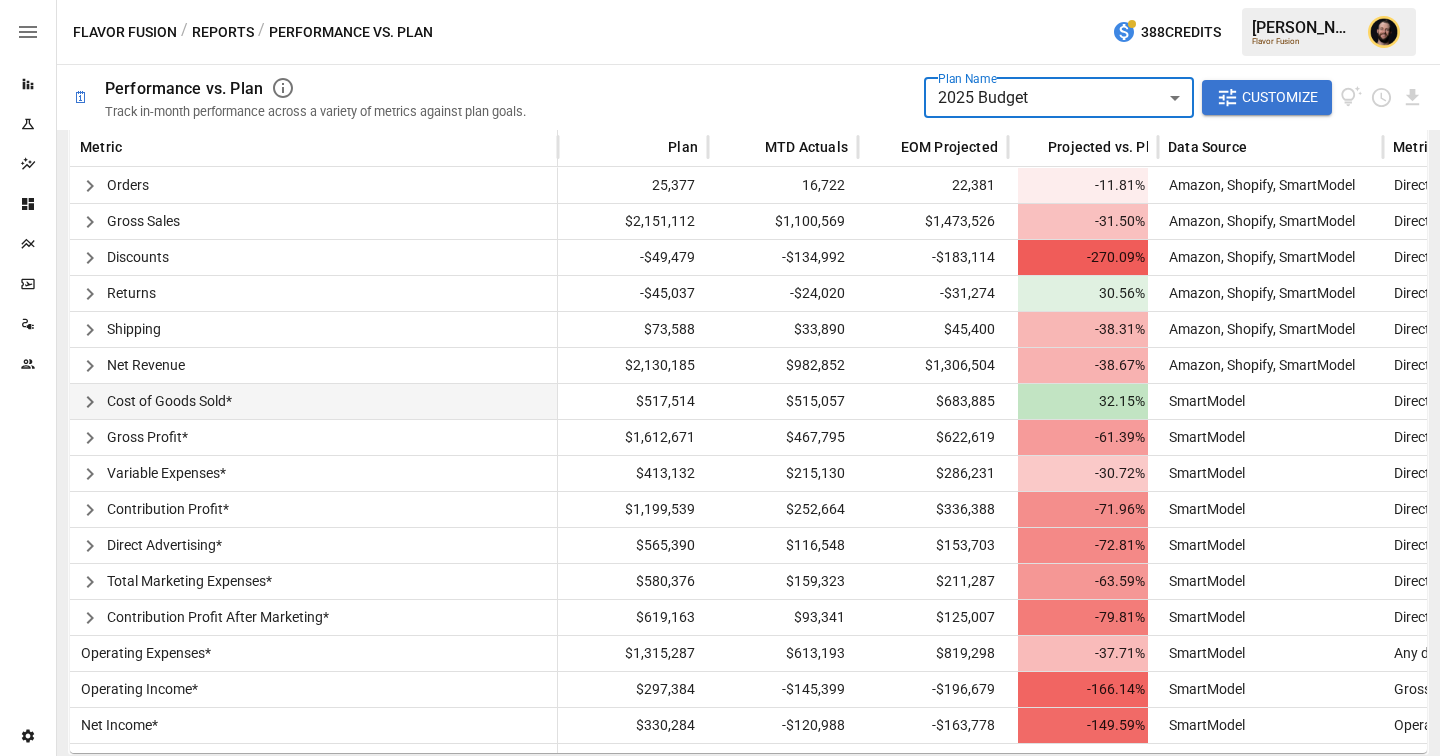 click 